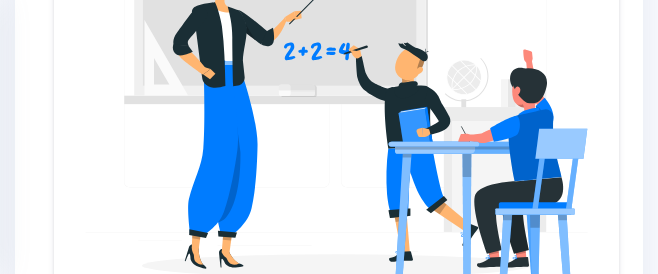 scroll, scrollTop: 1803, scrollLeft: 0, axis: vertical 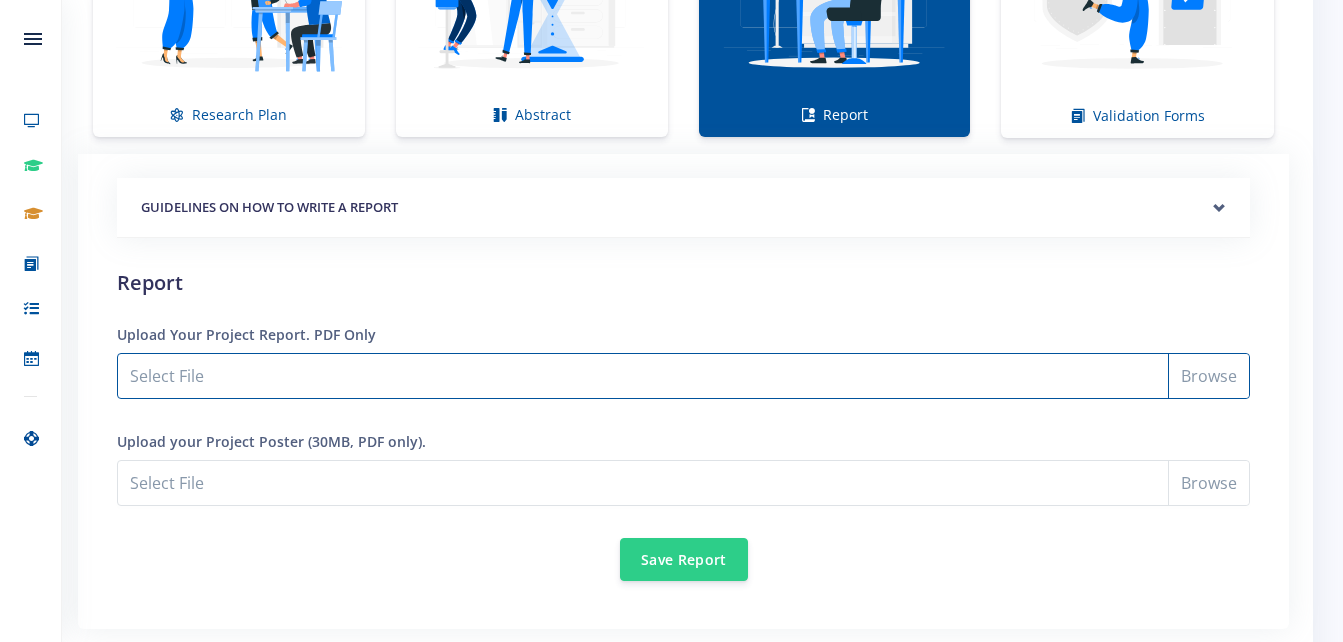 click on "Select File" at bounding box center (683, 376) 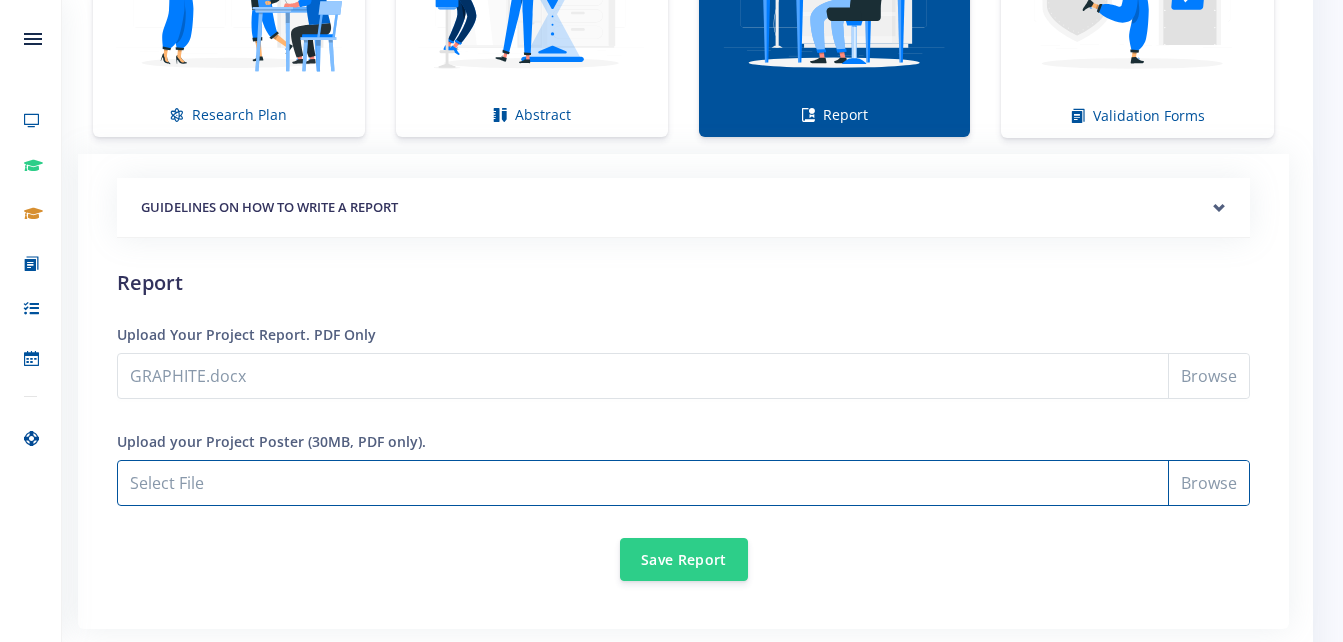 click on "GRAPHITE.docx" at bounding box center (683, 483) 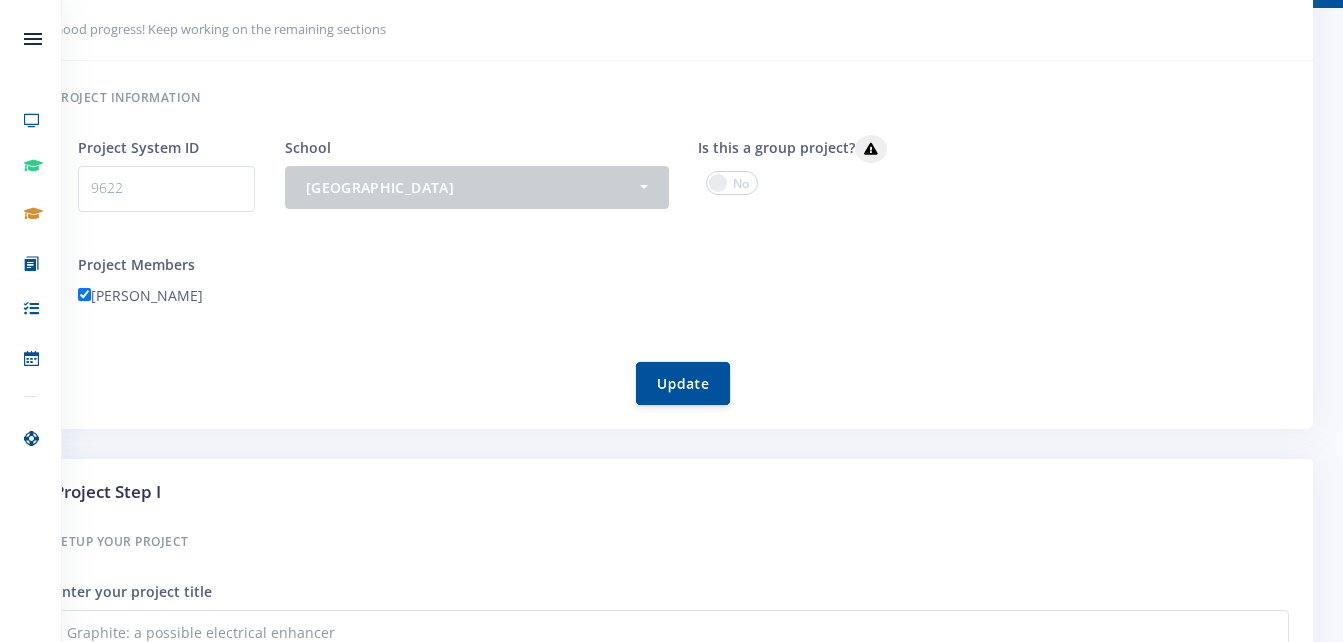 scroll, scrollTop: 96, scrollLeft: 0, axis: vertical 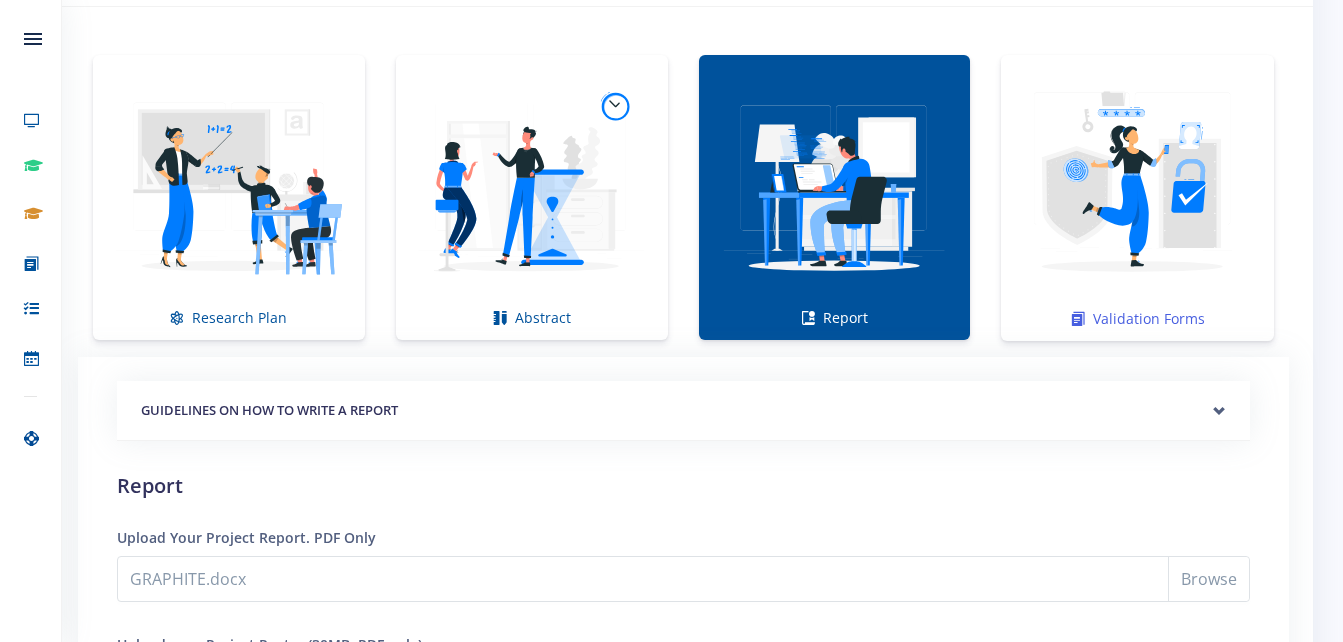 click at bounding box center (1137, 187) 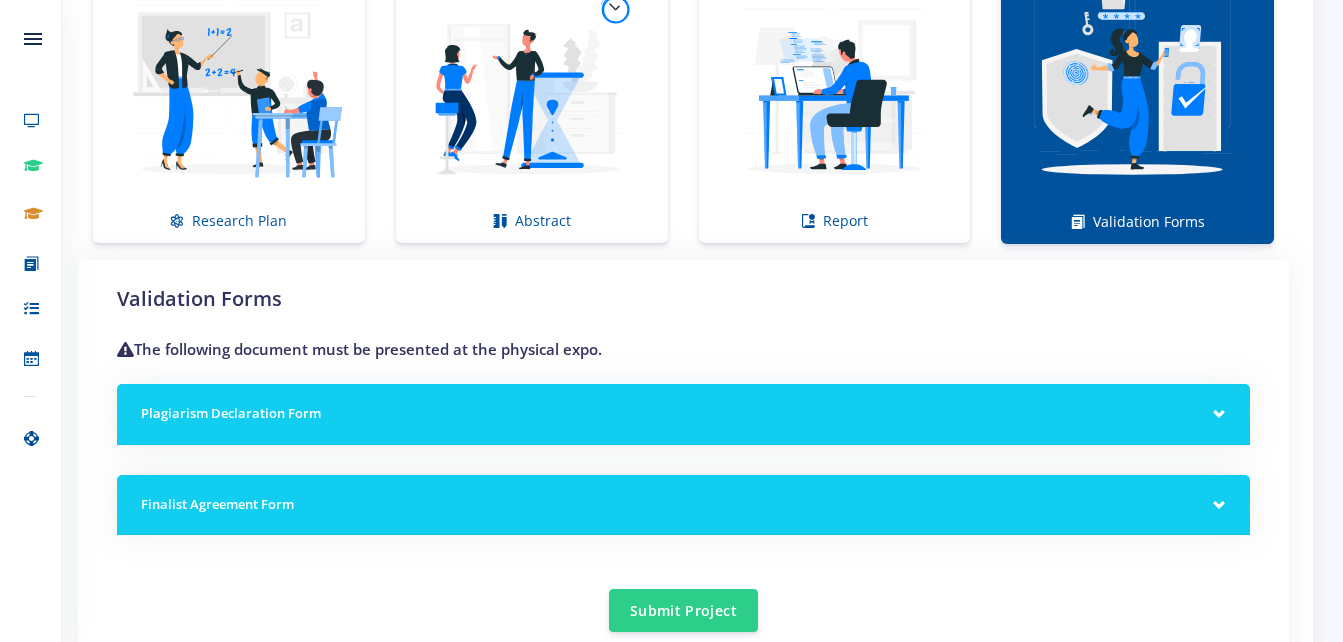 scroll, scrollTop: 1440, scrollLeft: 0, axis: vertical 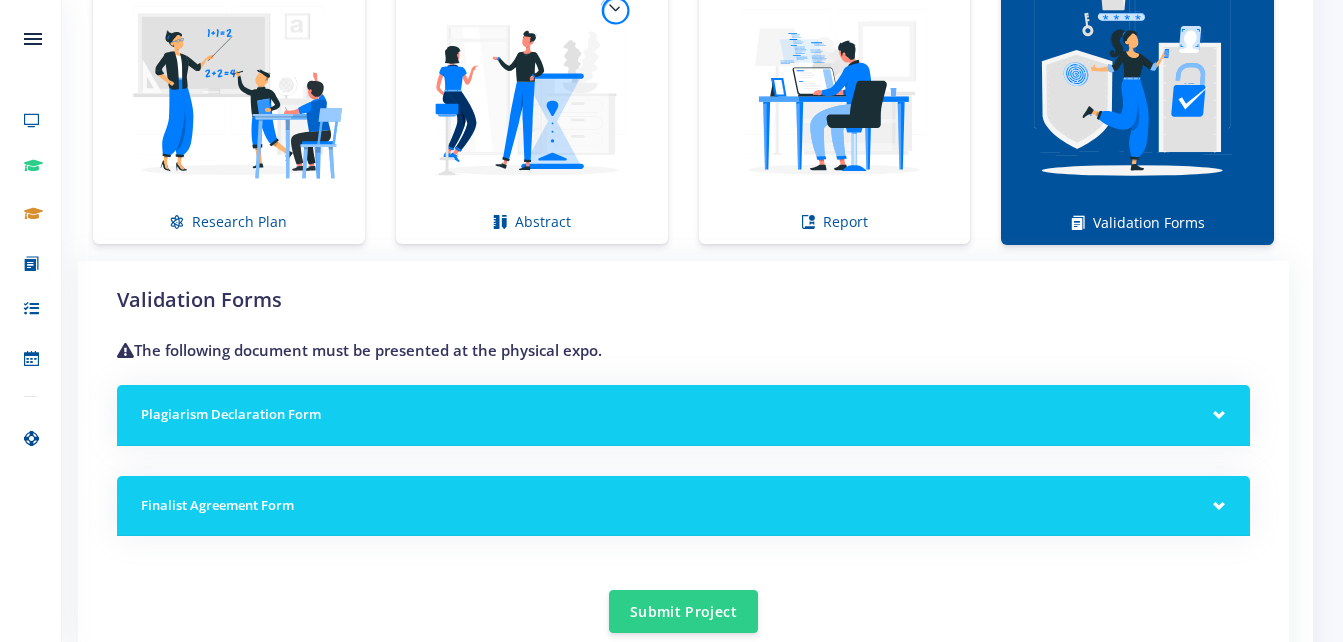 click on "Plagiarism
Declaration
Form" at bounding box center (683, 415) 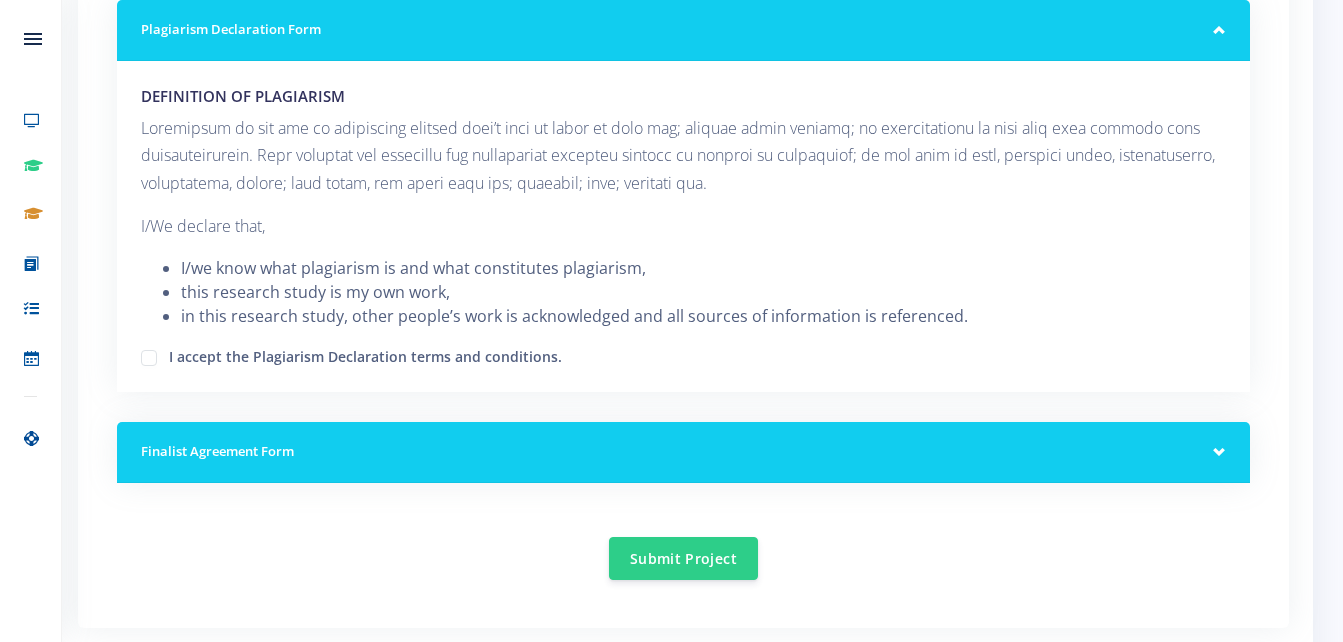 scroll, scrollTop: 1876, scrollLeft: 0, axis: vertical 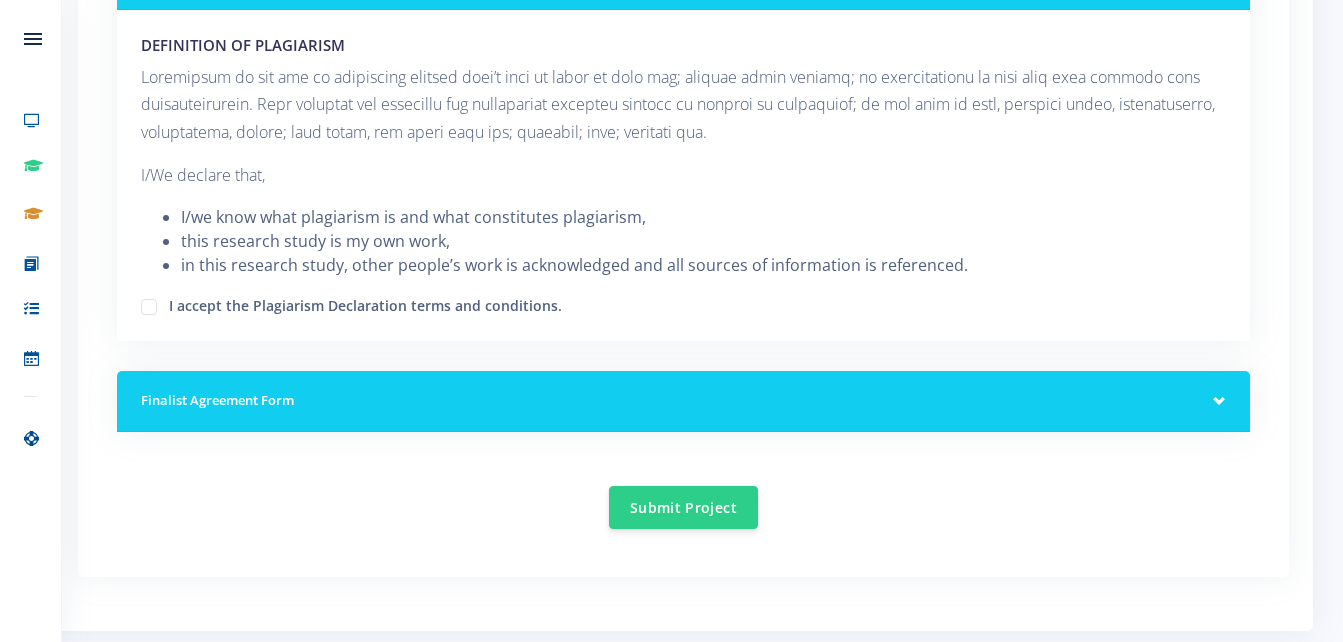click on "I accept the
Plagiarism
Declaration terms and
conditions." at bounding box center [365, 303] 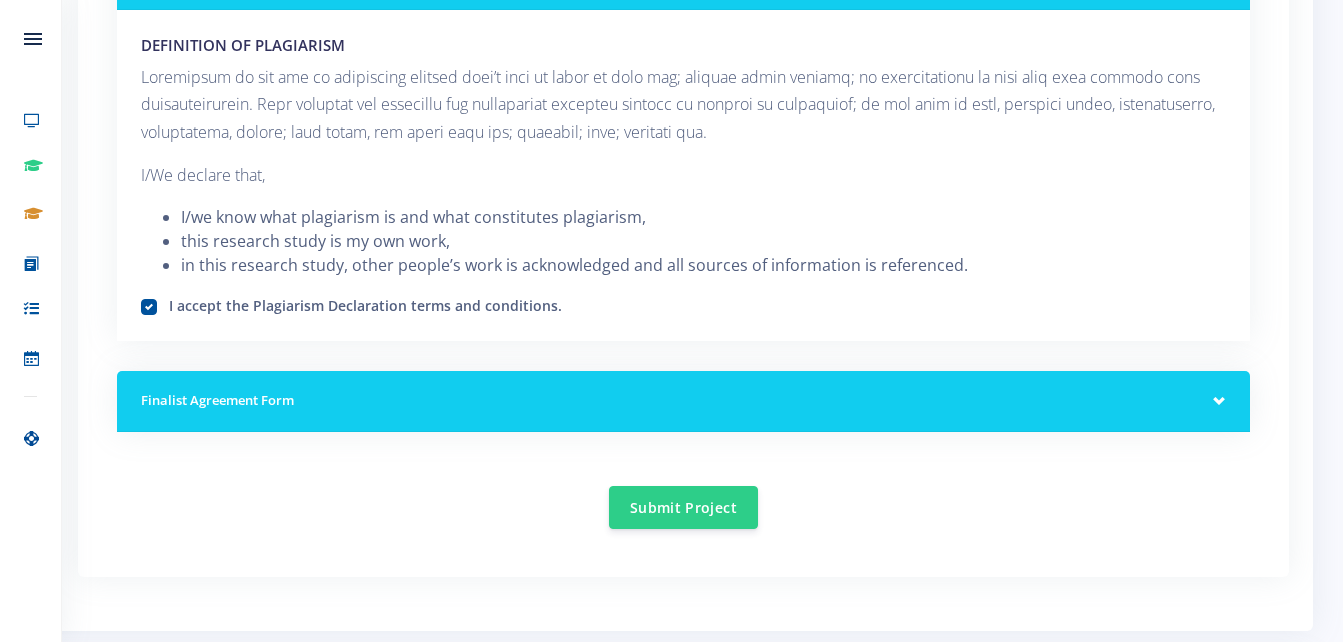 click on "Finalist Agreement
Form" at bounding box center [683, 401] 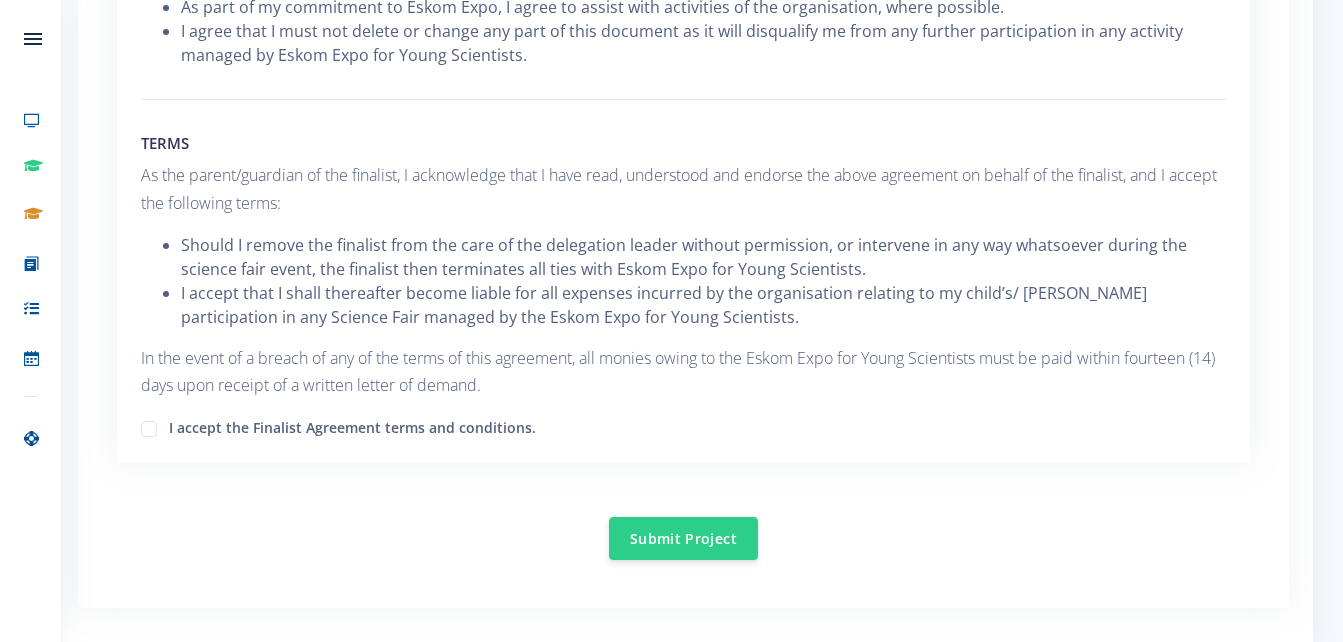 scroll, scrollTop: 2994, scrollLeft: 0, axis: vertical 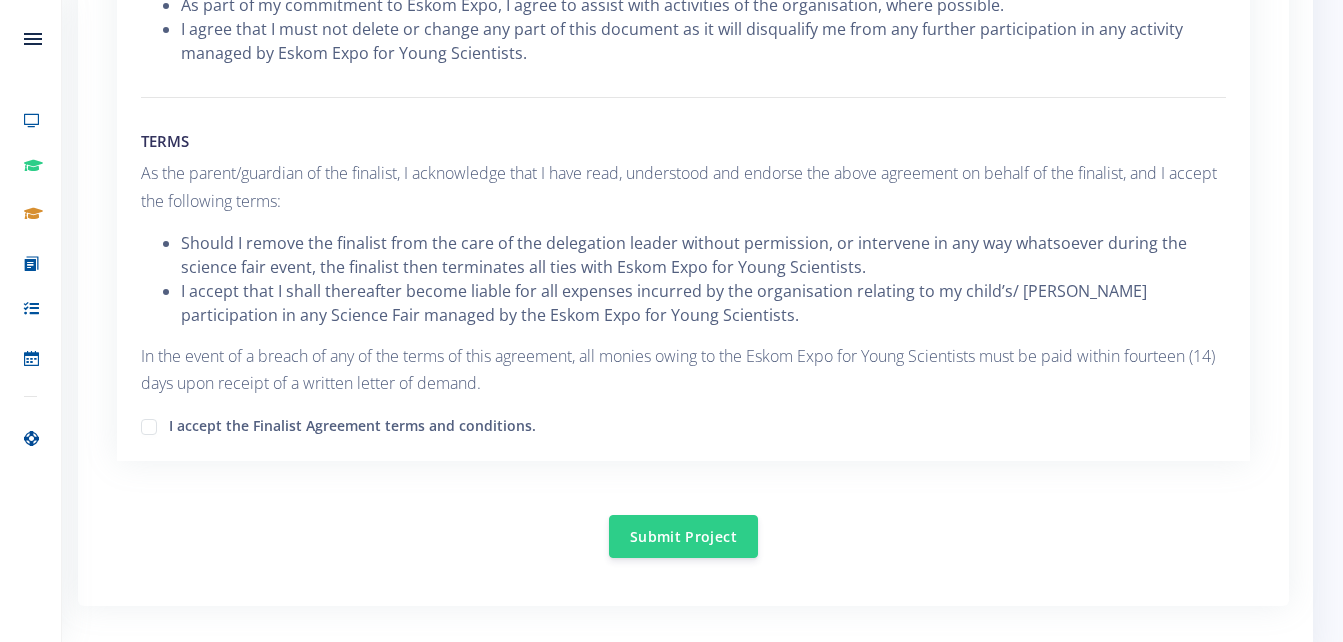 click on "I accept the
Finalist Agreement
terms and conditions." at bounding box center (352, 423) 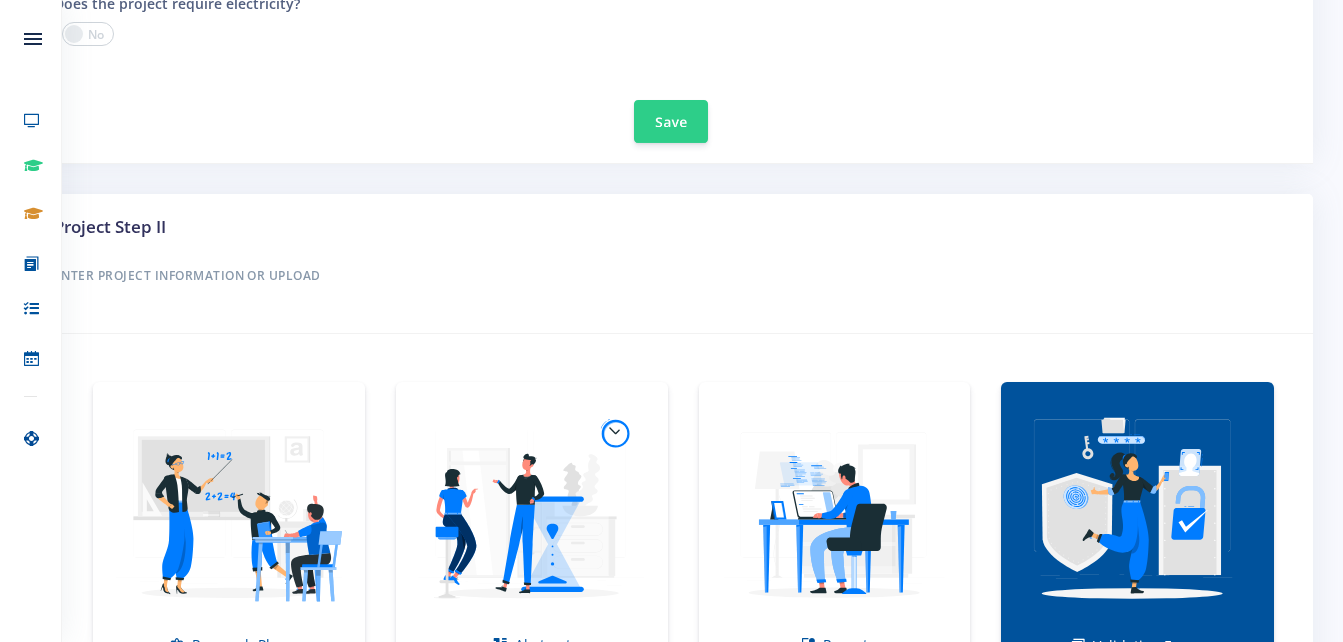 scroll, scrollTop: 987, scrollLeft: 0, axis: vertical 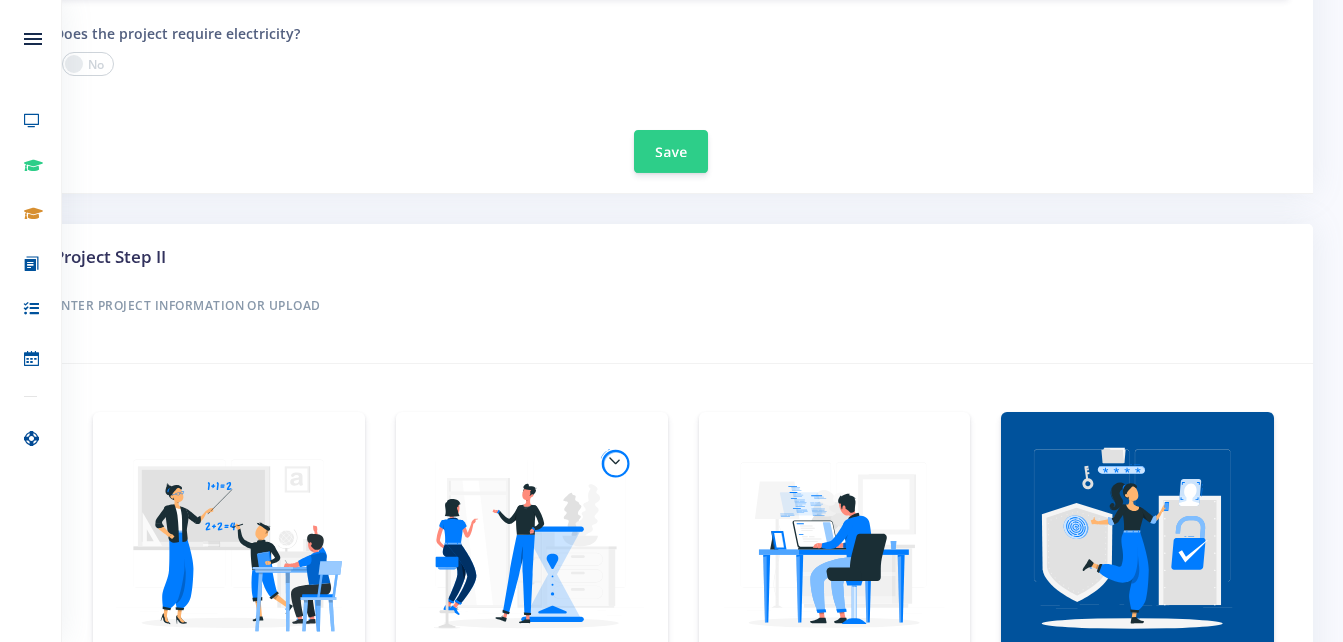 click at bounding box center (835, 544) 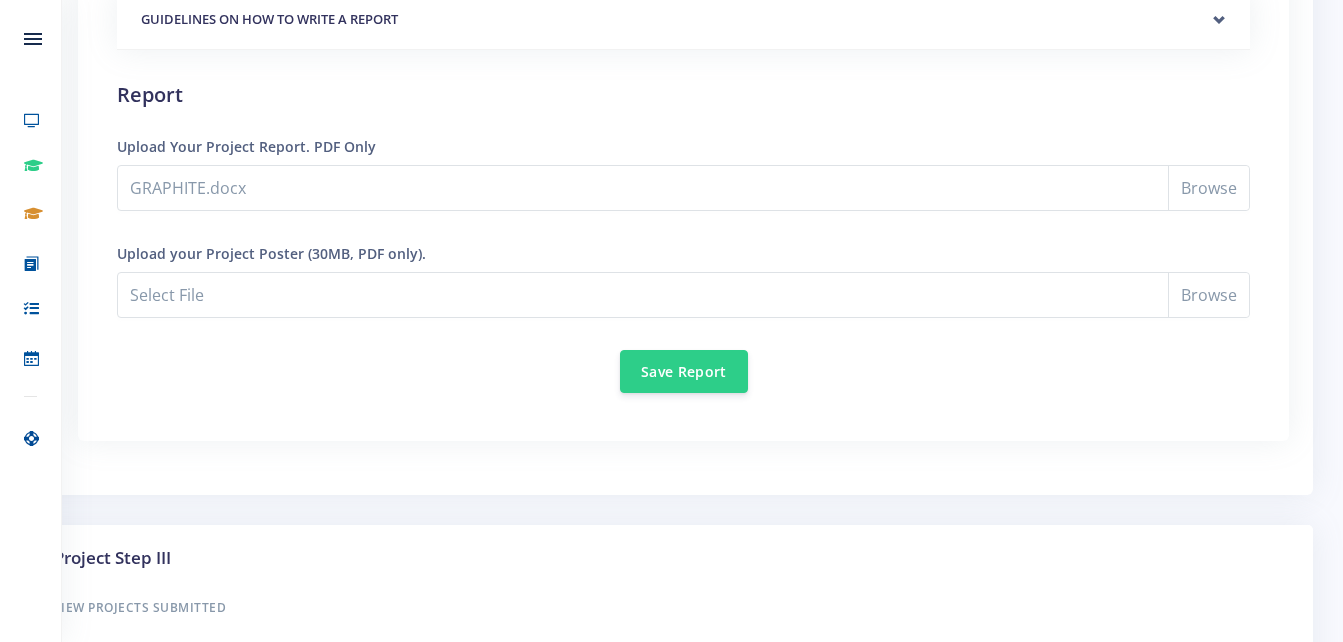 scroll, scrollTop: 1732, scrollLeft: 0, axis: vertical 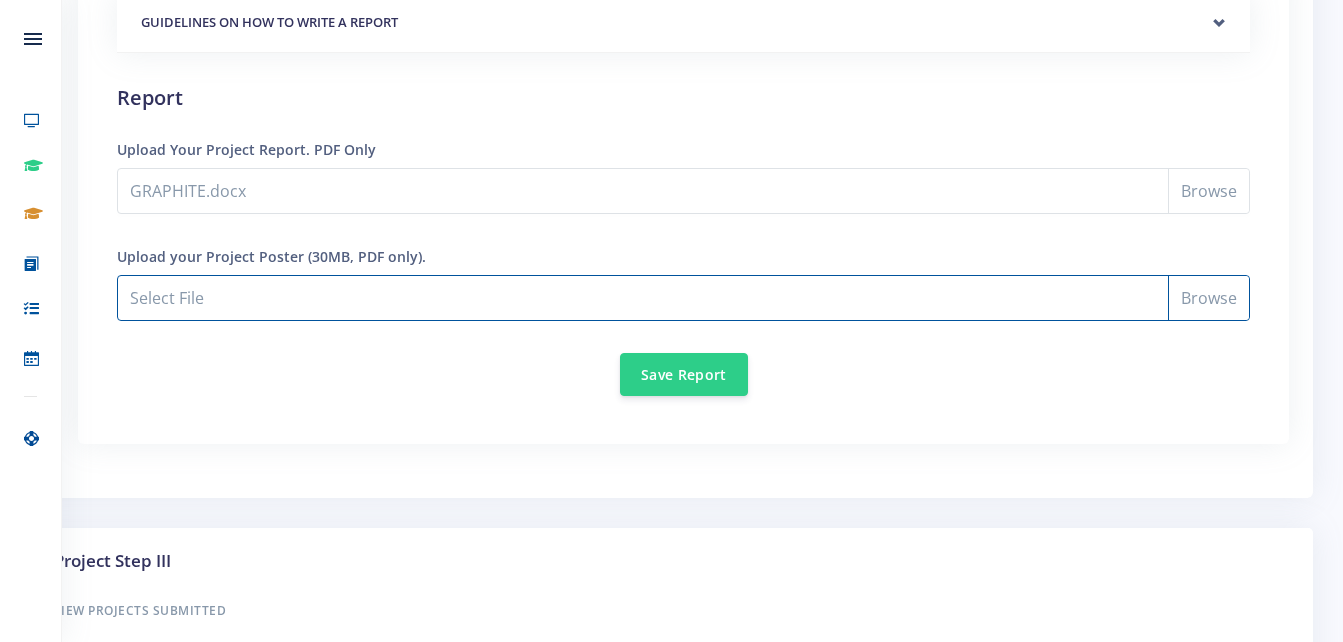 click on "GRAPHITE.docx" at bounding box center [683, 298] 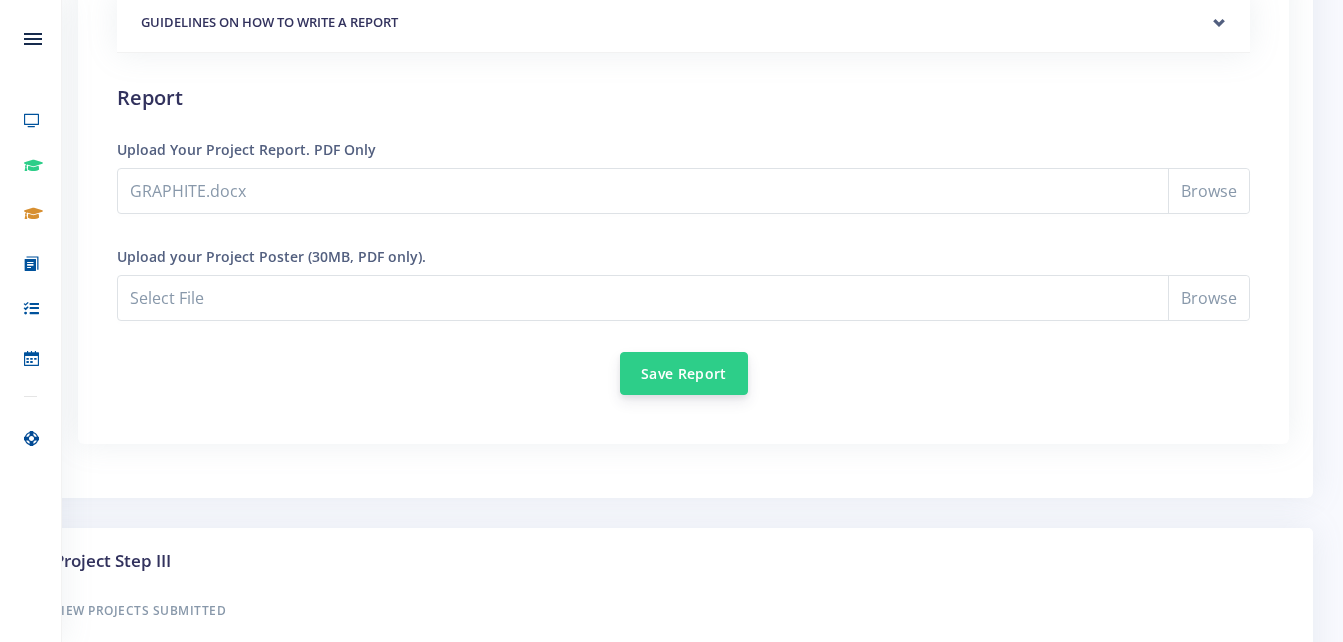 click on "Save Report" at bounding box center [684, 373] 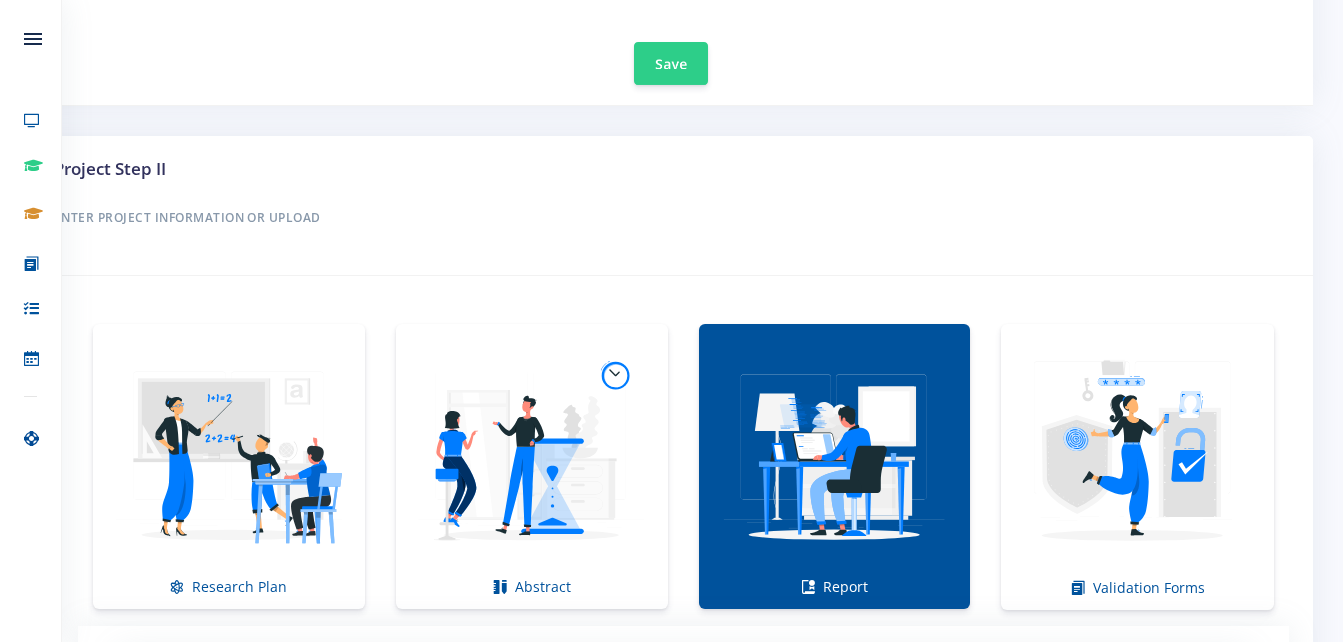 scroll, scrollTop: 1570, scrollLeft: 0, axis: vertical 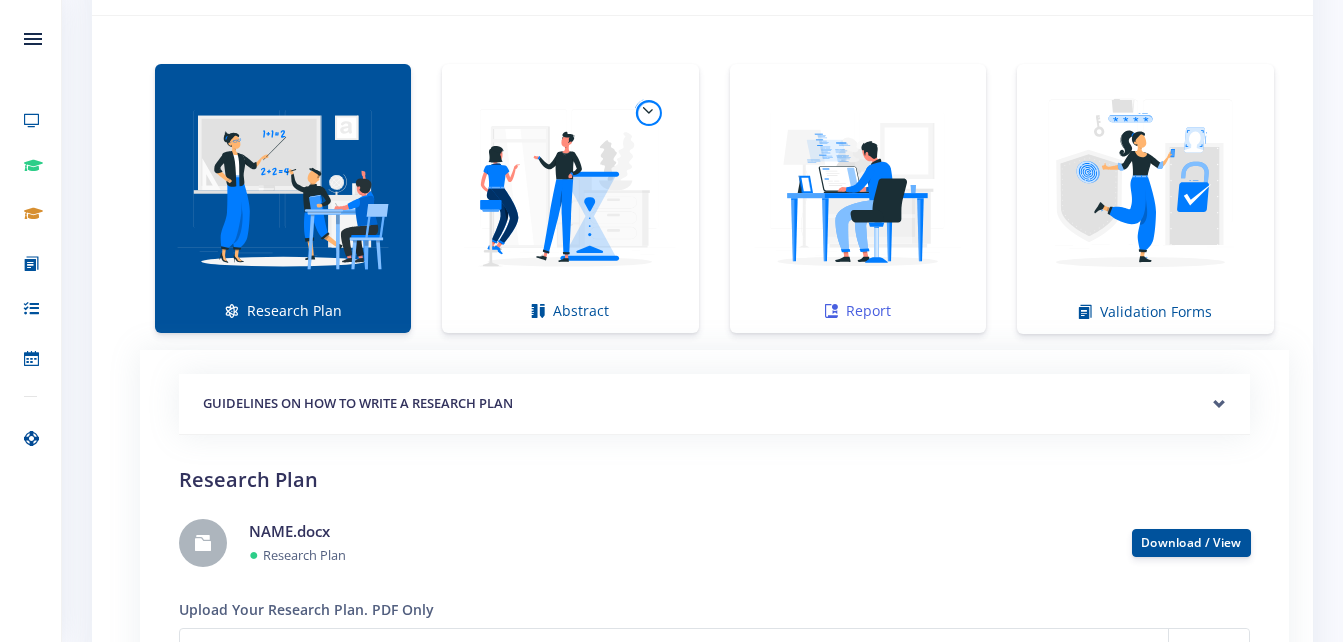 click on "Report" at bounding box center (858, 198) 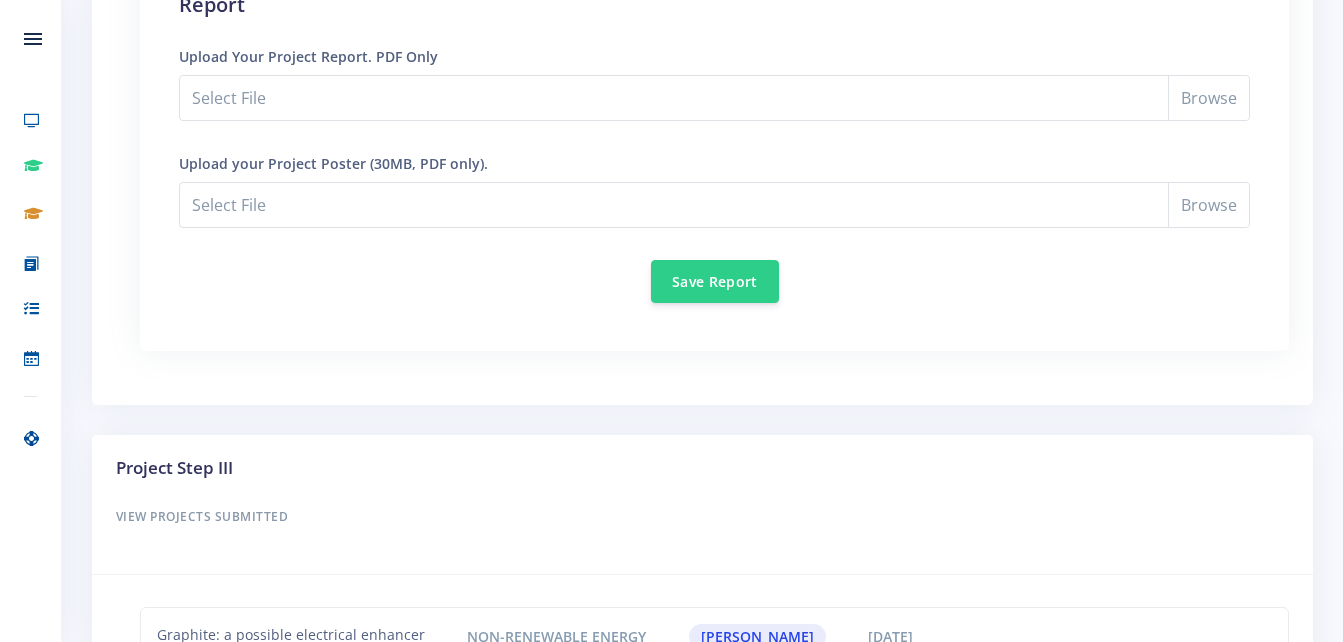 scroll, scrollTop: 1813, scrollLeft: 0, axis: vertical 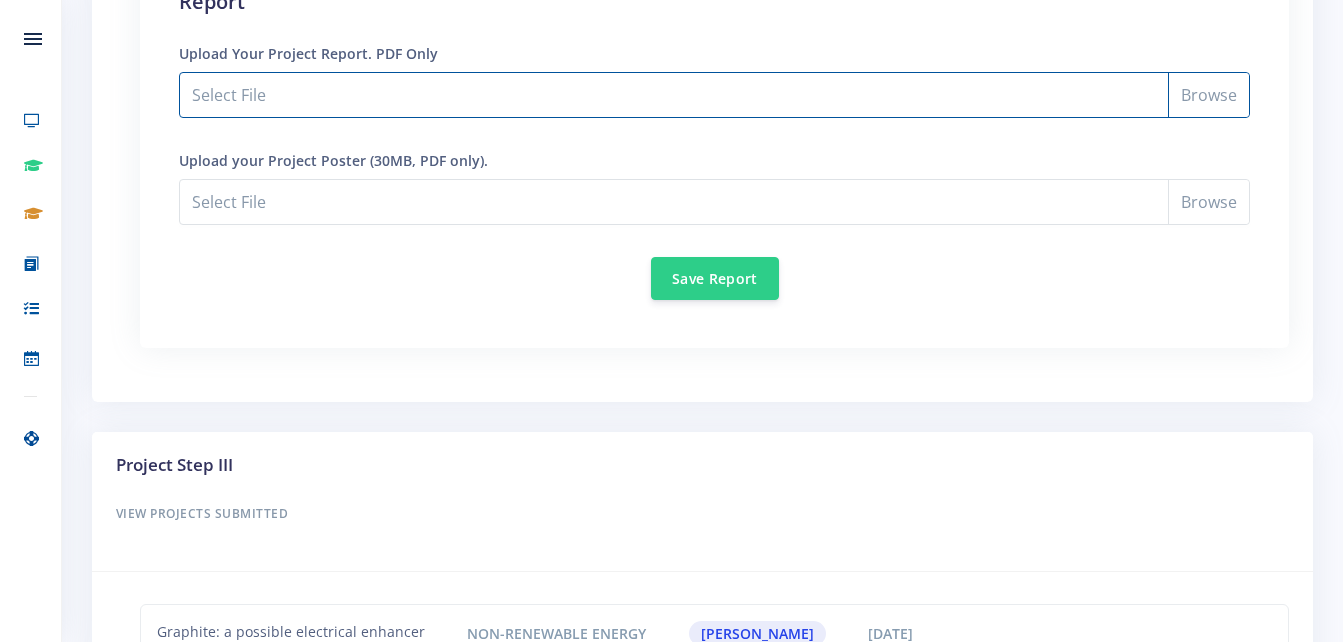 click on "Select File" at bounding box center [714, 95] 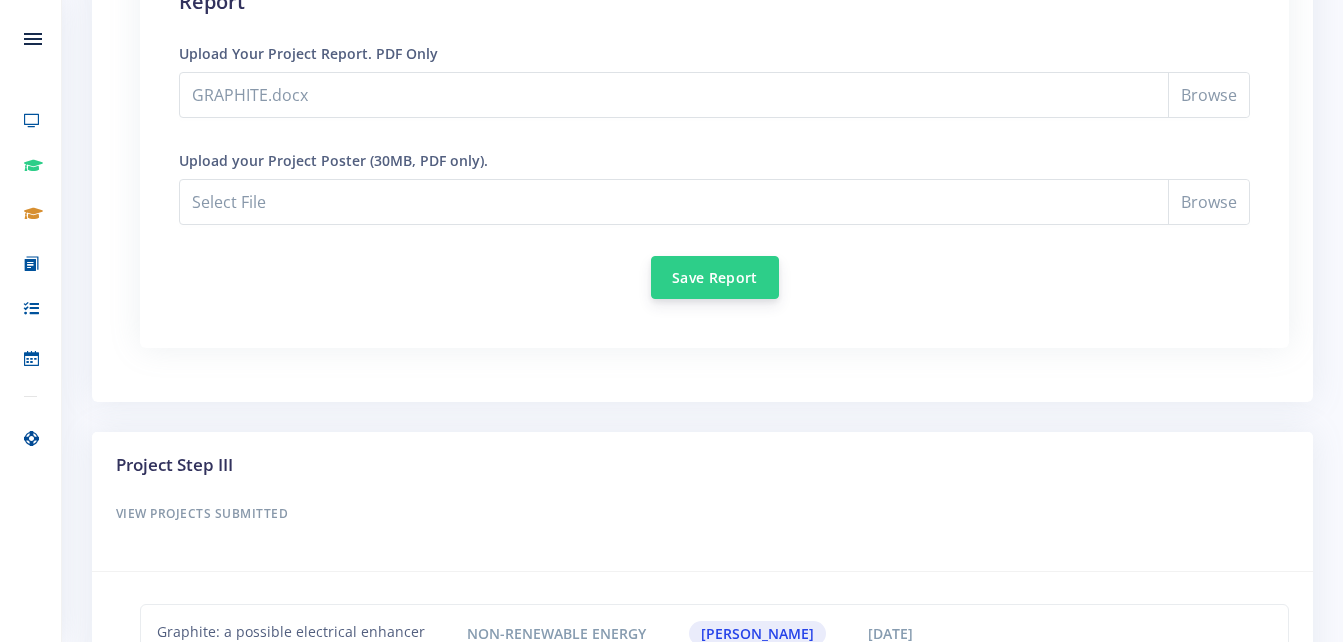 click on "Save Report" at bounding box center [715, 277] 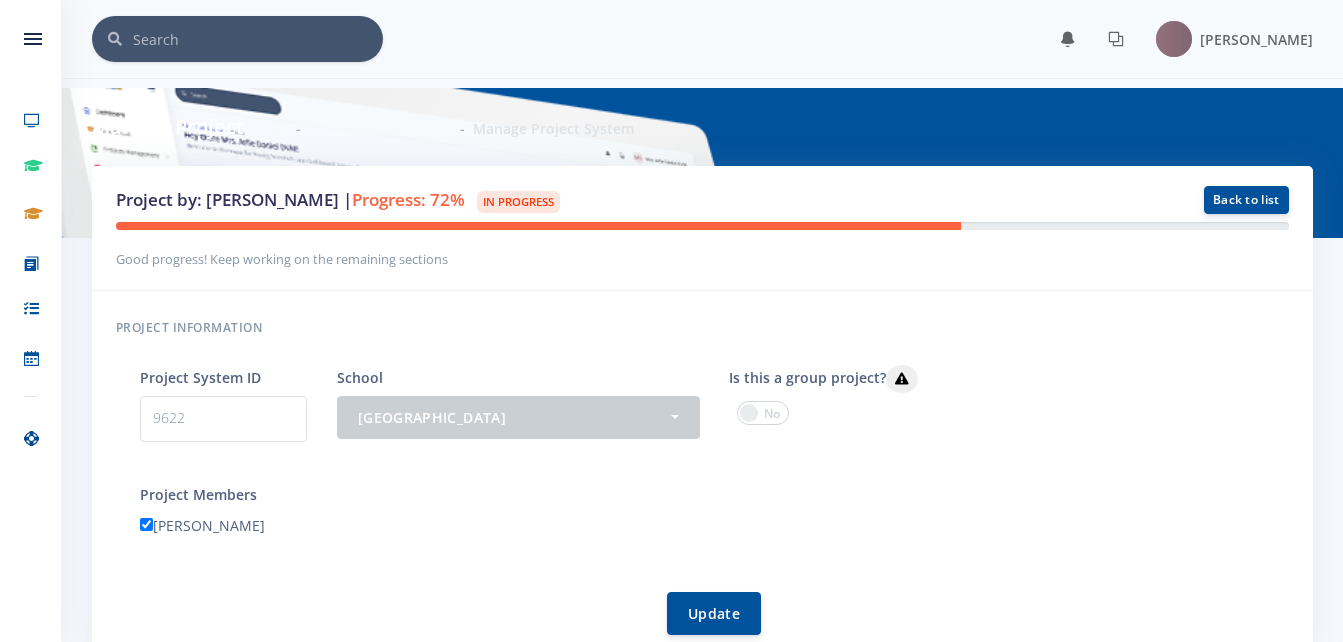 scroll, scrollTop: 1813, scrollLeft: 0, axis: vertical 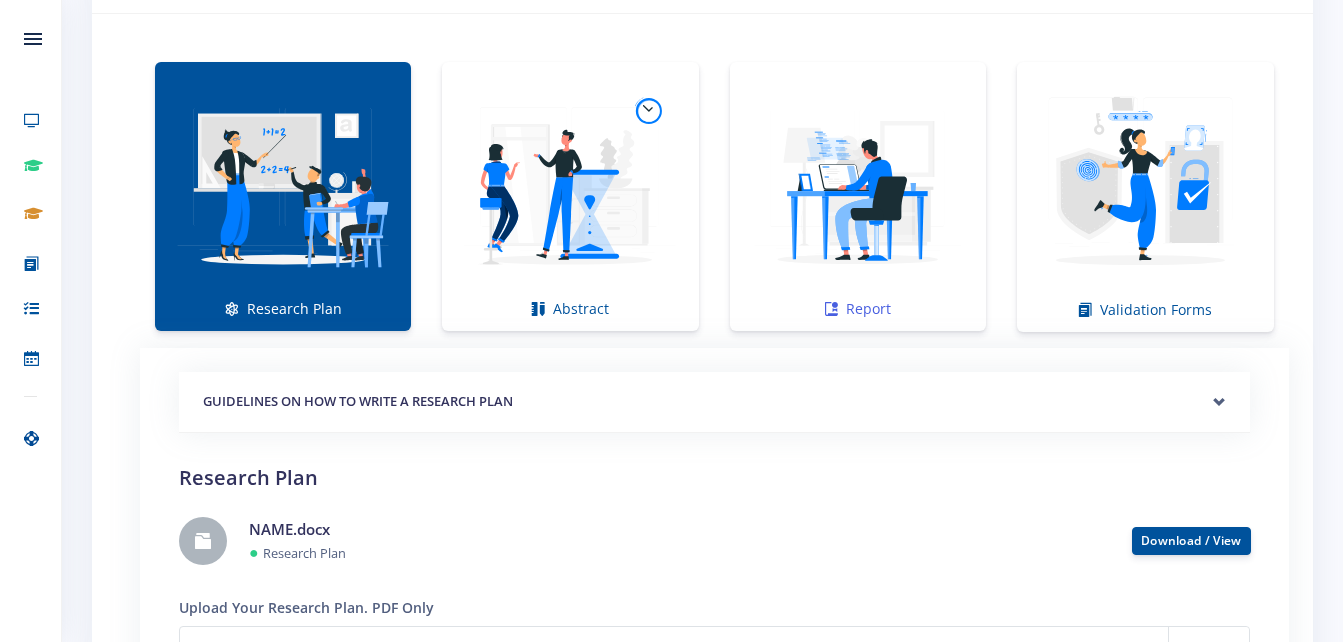 click at bounding box center (858, 186) 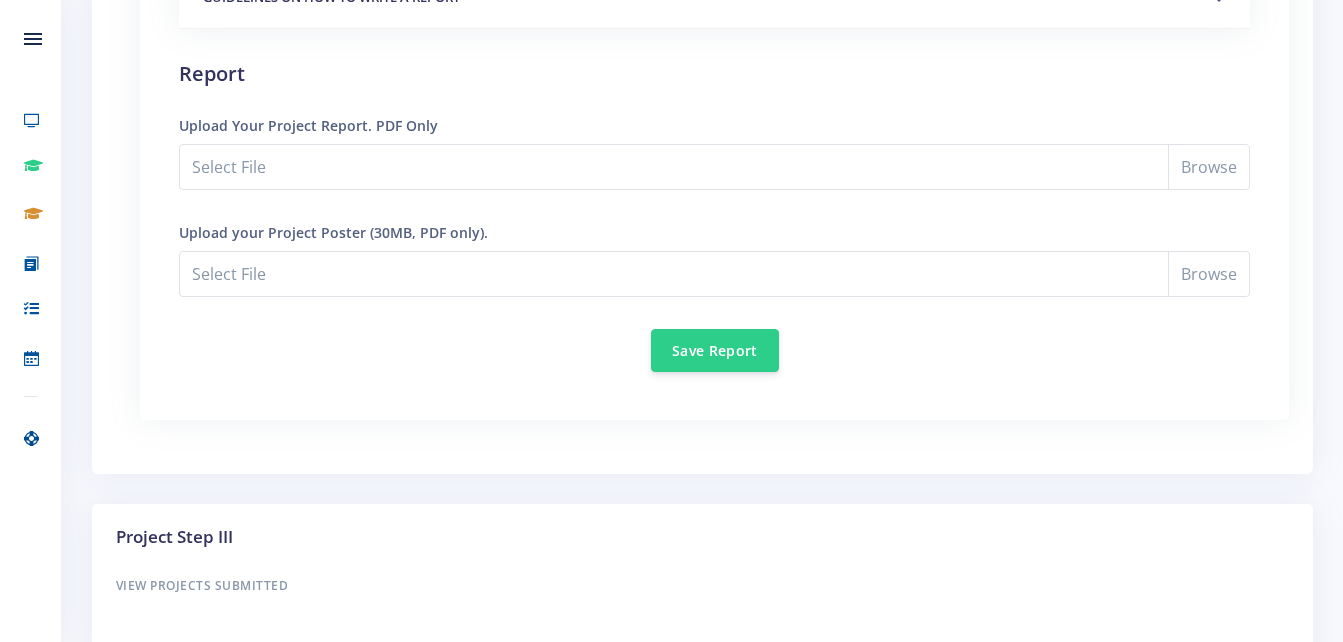 scroll, scrollTop: 1742, scrollLeft: 0, axis: vertical 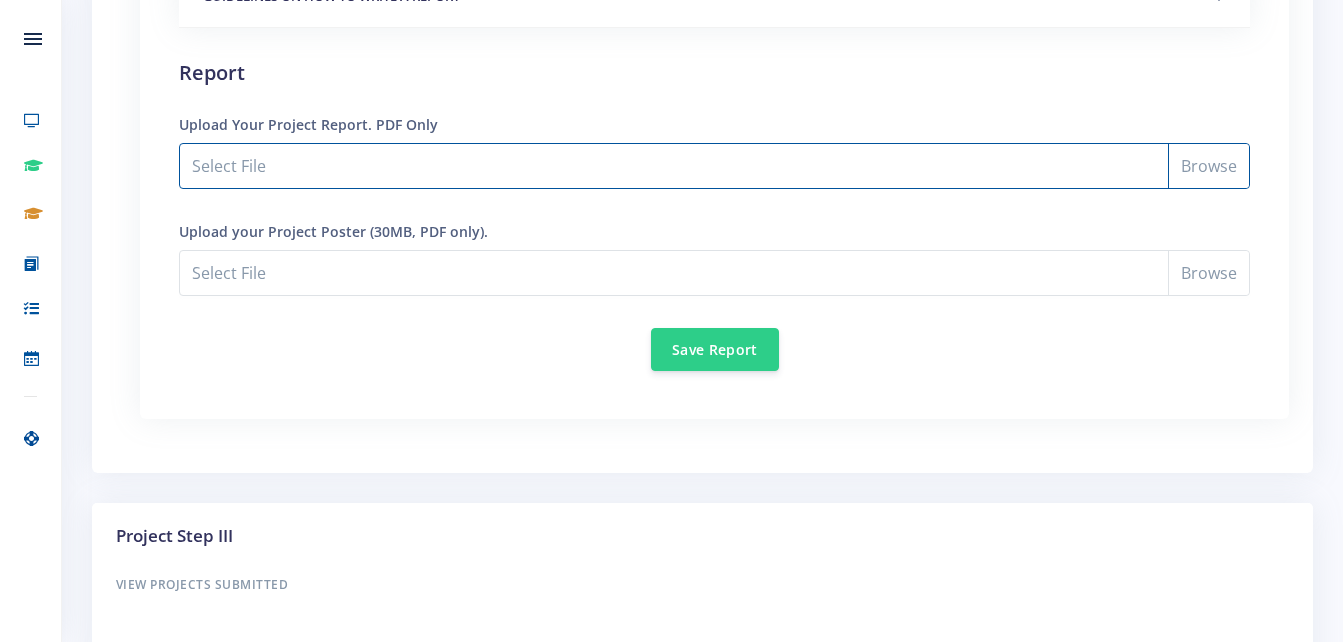 click on "Select File" at bounding box center (714, 166) 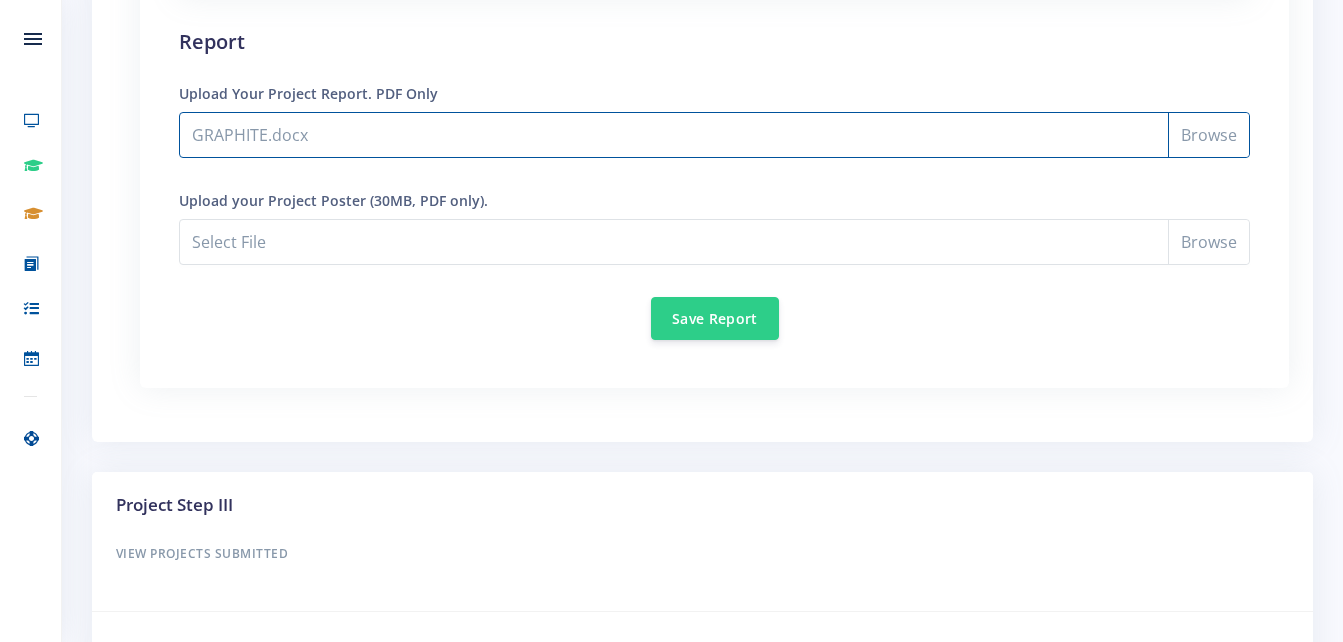 scroll, scrollTop: 1779, scrollLeft: 0, axis: vertical 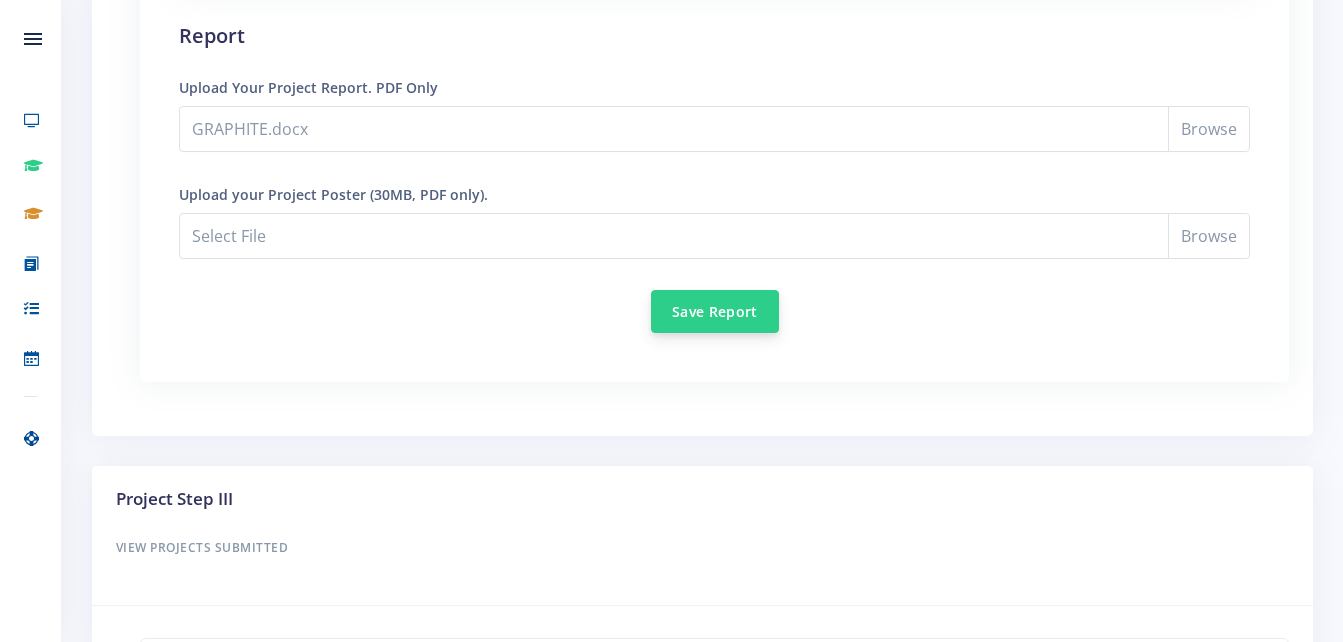 click on "Save Report" at bounding box center (715, 311) 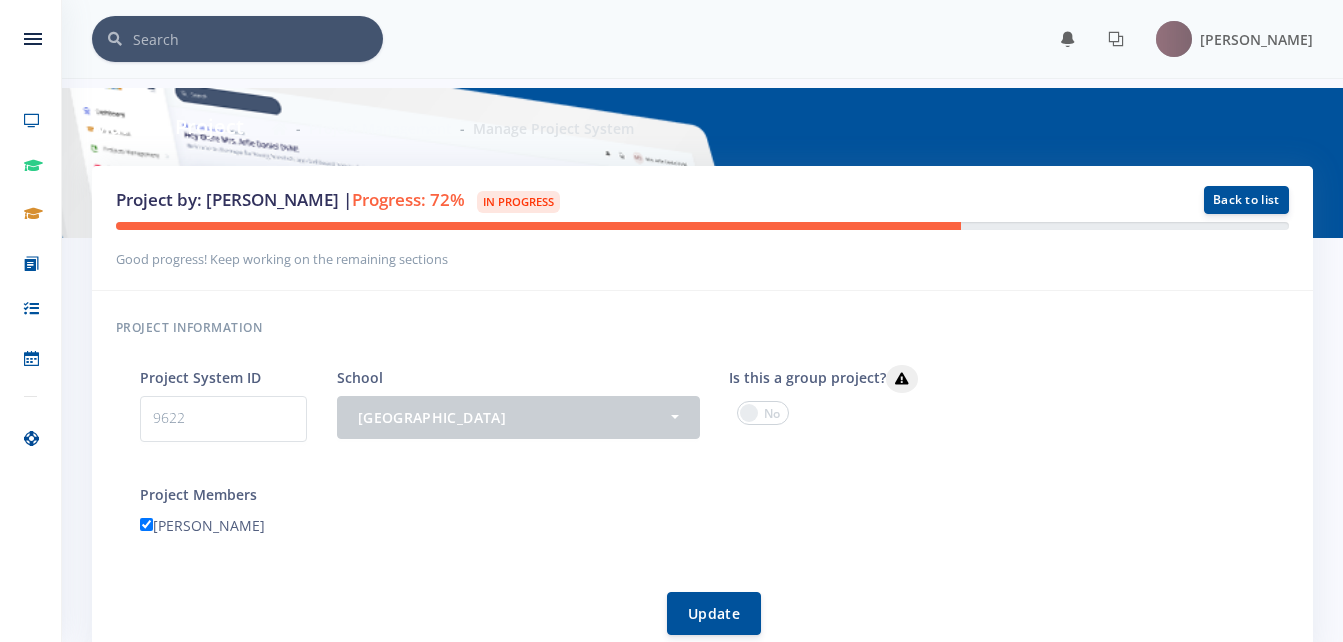 scroll, scrollTop: 1779, scrollLeft: 0, axis: vertical 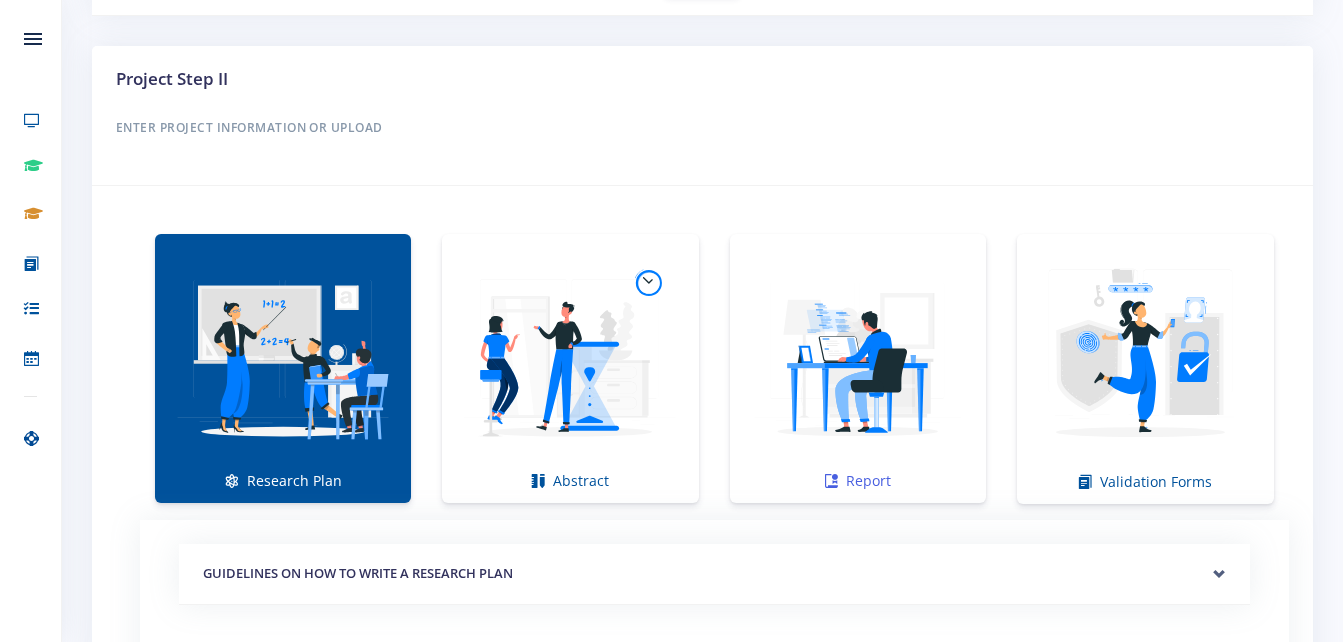 click at bounding box center [858, 358] 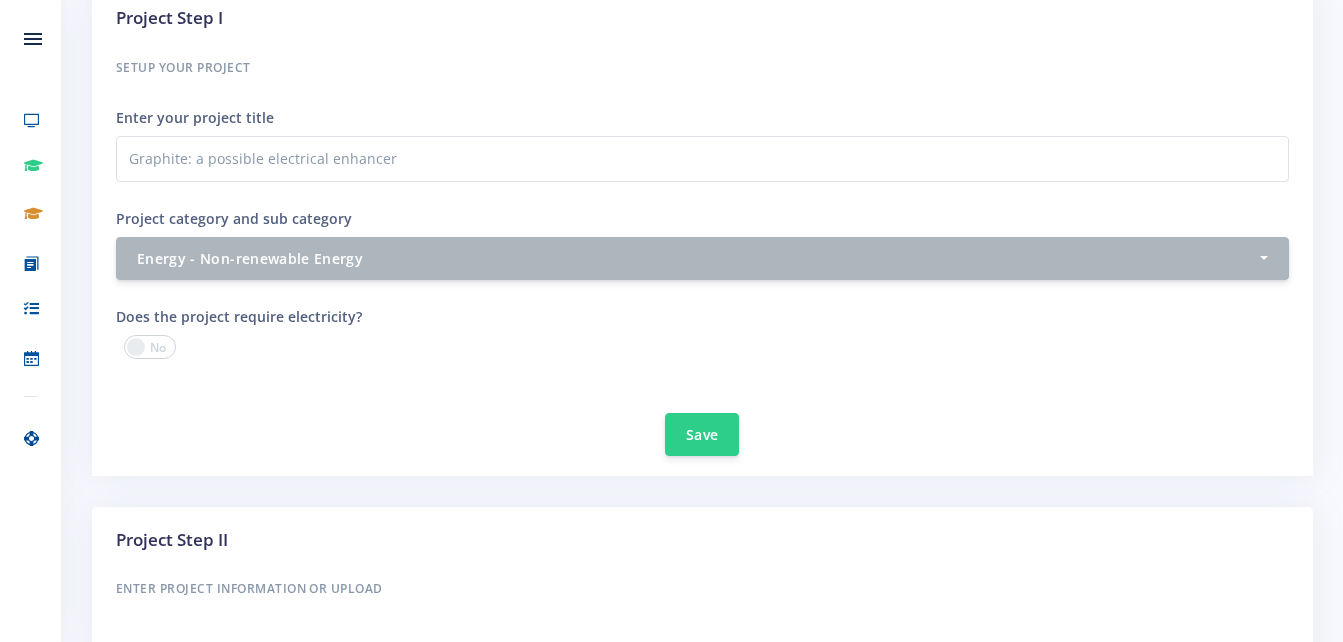 scroll, scrollTop: 712, scrollLeft: 0, axis: vertical 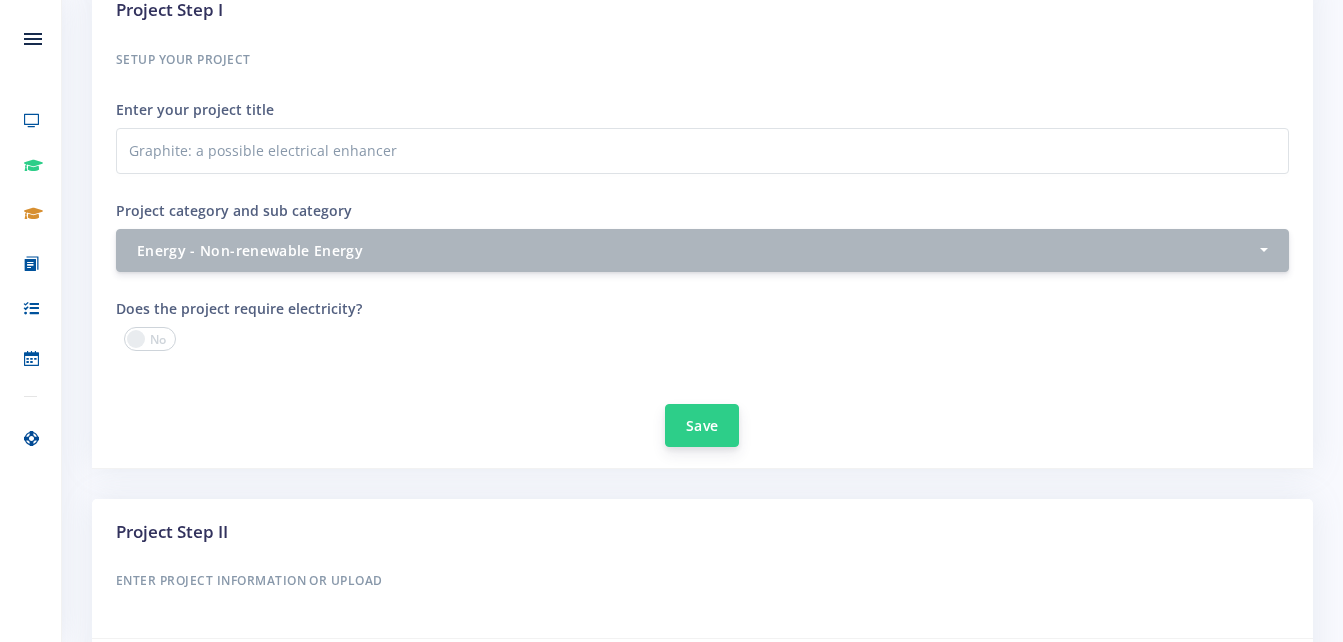 click on "Save" at bounding box center (702, 425) 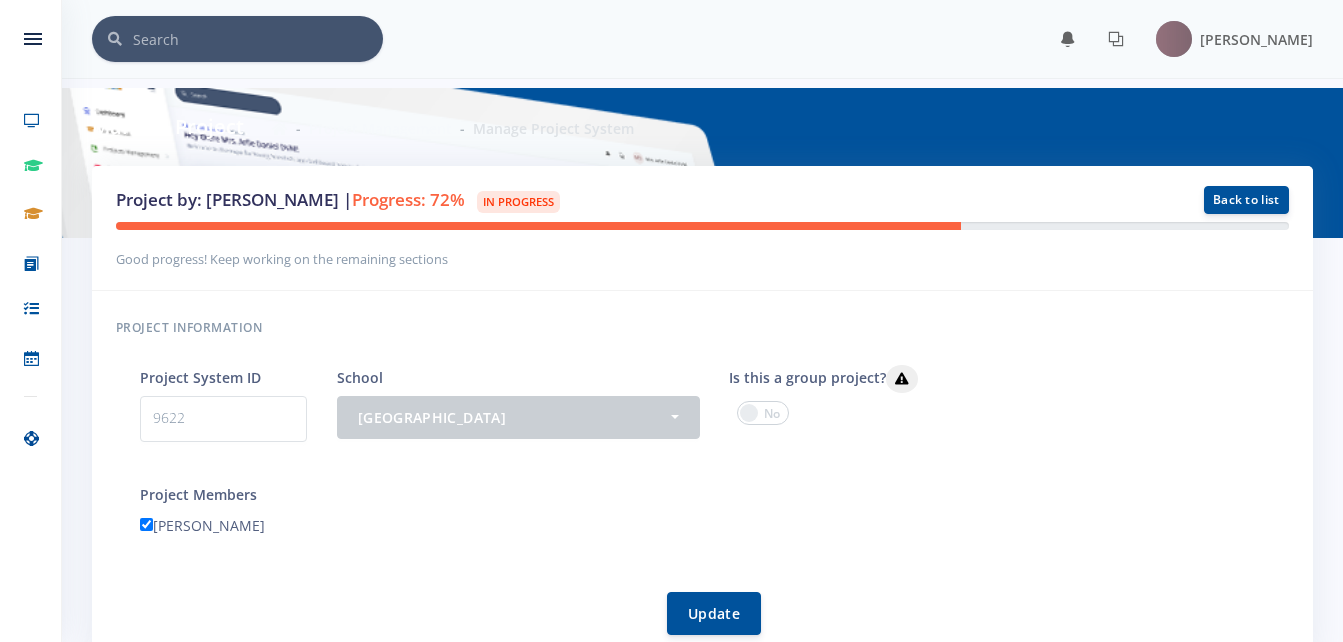 scroll, scrollTop: 609, scrollLeft: 0, axis: vertical 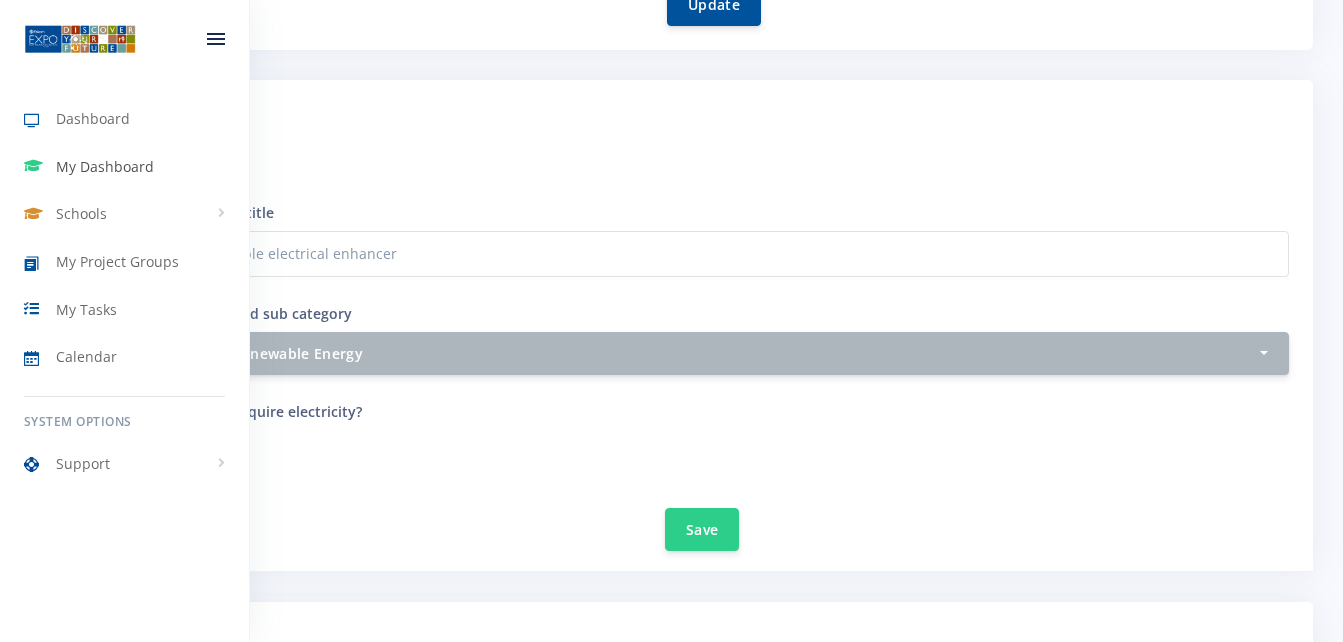 click on "My Dashboard" at bounding box center (105, 166) 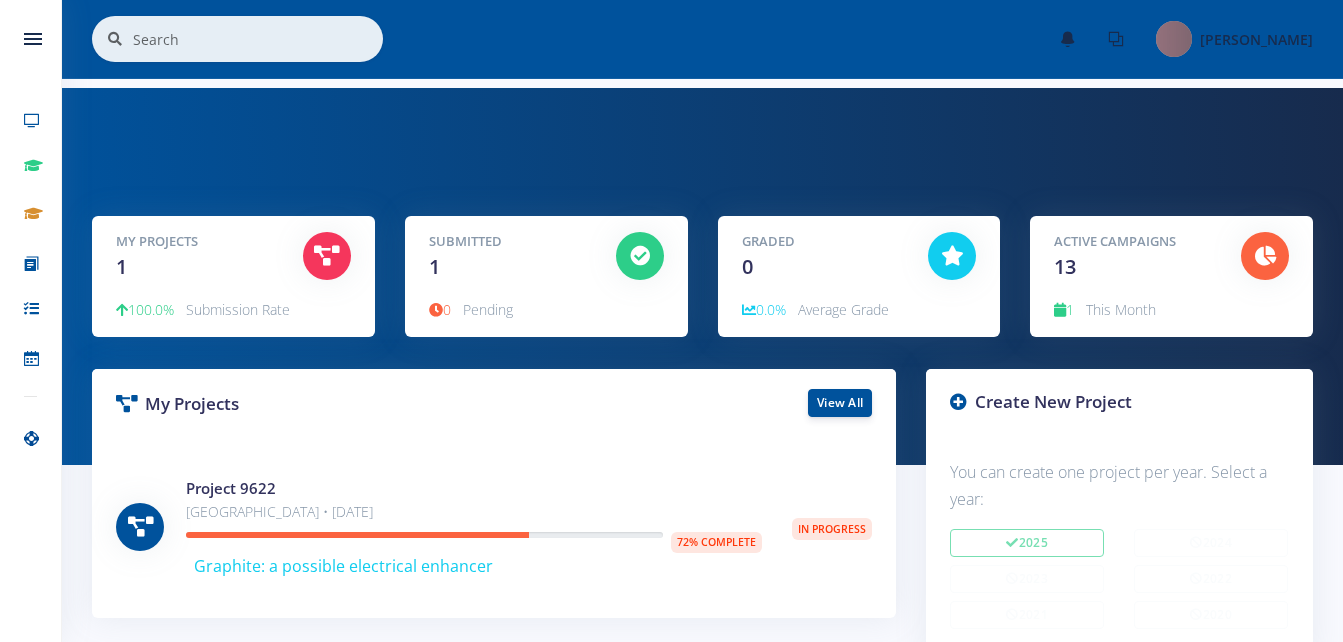 scroll, scrollTop: 313, scrollLeft: 0, axis: vertical 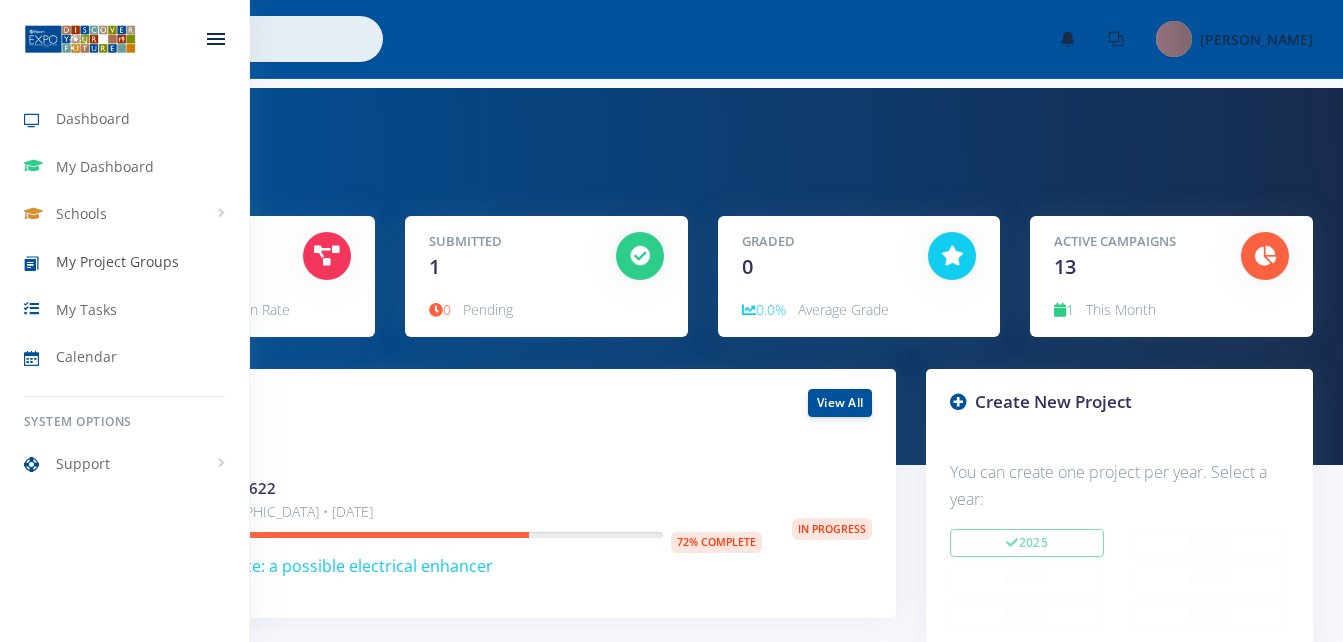 click on "My Project Groups" at bounding box center [117, 261] 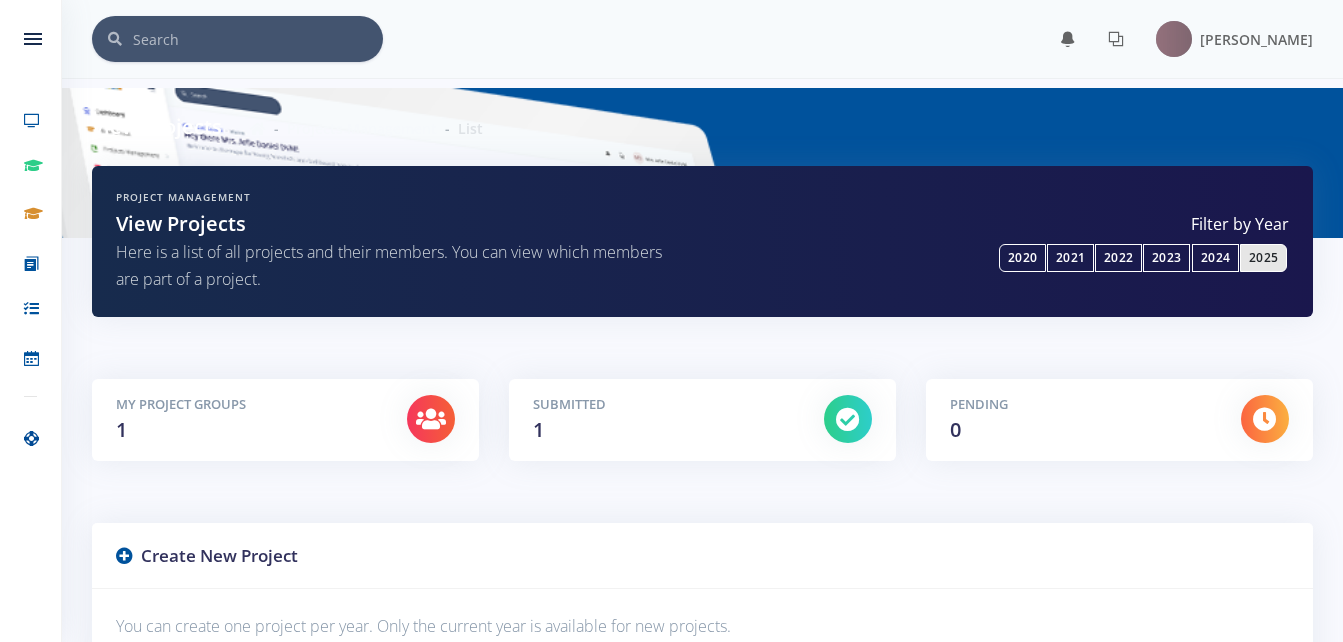 scroll, scrollTop: 0, scrollLeft: 0, axis: both 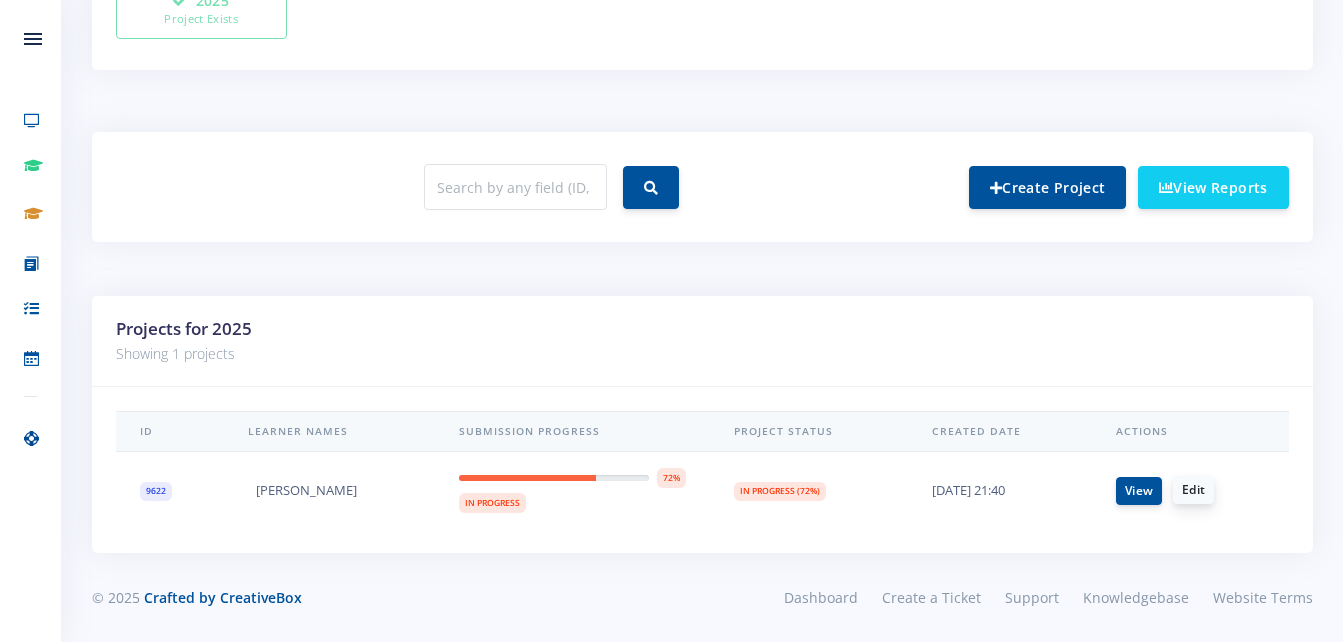 click on "Edit" at bounding box center [1193, 490] 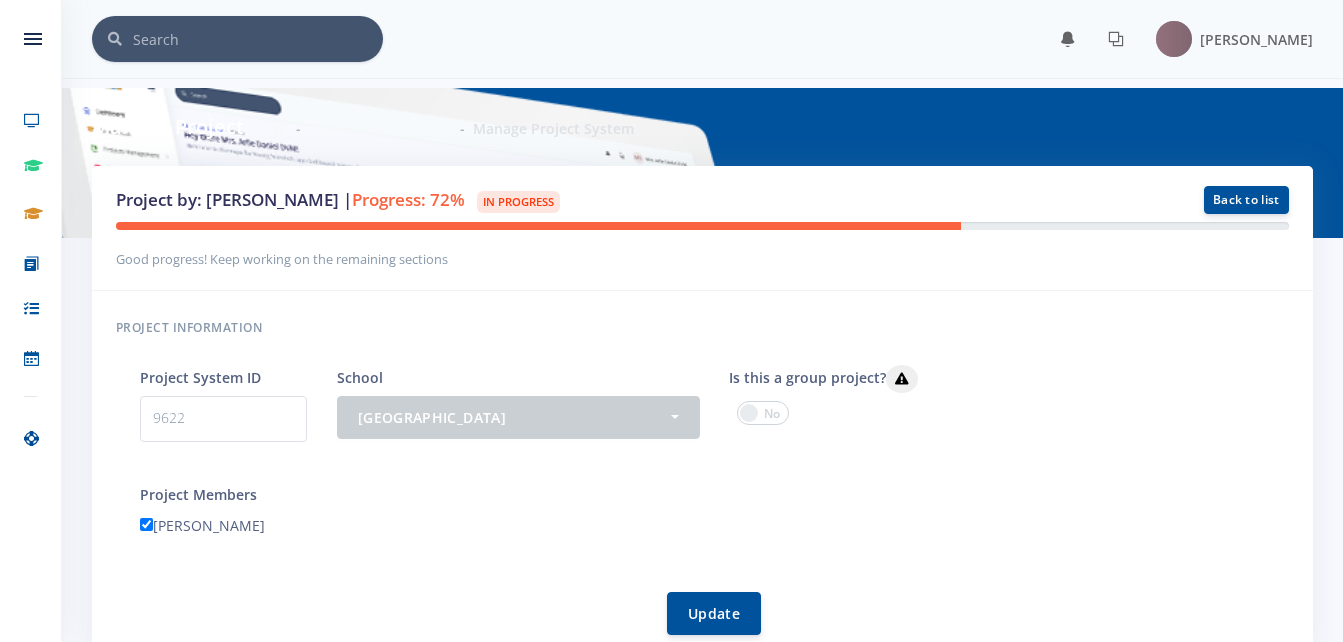 scroll, scrollTop: 0, scrollLeft: 0, axis: both 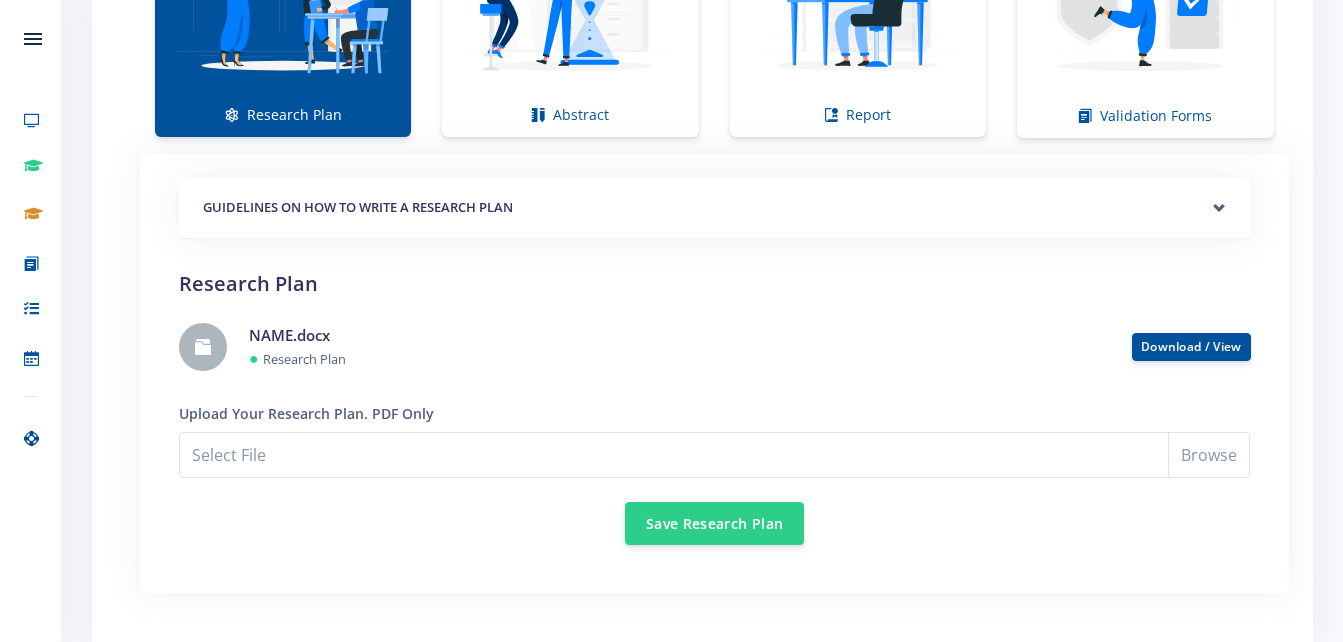 click on "GUIDELINES ON HOW TO WRITE A RESEARCH
PLAN
Research Plan Templates for:
Research Plan ●" at bounding box center [714, 373] 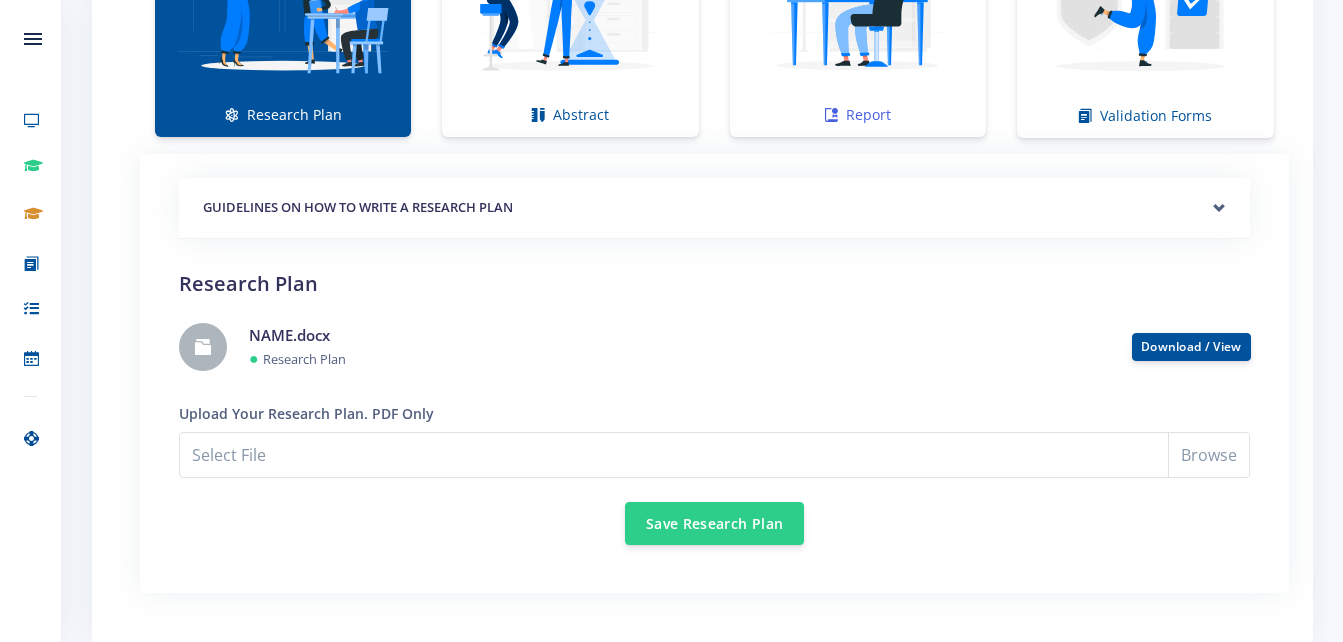 click at bounding box center (858, -8) 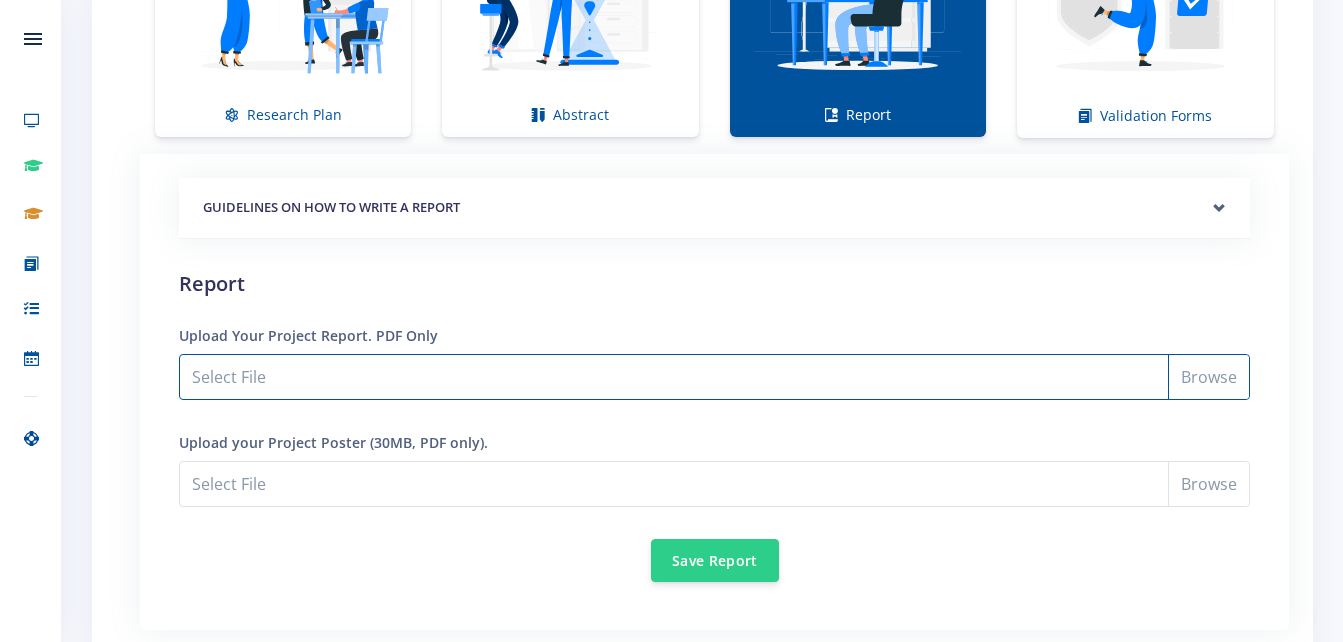 click on "Select File" at bounding box center (714, 377) 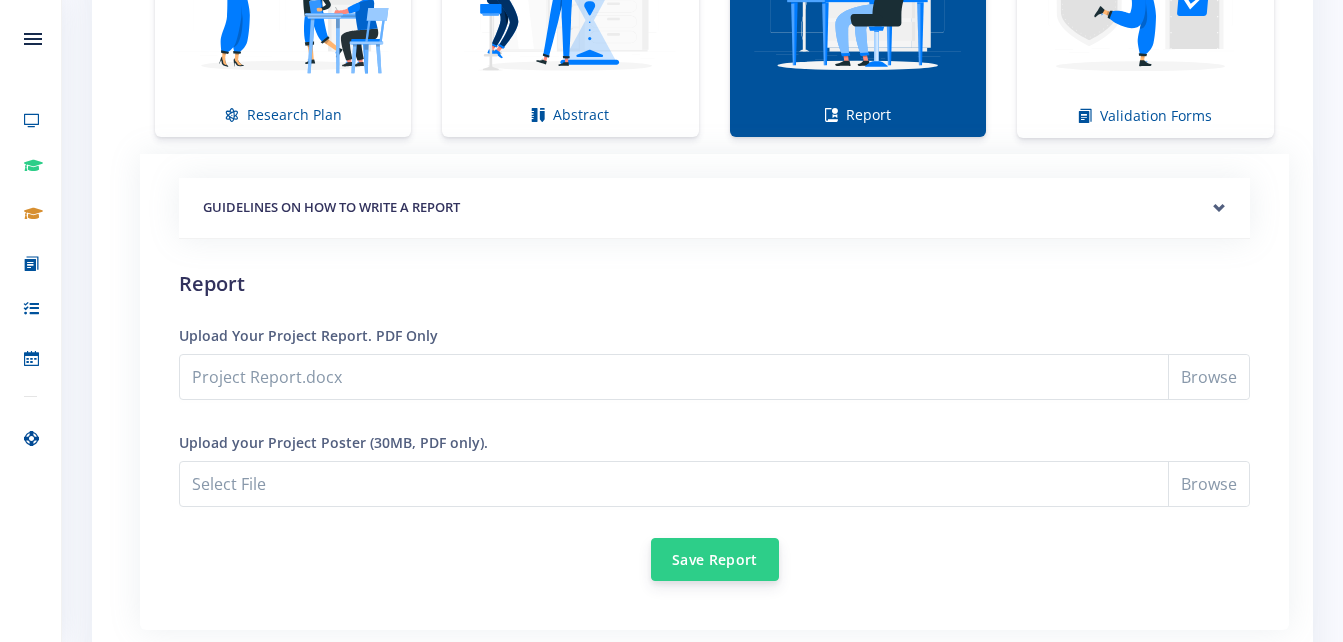 click on "Save Report" at bounding box center (715, 559) 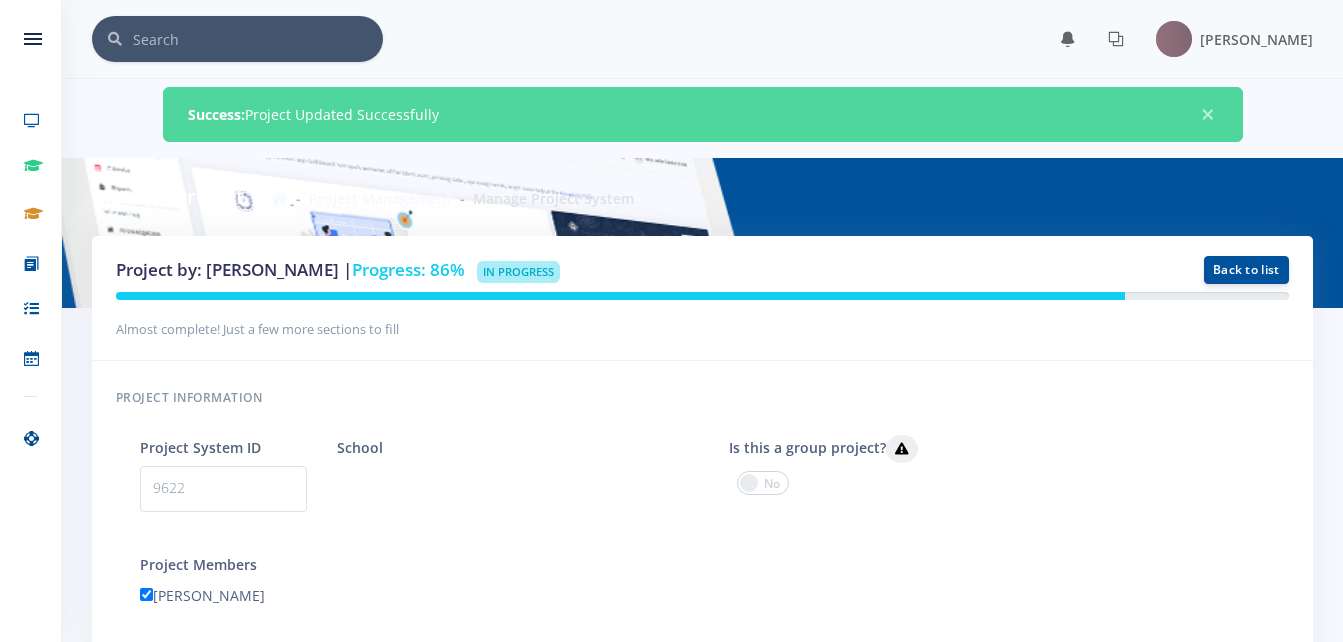 scroll, scrollTop: 0, scrollLeft: 0, axis: both 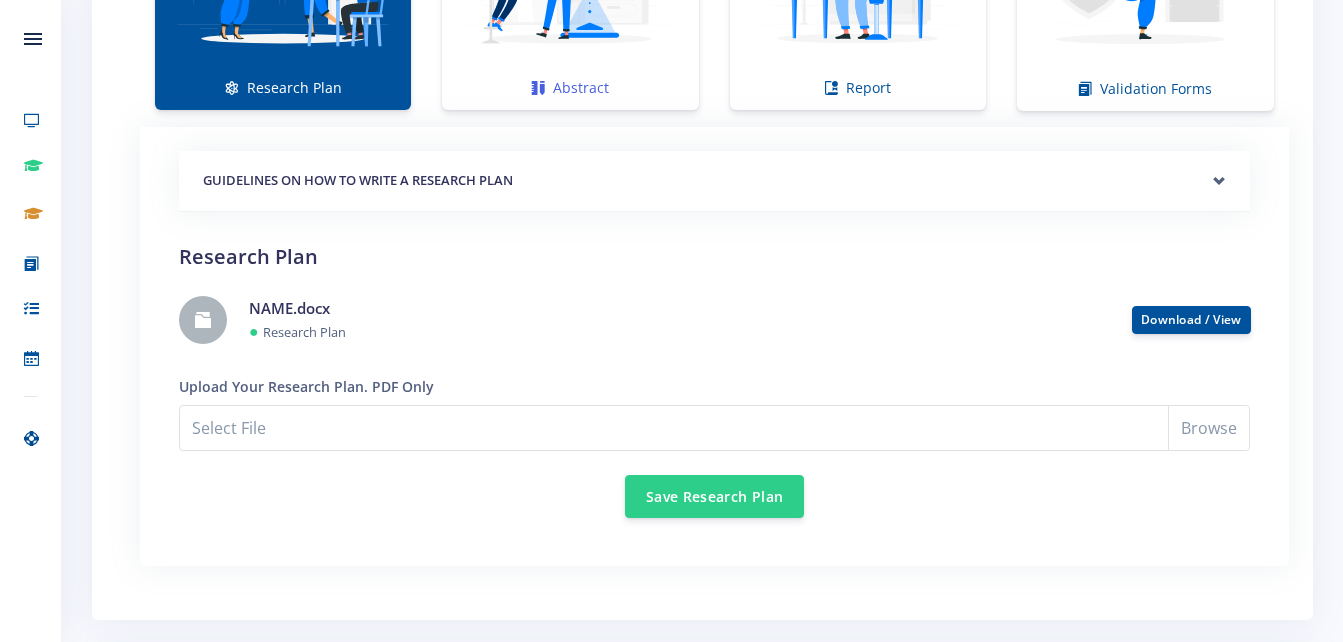 click at bounding box center [570, -35] 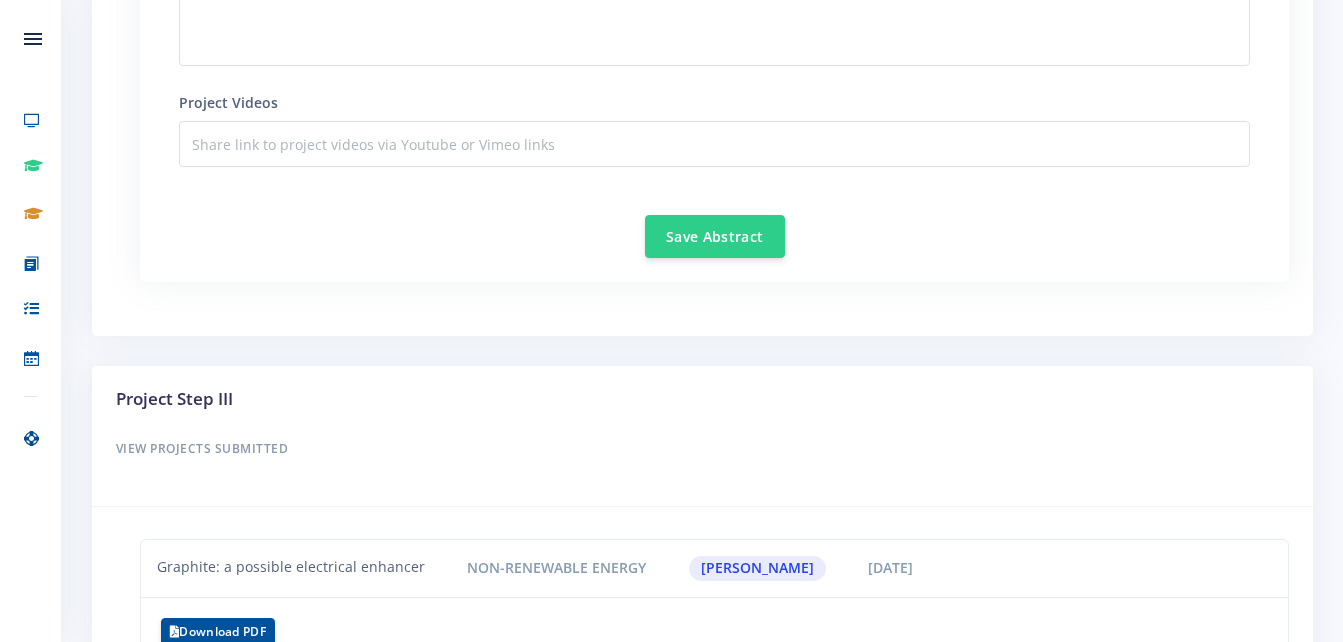scroll, scrollTop: 2829, scrollLeft: 0, axis: vertical 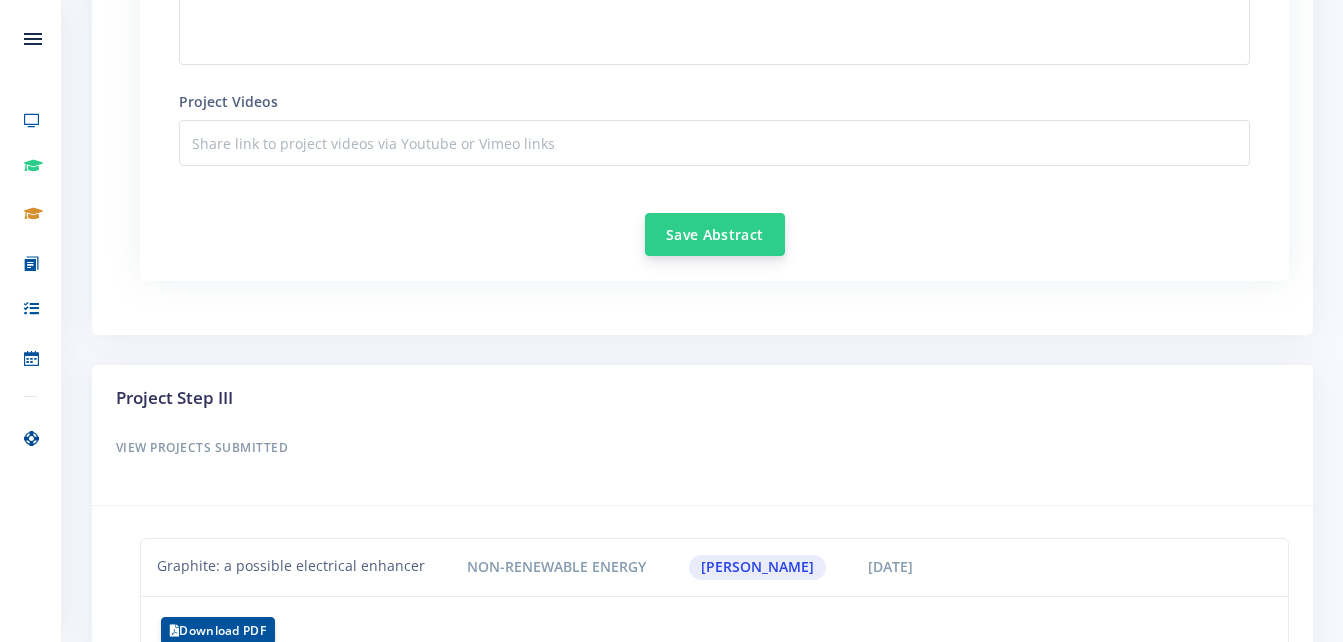 click on "Save Abstract" at bounding box center [715, 234] 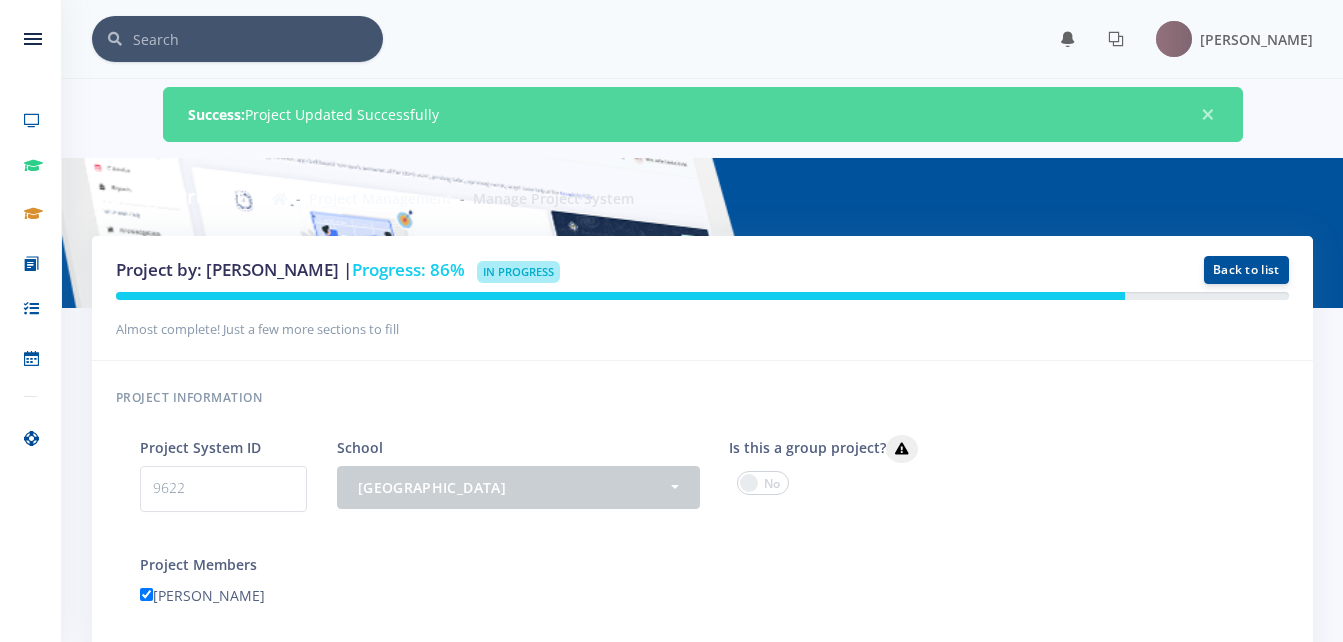 scroll, scrollTop: 0, scrollLeft: 0, axis: both 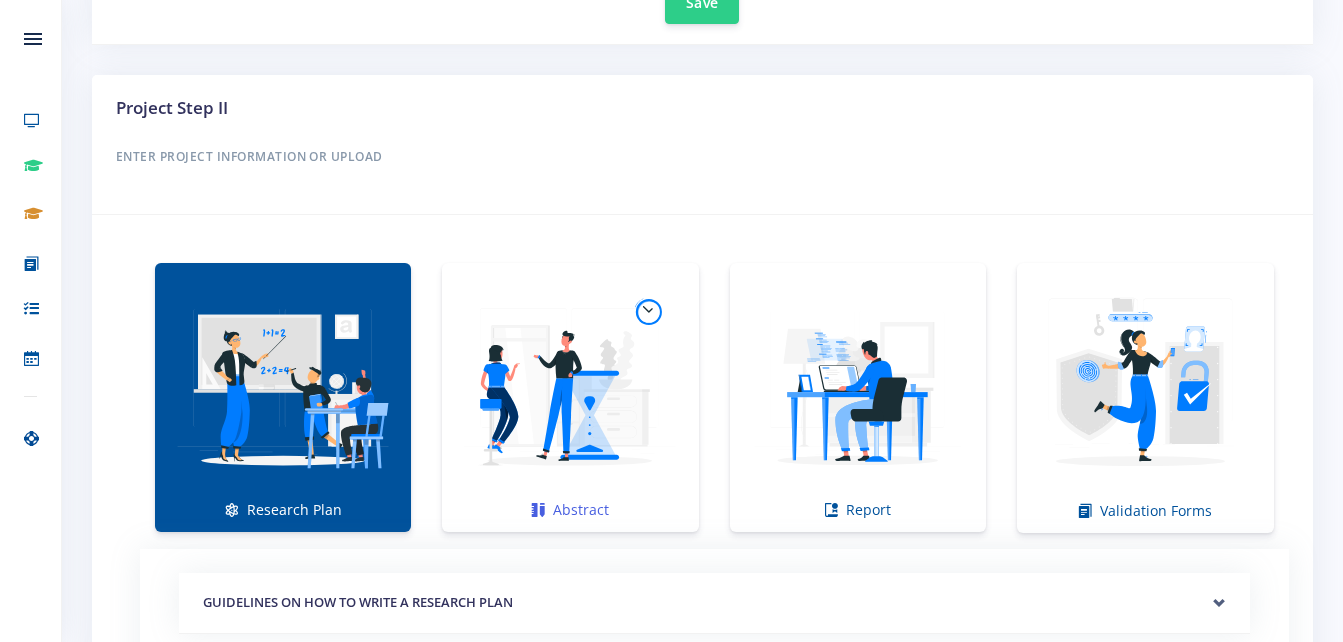 click at bounding box center (570, 387) 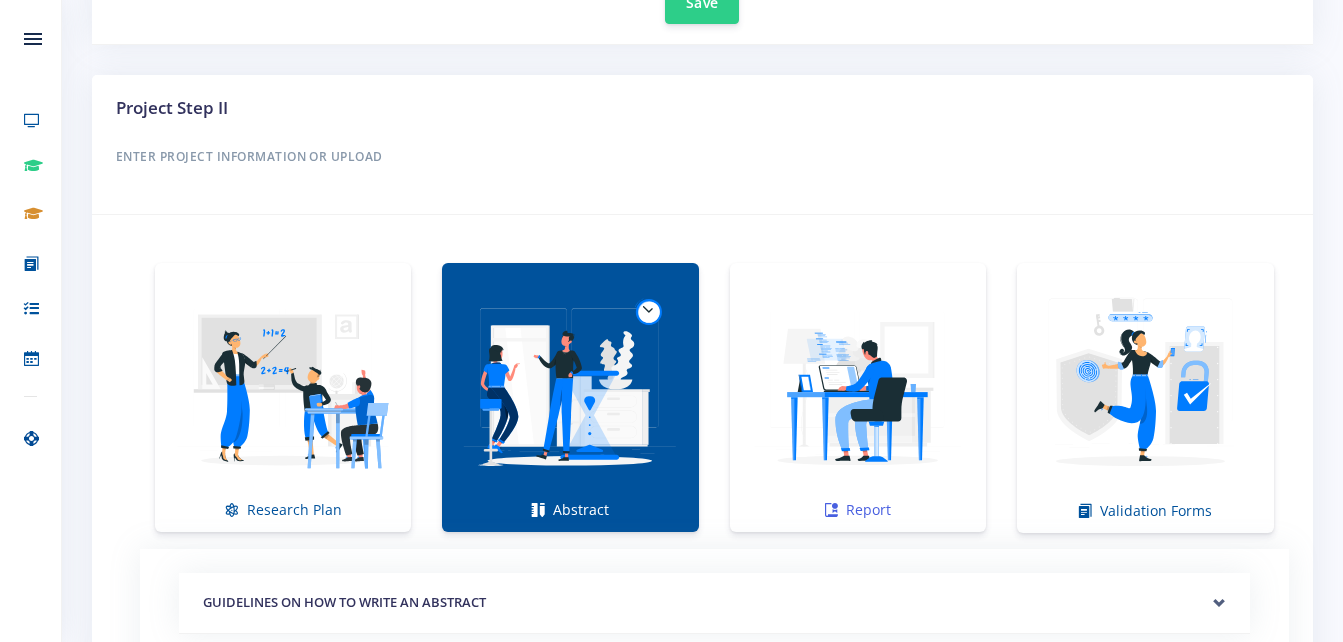 click at bounding box center [858, 387] 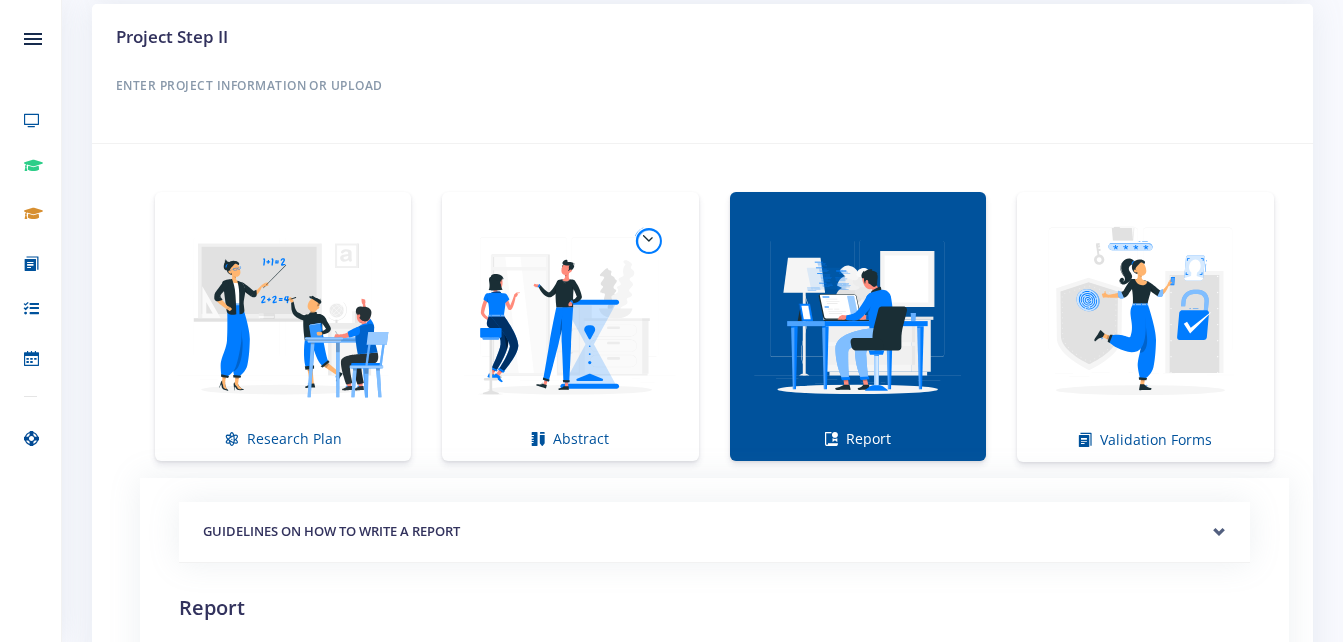 scroll, scrollTop: 1276, scrollLeft: 0, axis: vertical 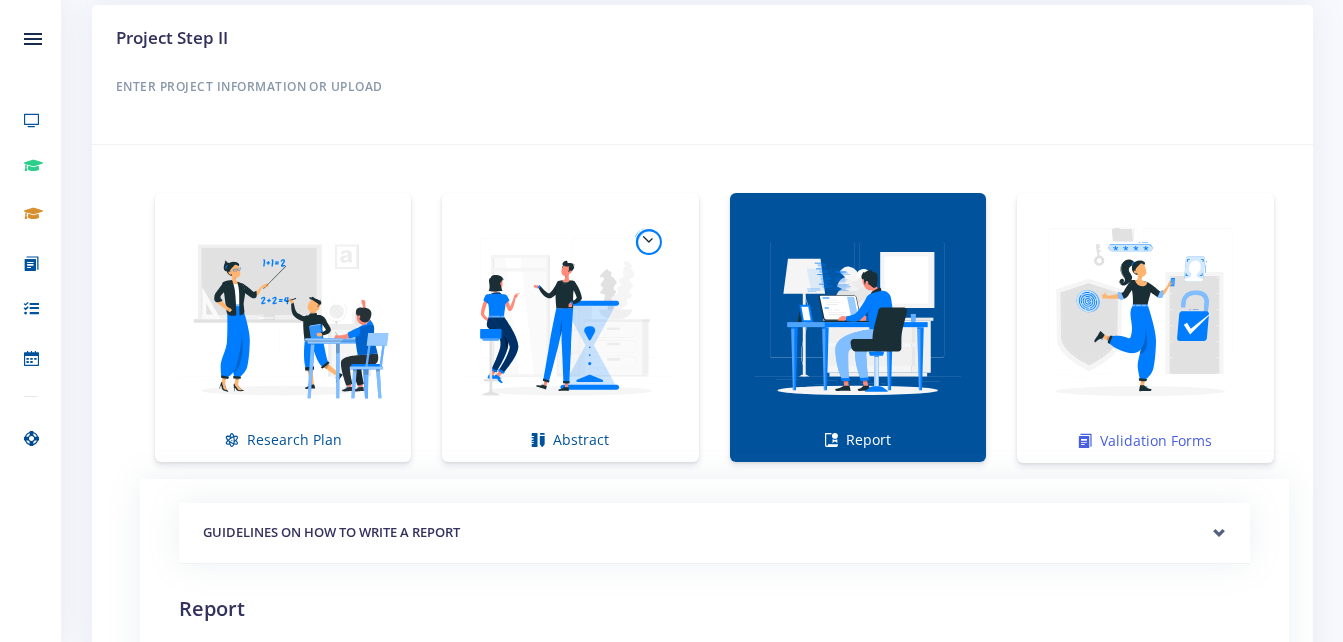 click at bounding box center [1145, 317] 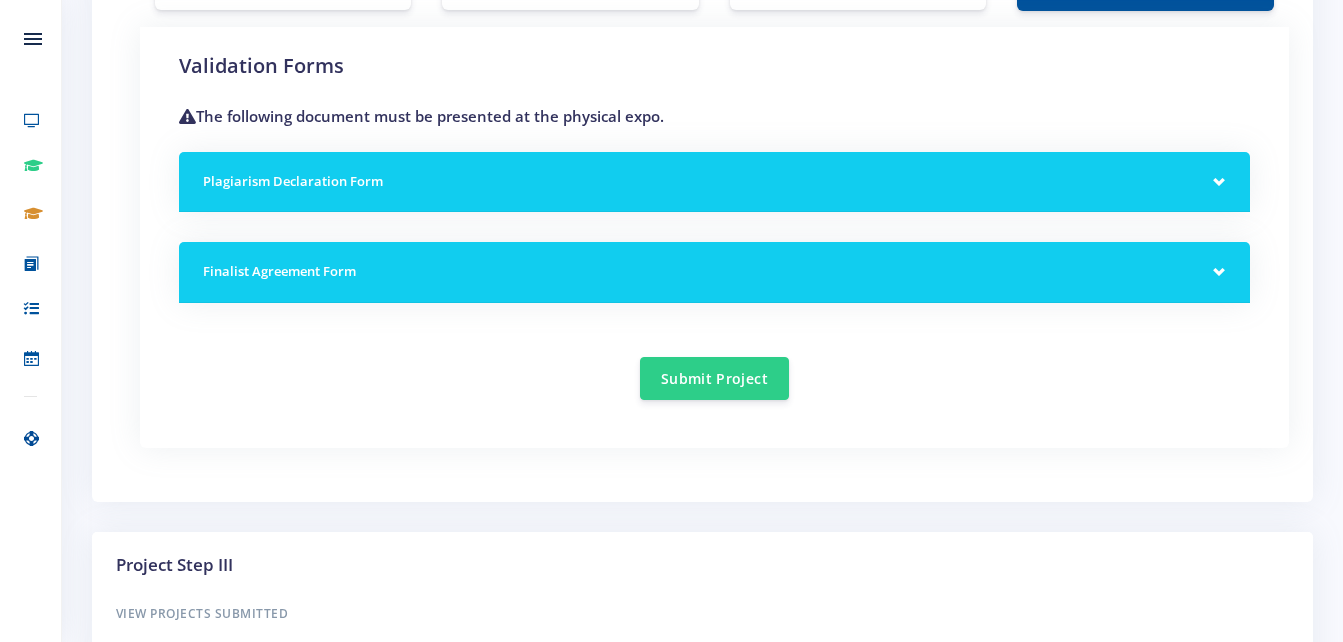 scroll, scrollTop: 1729, scrollLeft: 0, axis: vertical 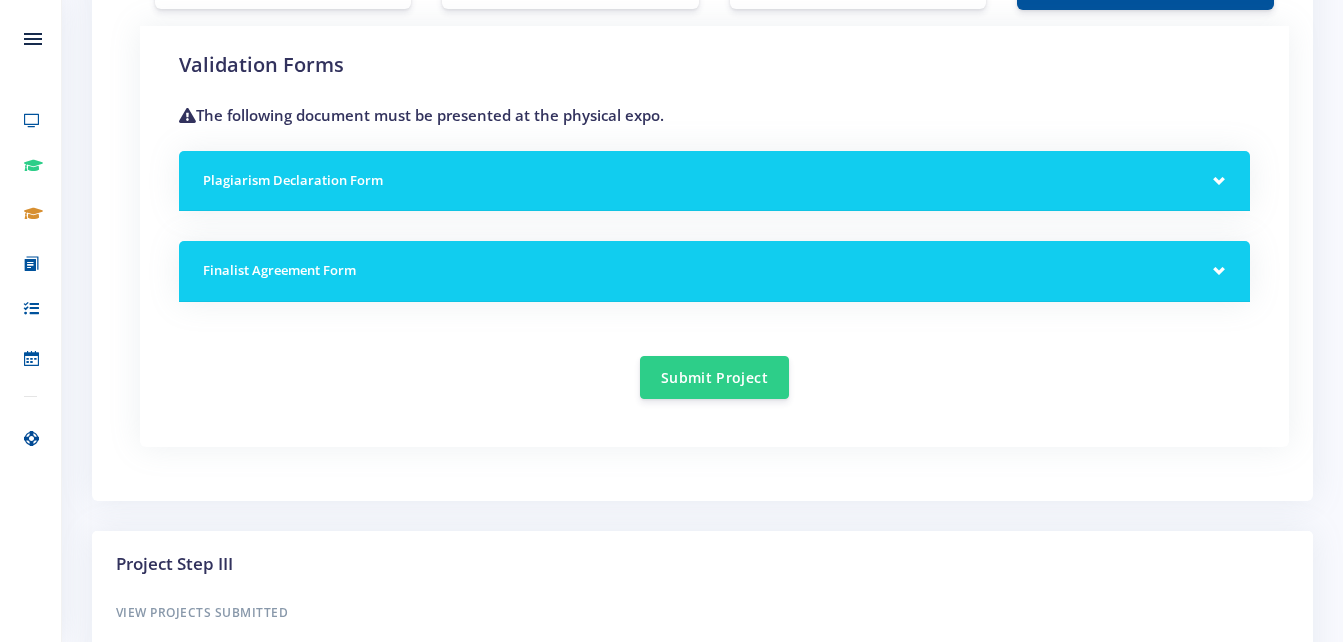 click on "Plagiarism
Declaration
Form" at bounding box center (714, 181) 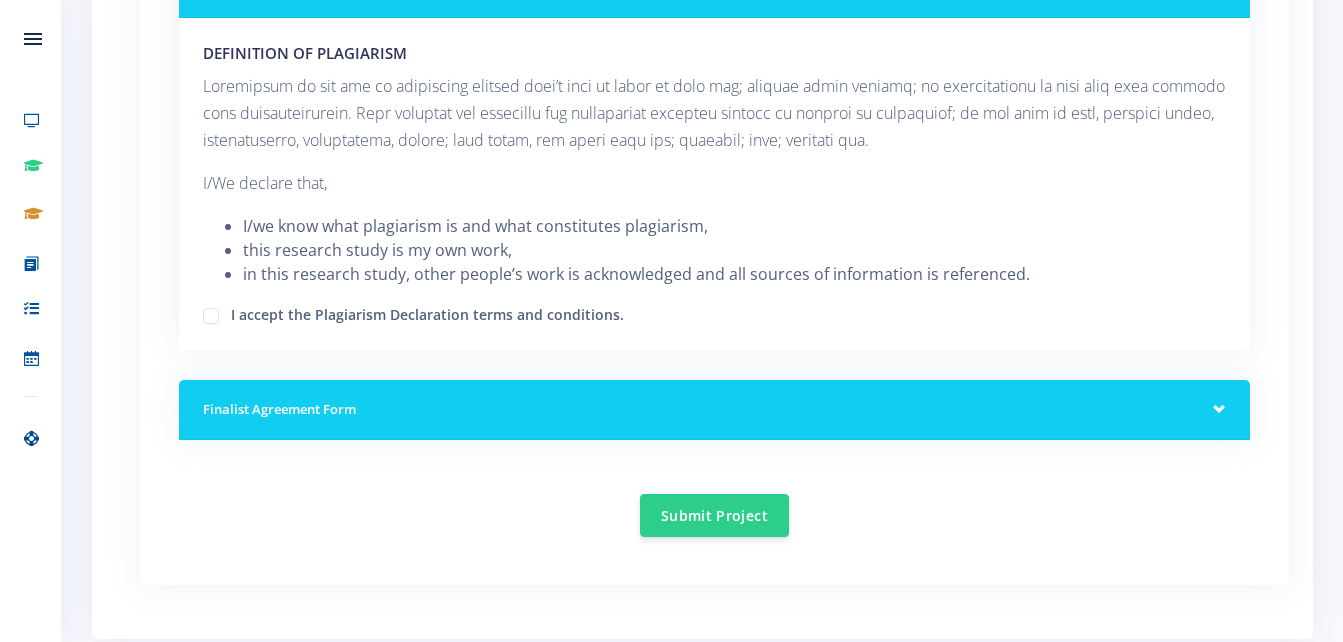 scroll, scrollTop: 1924, scrollLeft: 0, axis: vertical 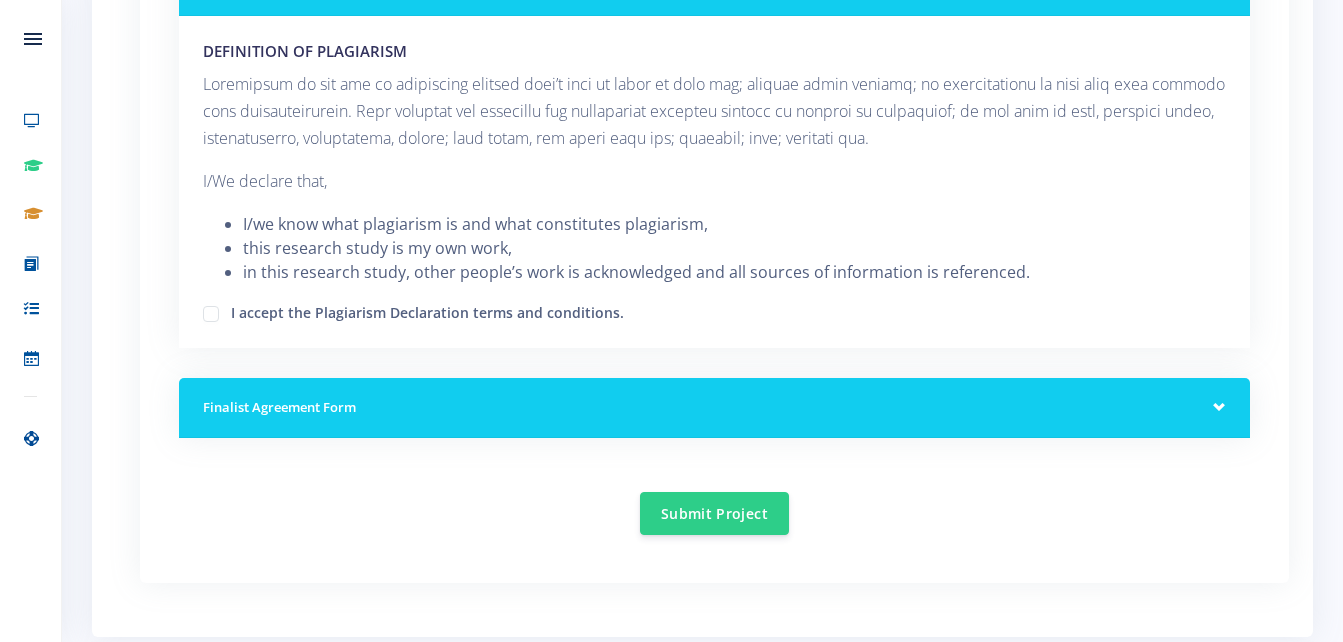 click on "I accept the
Plagiarism
Declaration terms and
conditions." at bounding box center [714, 312] 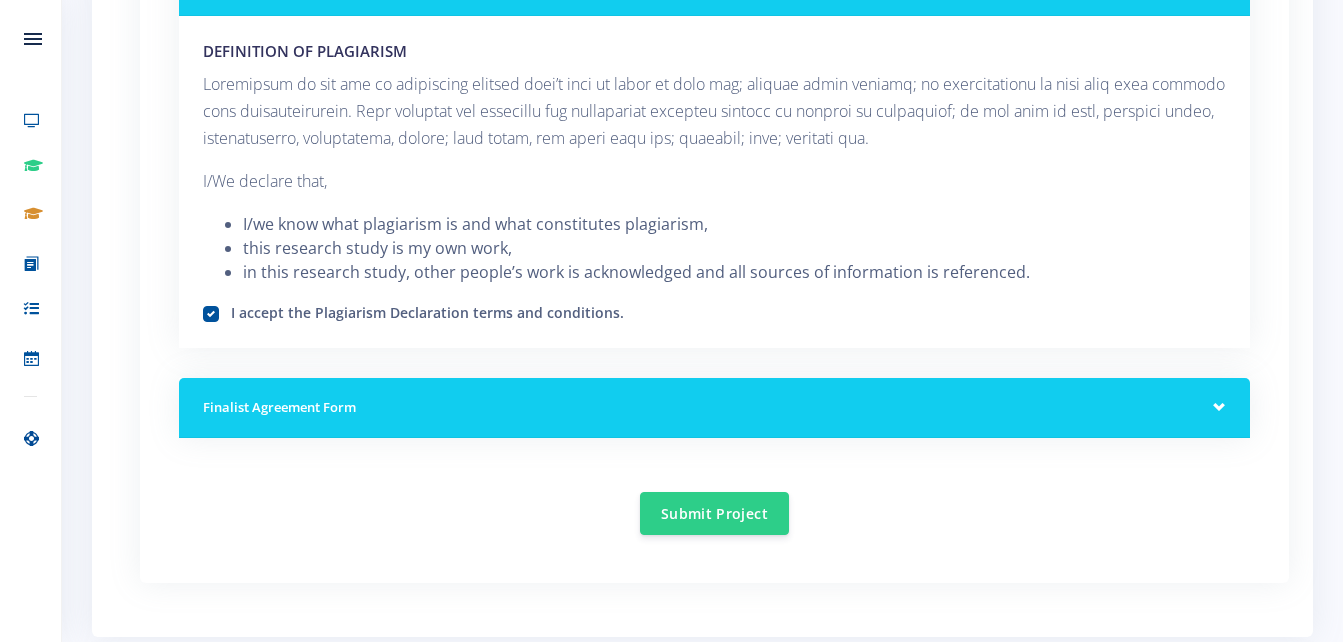 click on "Finalist Agreement
Form" at bounding box center (714, 408) 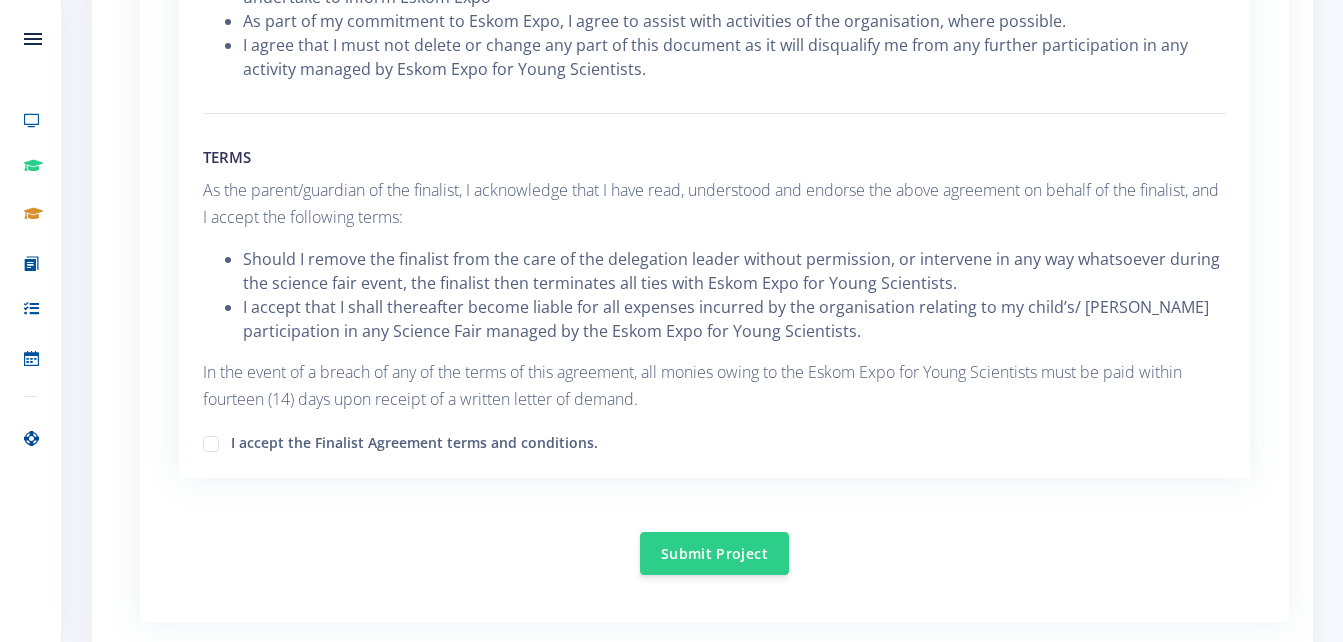 scroll, scrollTop: 3057, scrollLeft: 0, axis: vertical 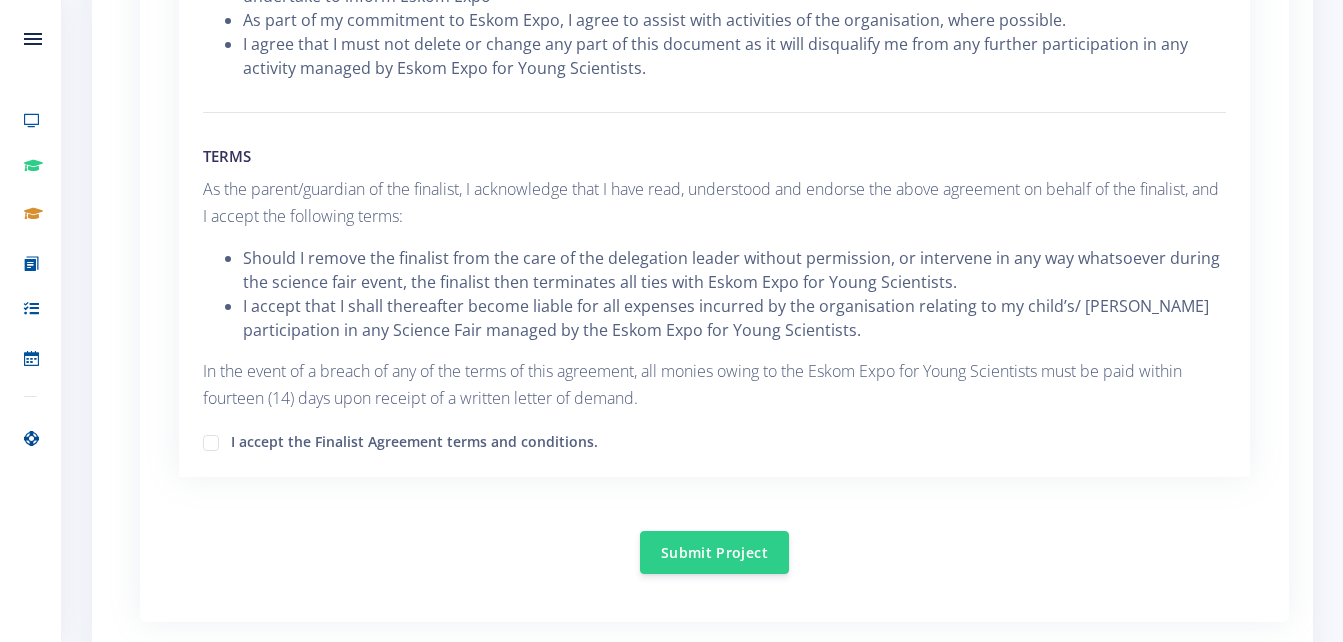 click on "I accept the
Finalist Agreement
terms and conditions." at bounding box center [414, 439] 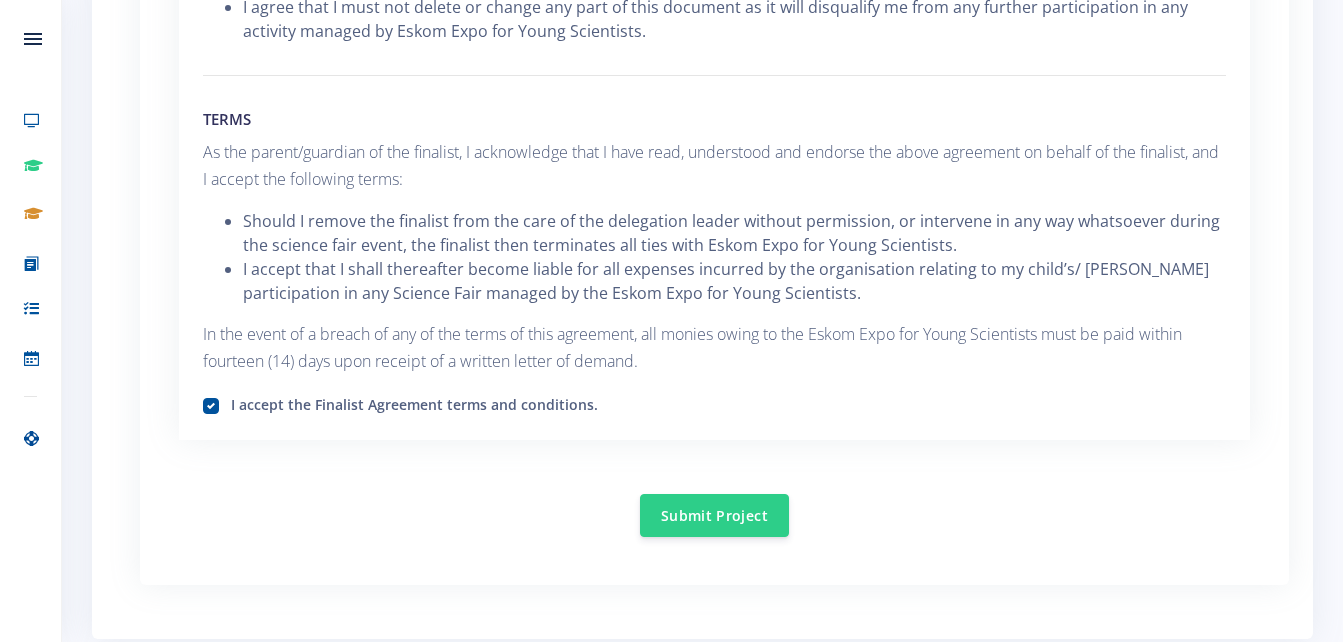 scroll, scrollTop: 3079, scrollLeft: 0, axis: vertical 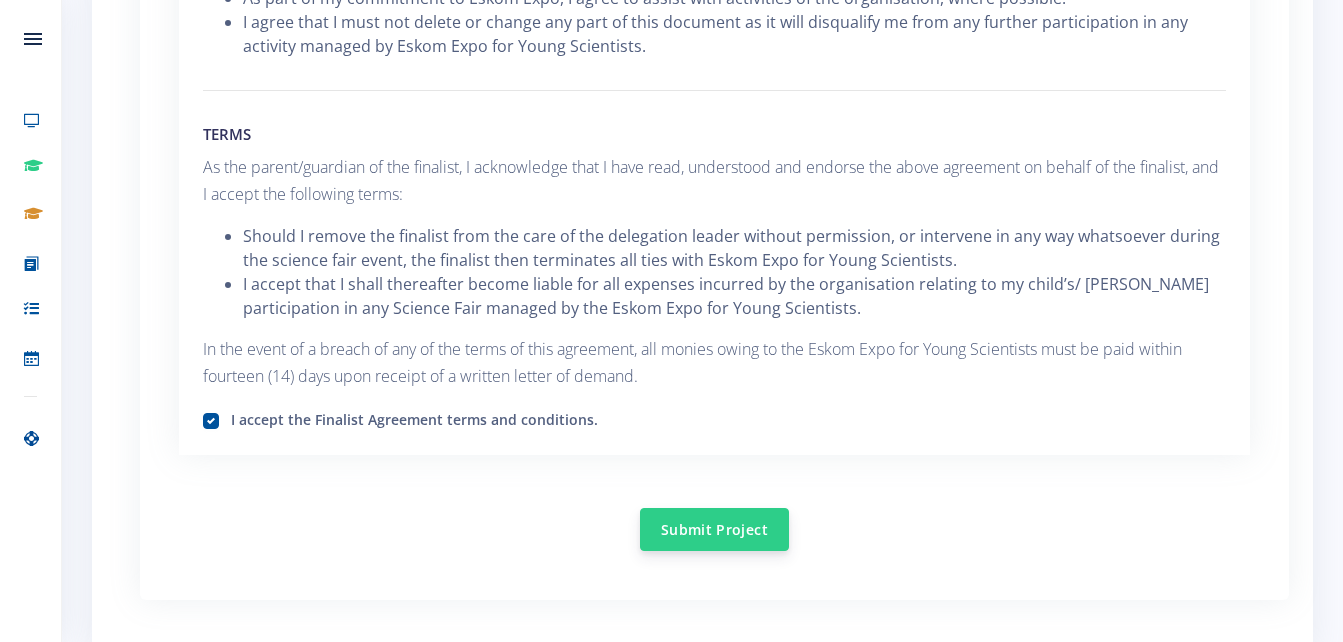 click on "Submit Project" at bounding box center (714, 529) 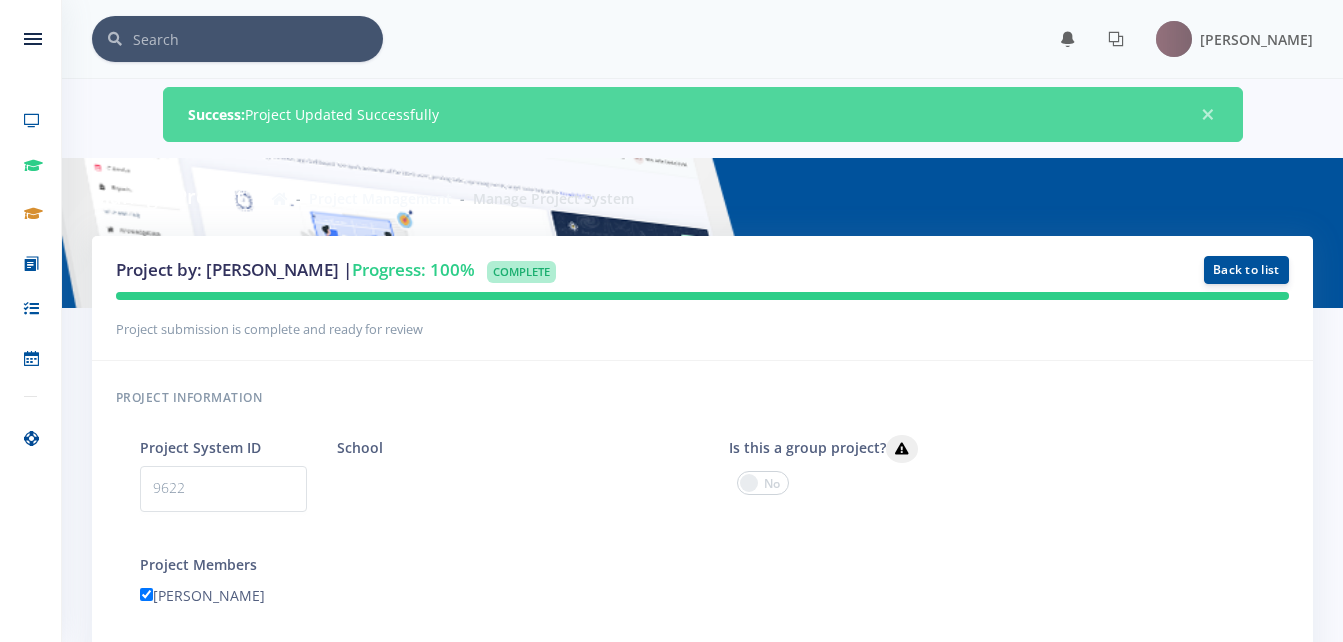 scroll, scrollTop: 123, scrollLeft: 0, axis: vertical 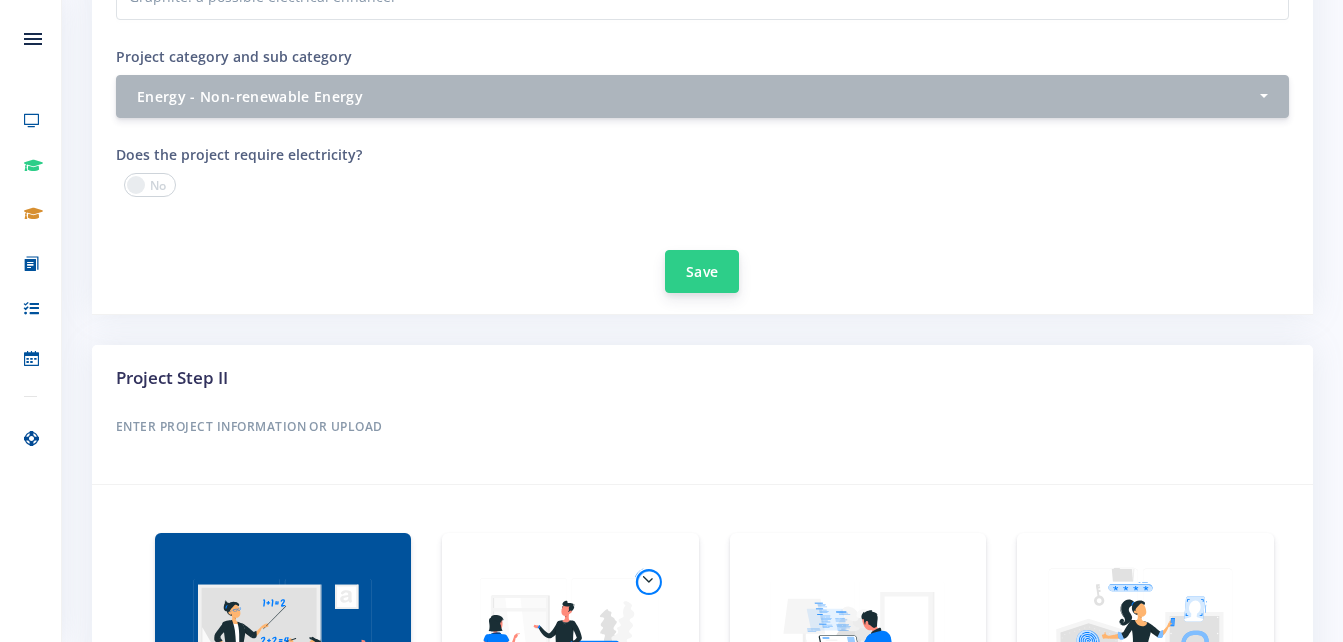click on "Save" at bounding box center (702, 271) 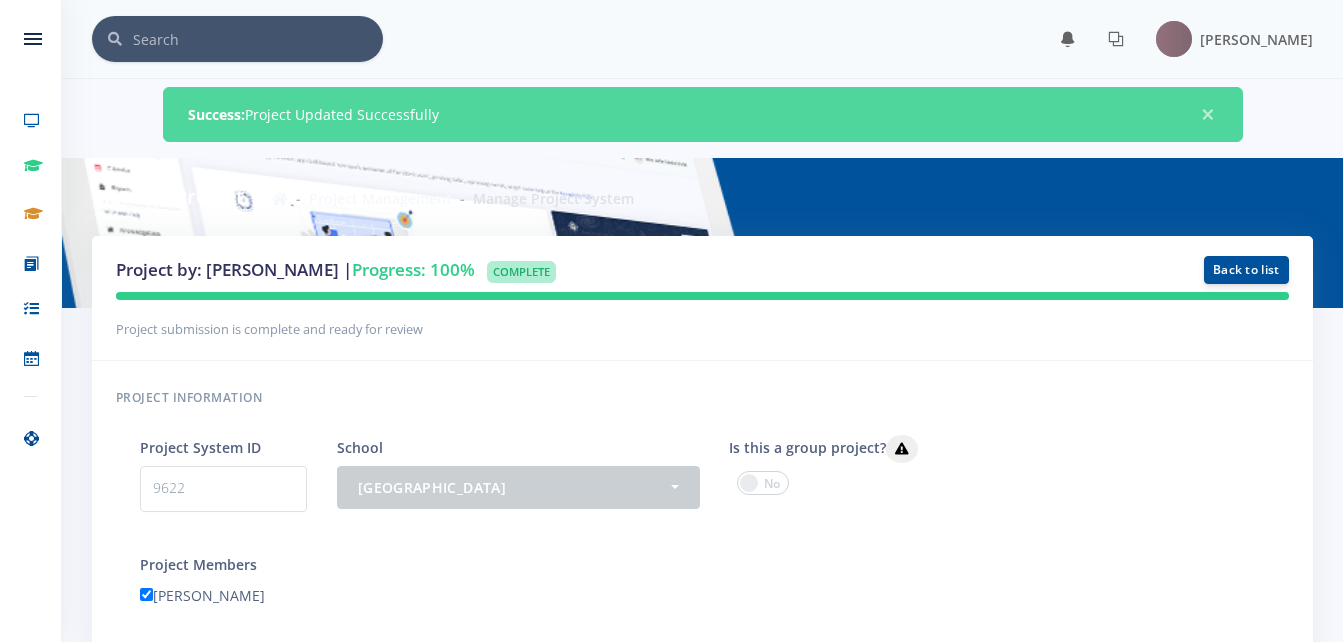 scroll, scrollTop: 0, scrollLeft: 0, axis: both 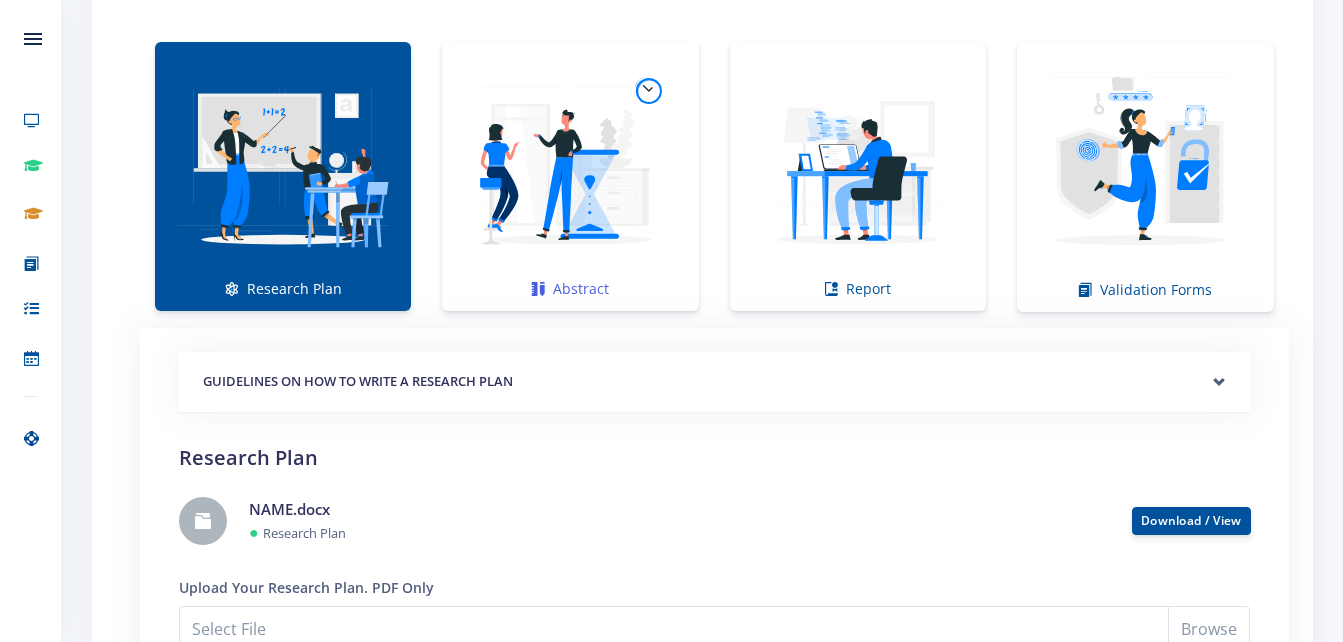 click at bounding box center (570, 166) 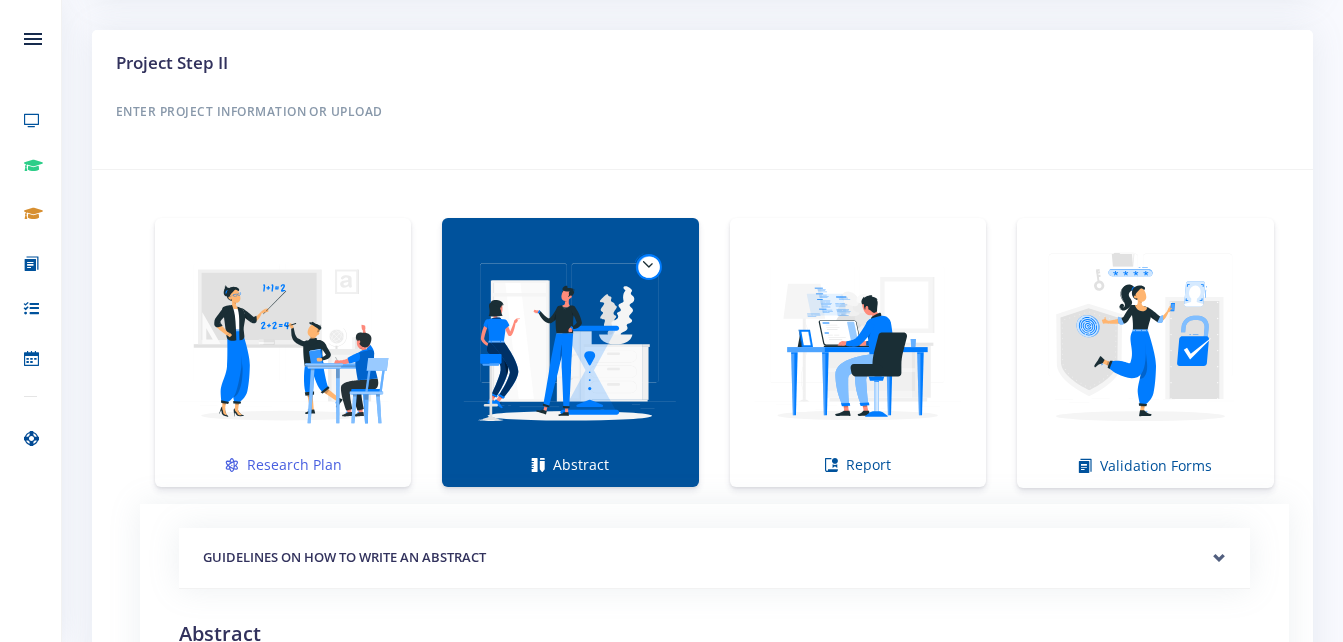 scroll, scrollTop: 1250, scrollLeft: 0, axis: vertical 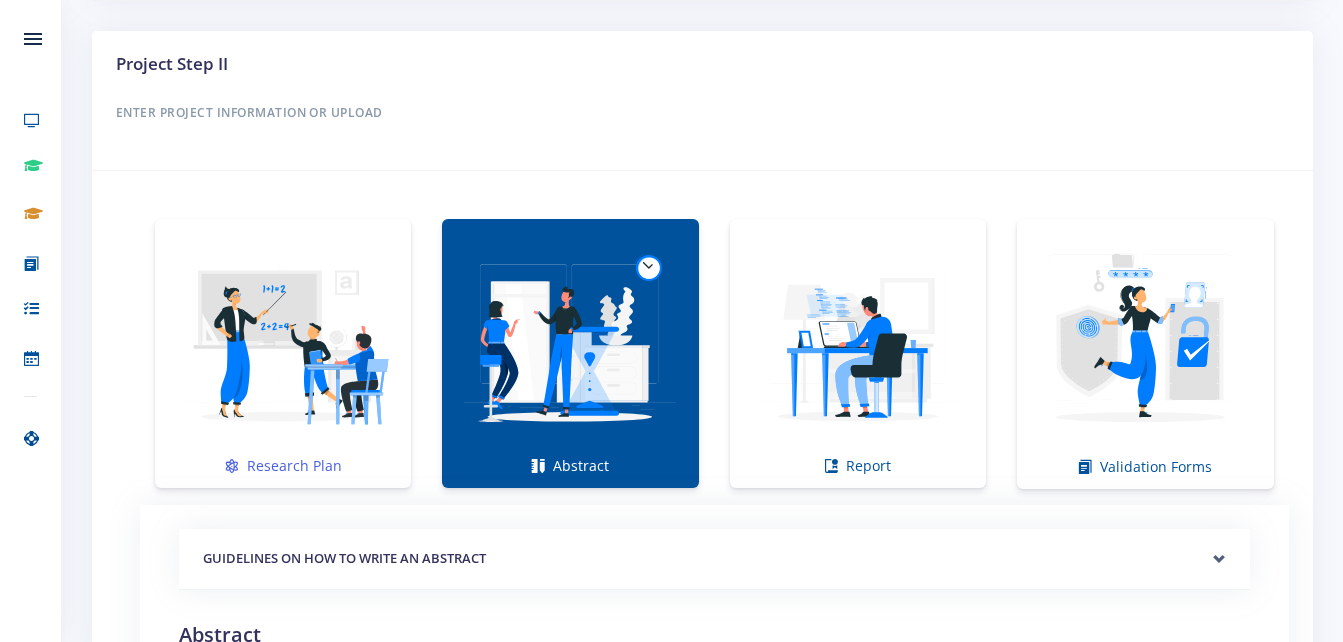 click at bounding box center [283, 343] 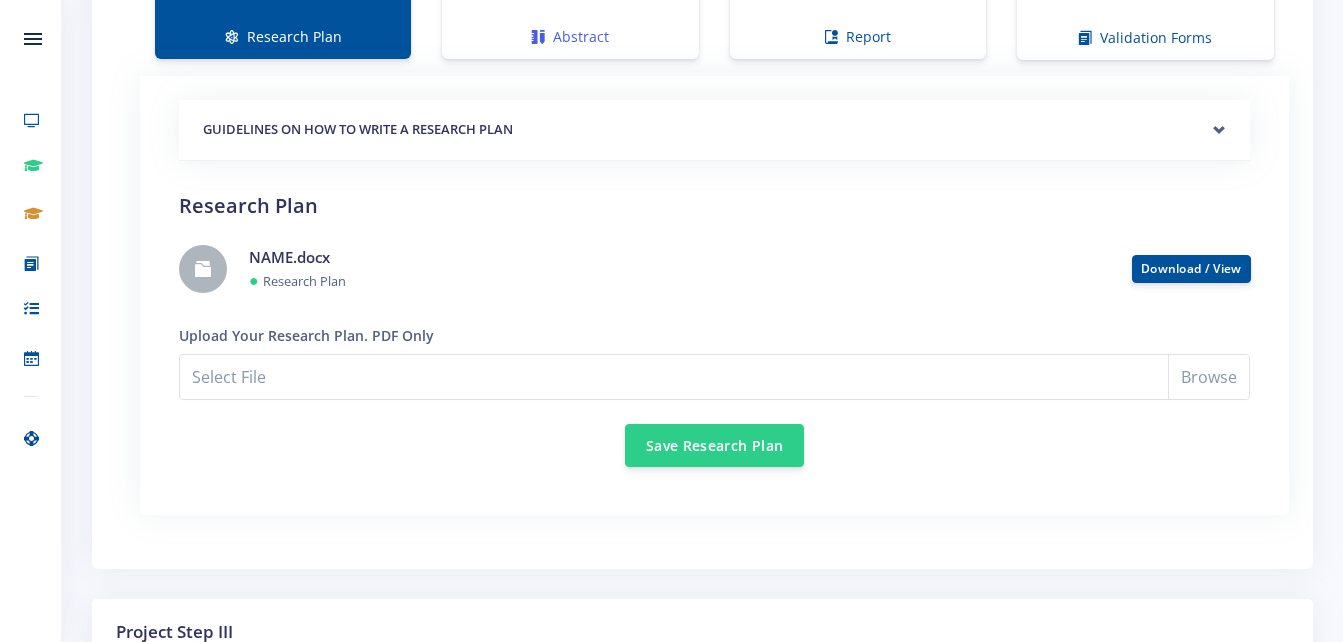 scroll, scrollTop: 1690, scrollLeft: 0, axis: vertical 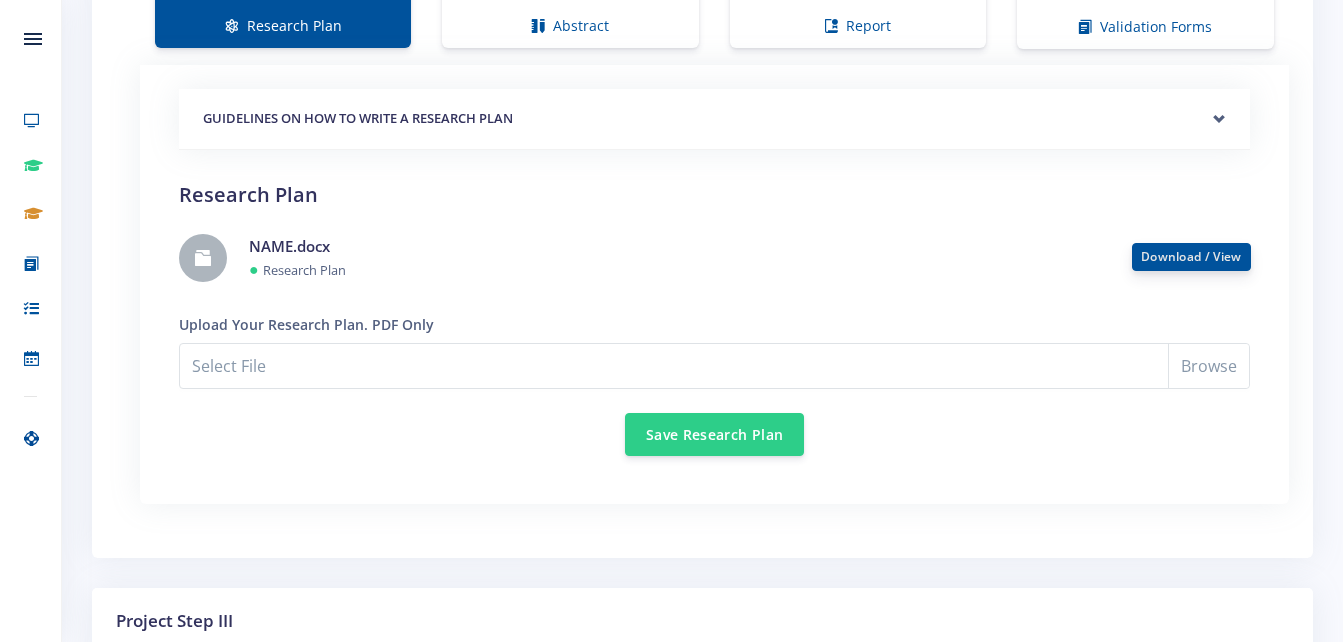 click on "Download
/ View" at bounding box center (1191, 256) 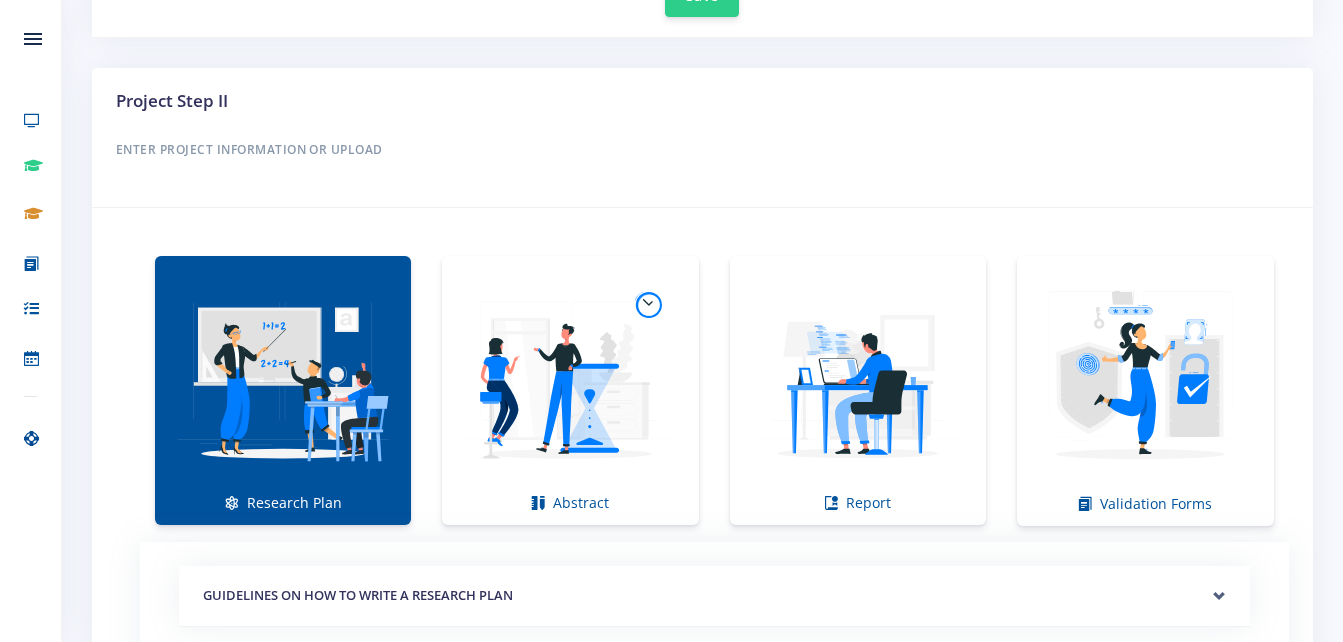 scroll, scrollTop: 1195, scrollLeft: 0, axis: vertical 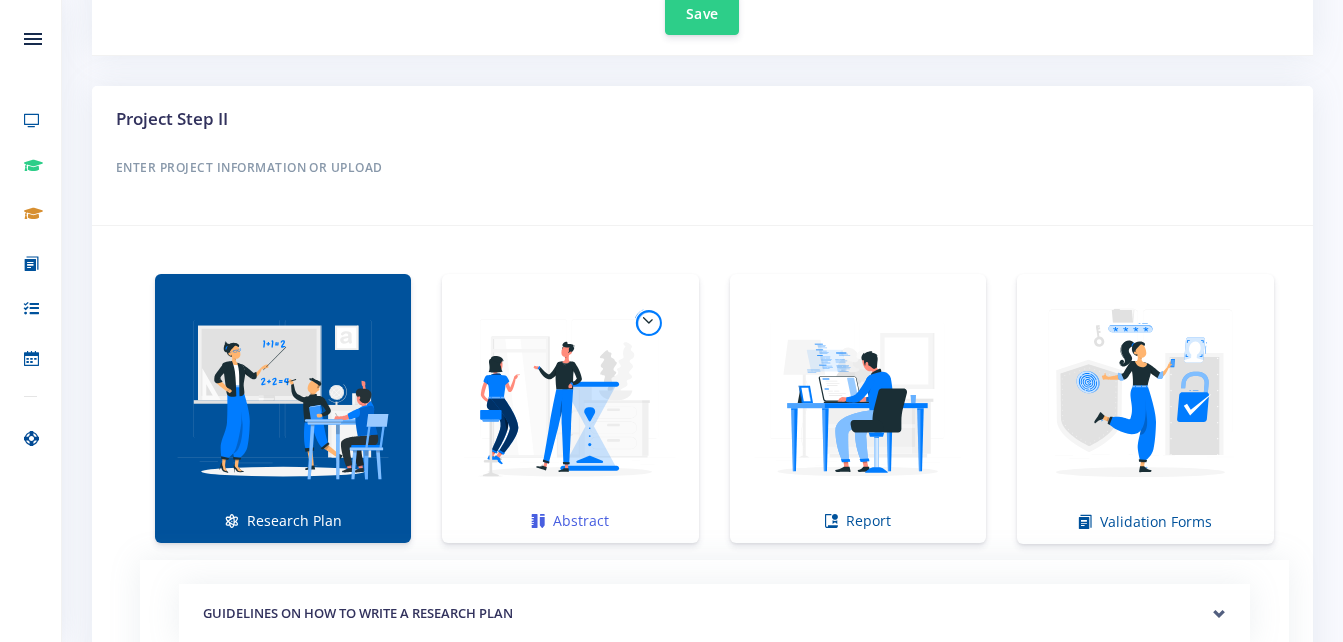 click at bounding box center (570, 398) 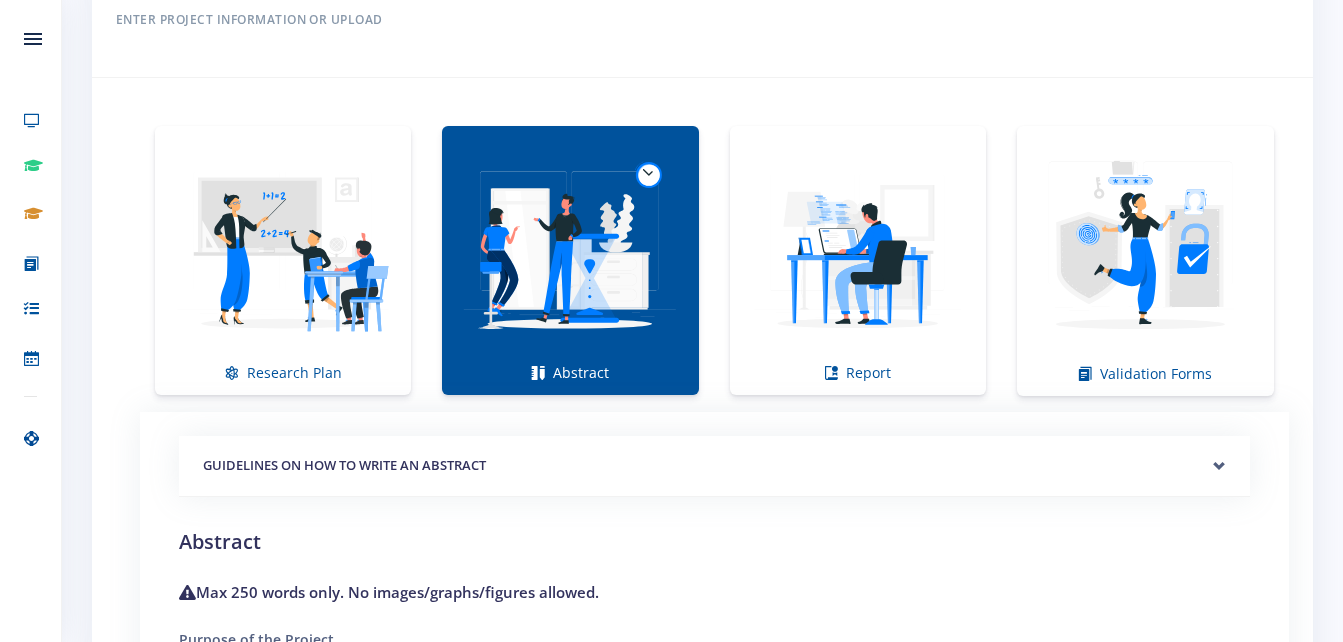 scroll, scrollTop: 1342, scrollLeft: 0, axis: vertical 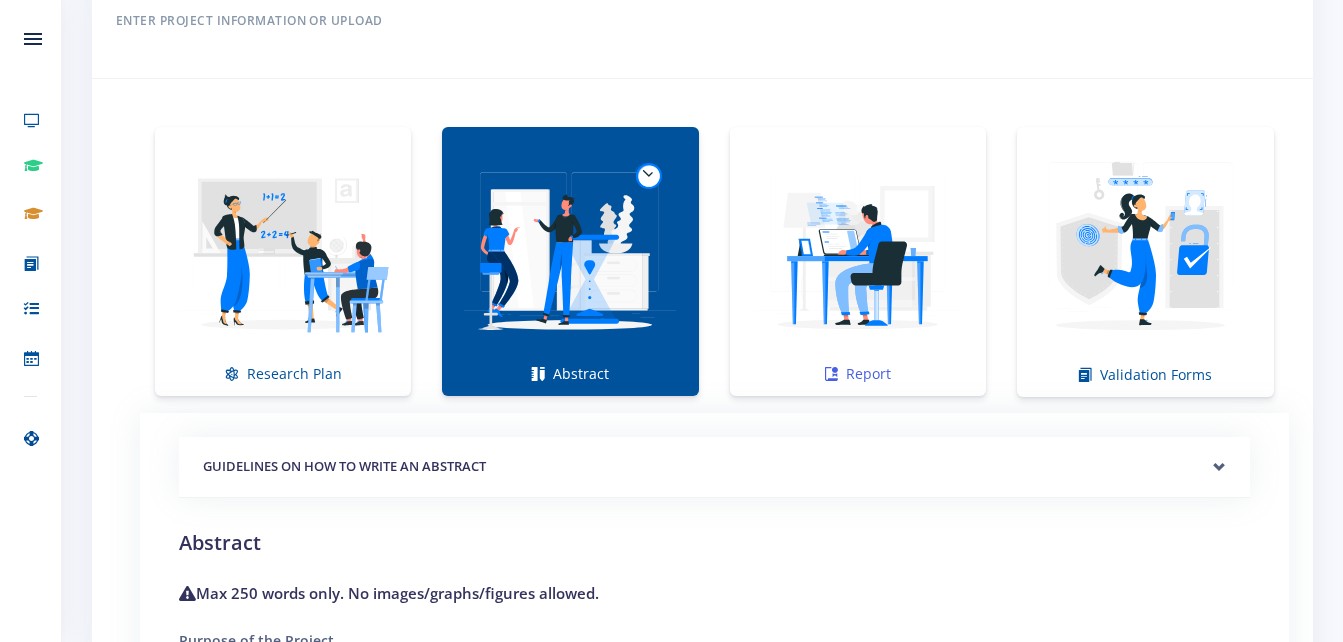 click at bounding box center (858, 251) 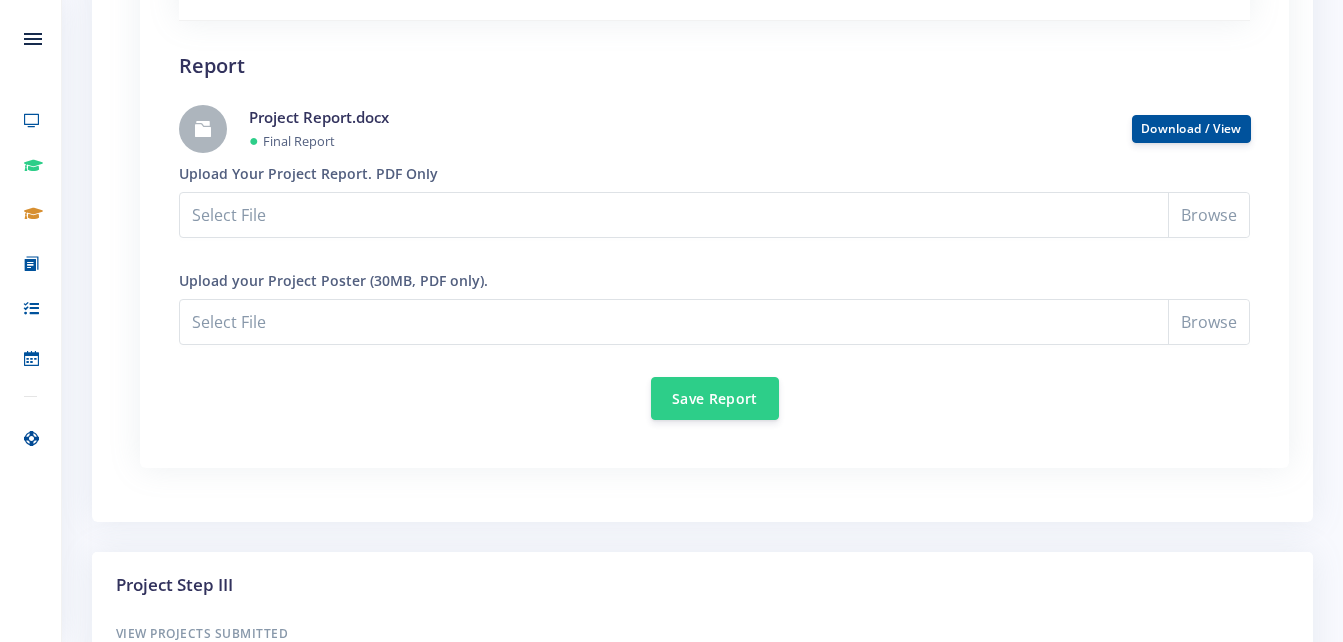 scroll, scrollTop: 1820, scrollLeft: 0, axis: vertical 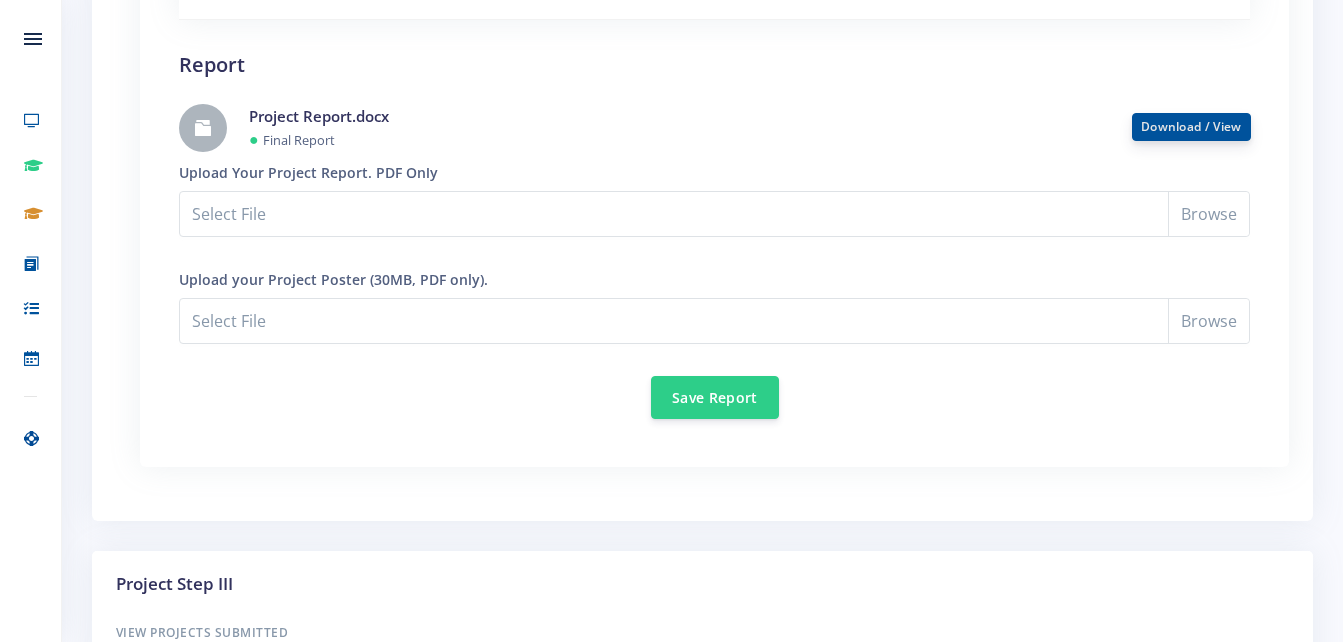 click on "Download
/ View" at bounding box center [1191, 126] 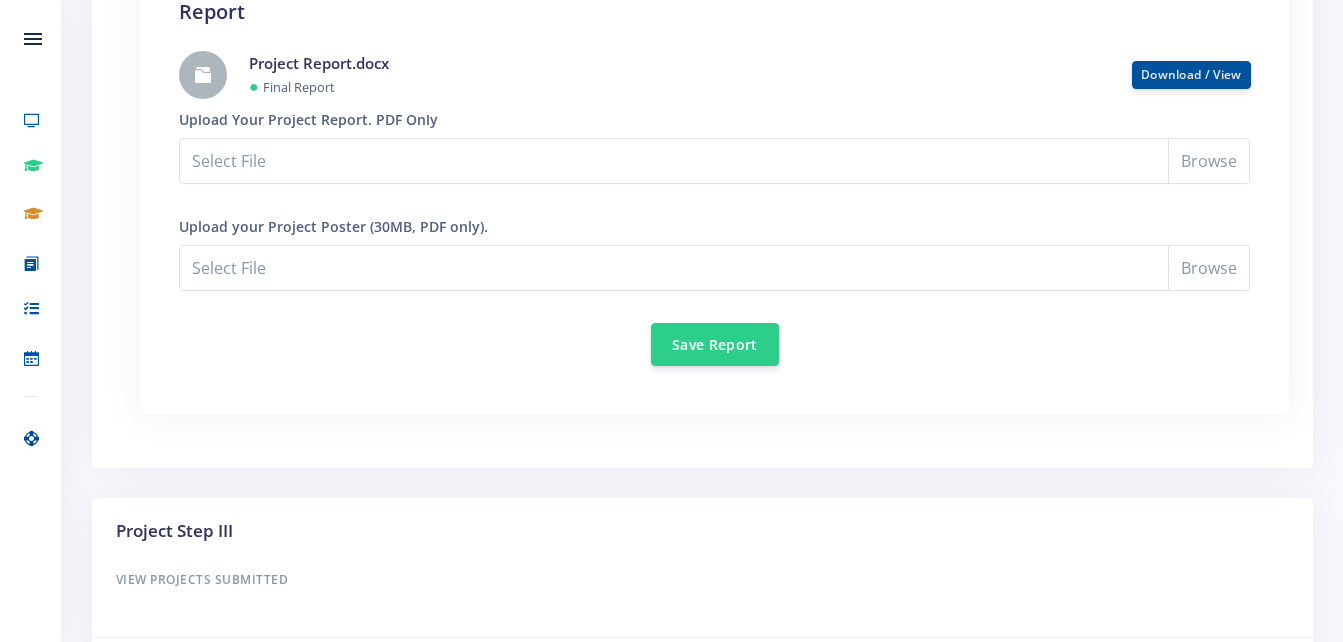scroll, scrollTop: 1878, scrollLeft: 0, axis: vertical 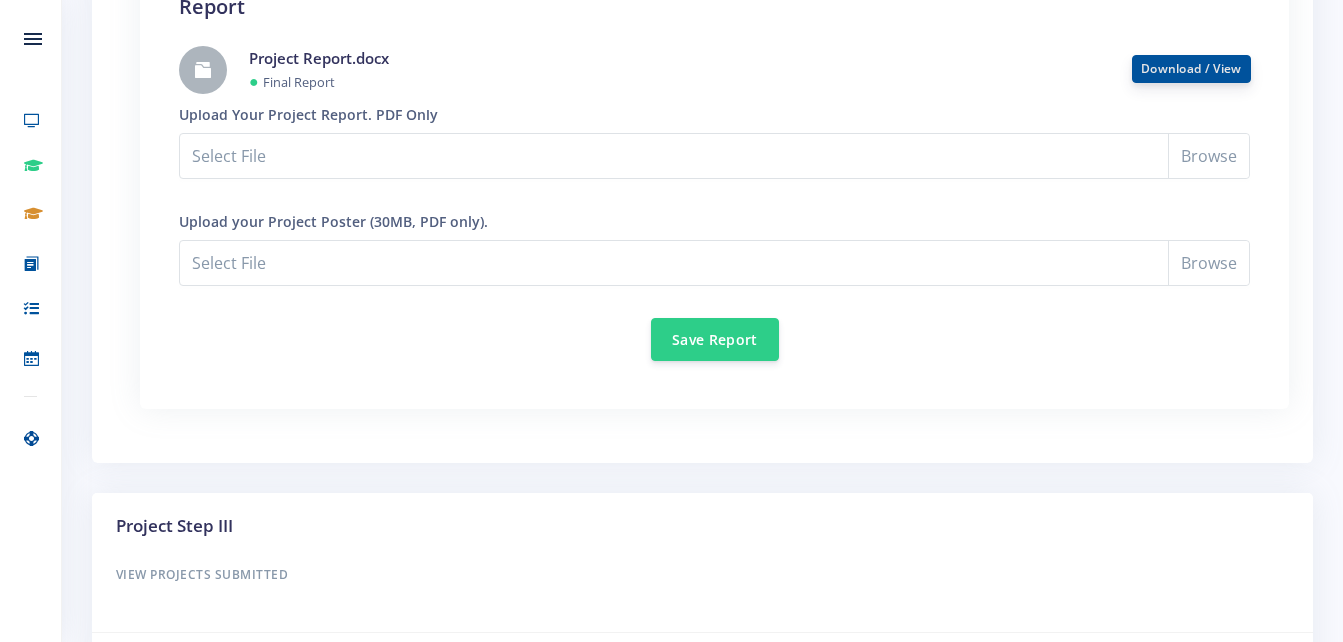 click on "Download
/ View" at bounding box center [1191, 68] 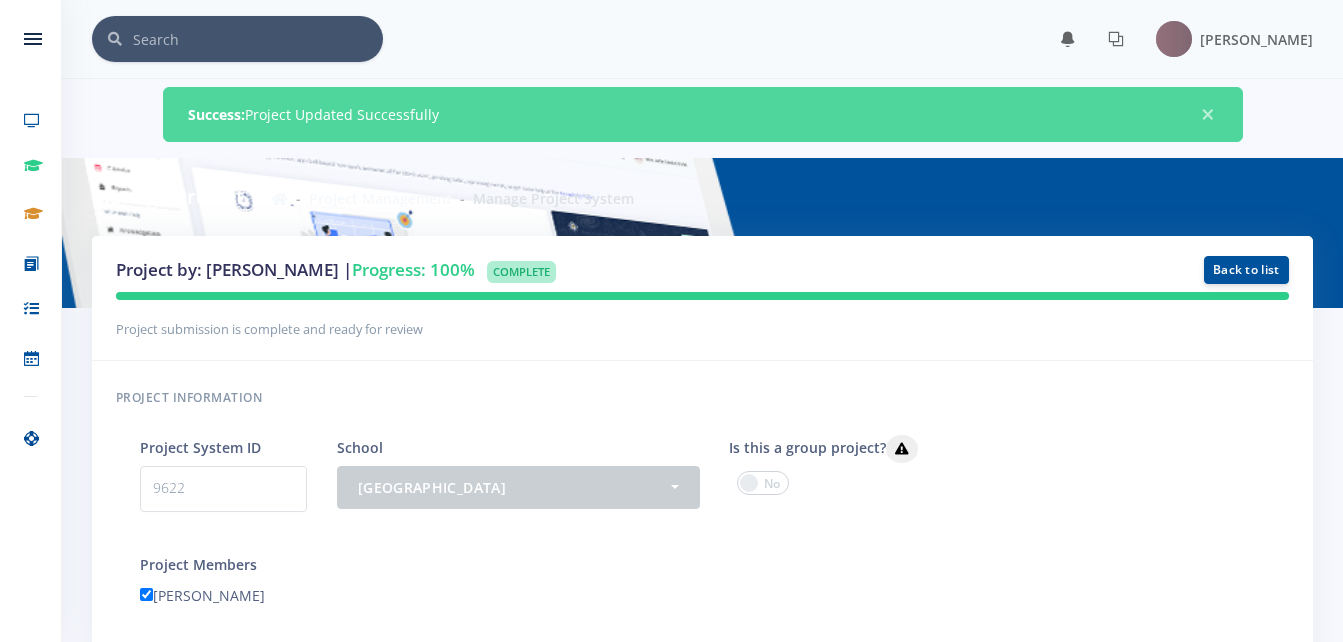 scroll, scrollTop: 1878, scrollLeft: 0, axis: vertical 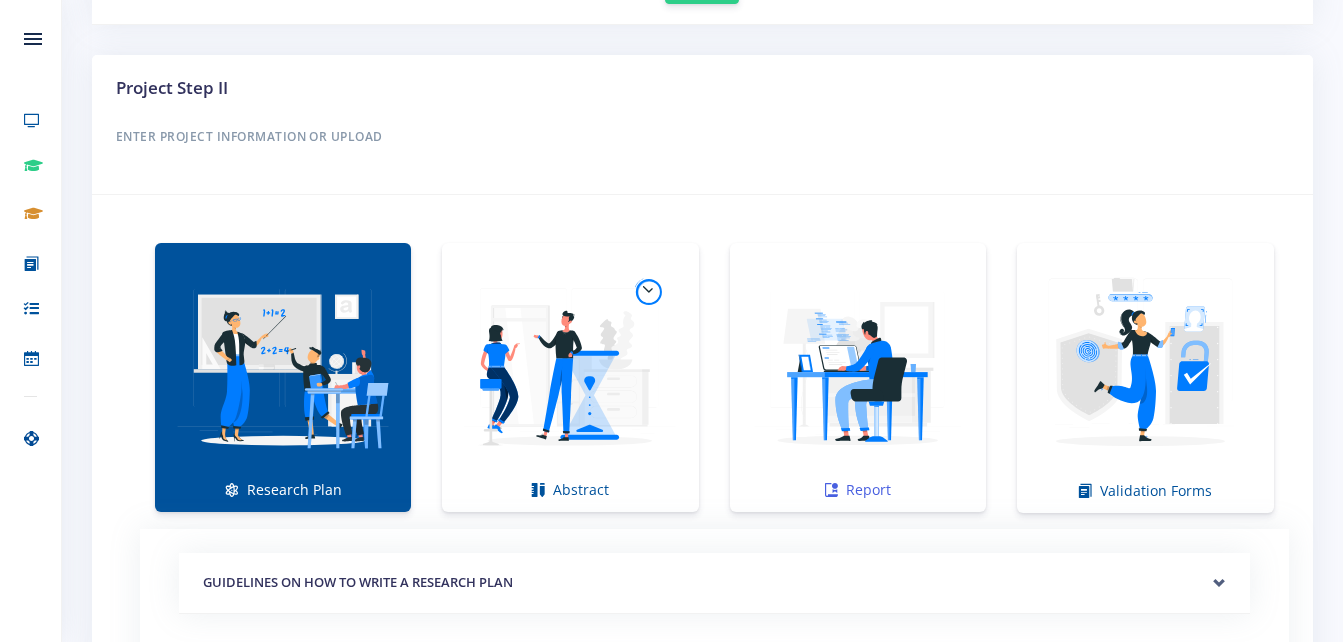 click at bounding box center (858, 367) 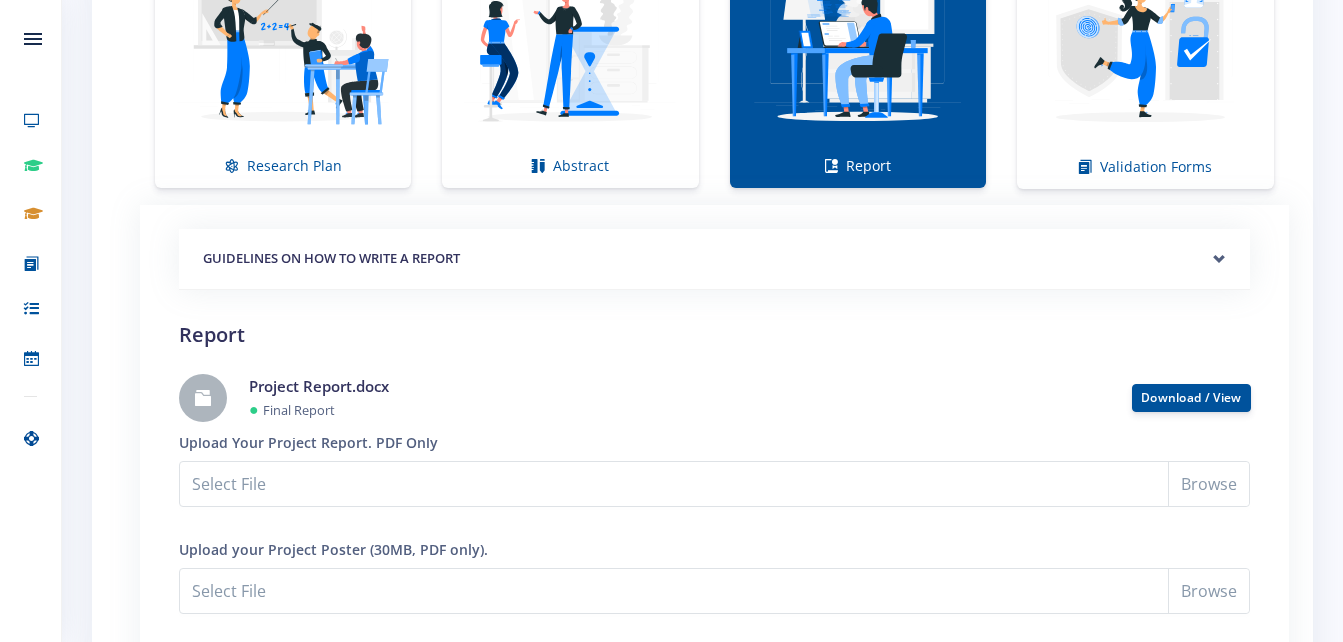 scroll, scrollTop: 1552, scrollLeft: 0, axis: vertical 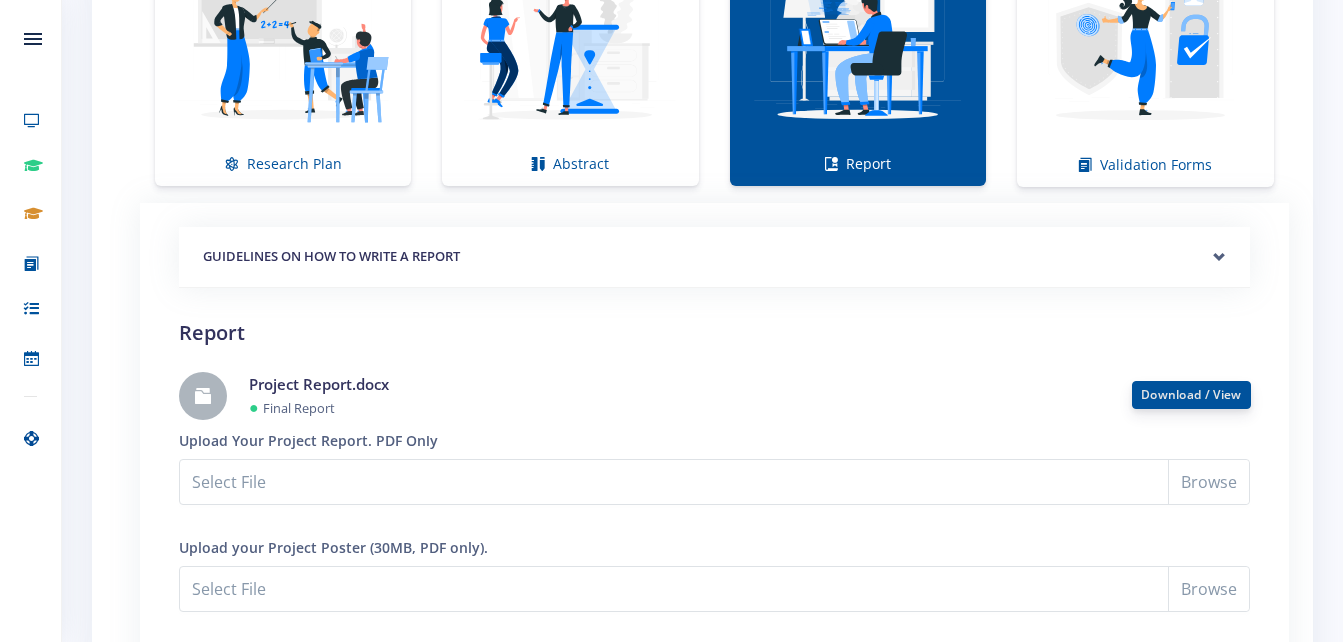 click on "Download
/ View" at bounding box center [1191, 394] 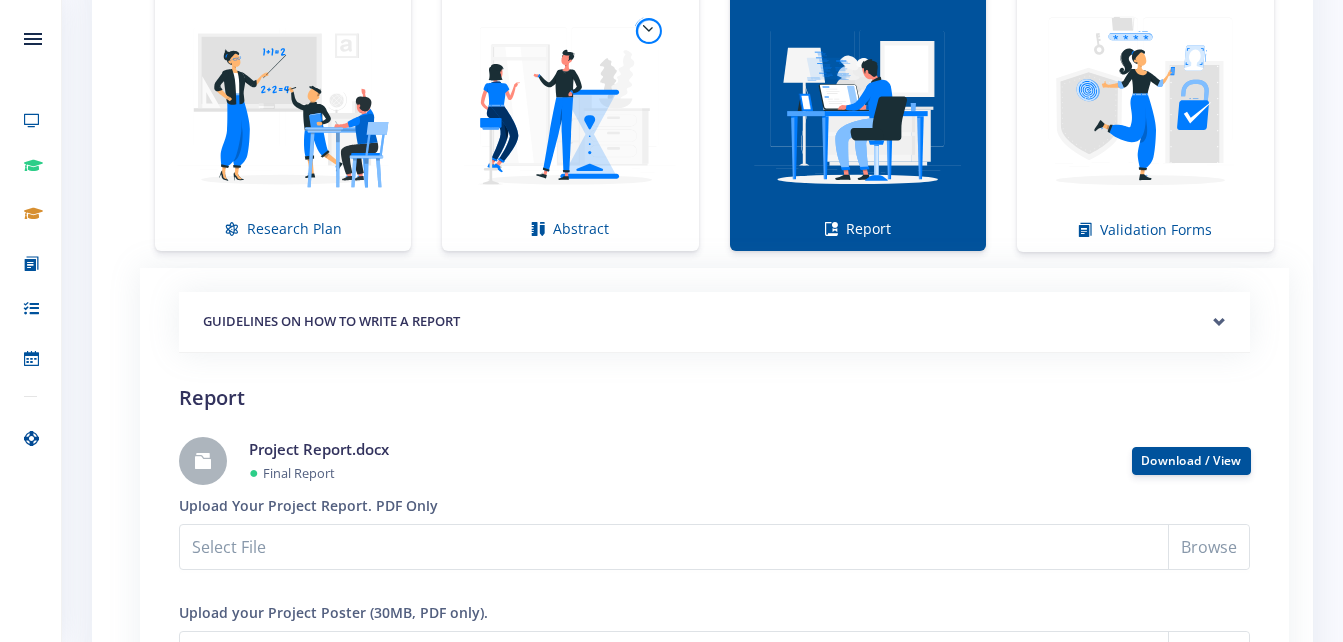 scroll, scrollTop: 1489, scrollLeft: 0, axis: vertical 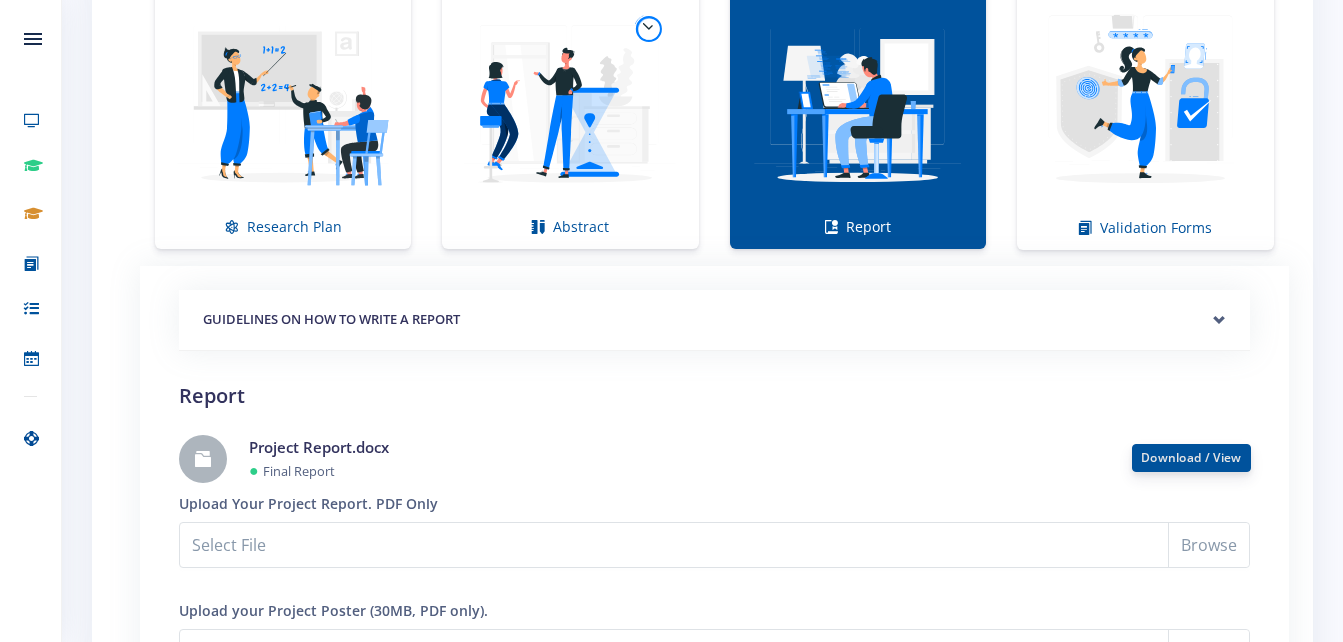 click on "Download
/ View" at bounding box center (1191, 457) 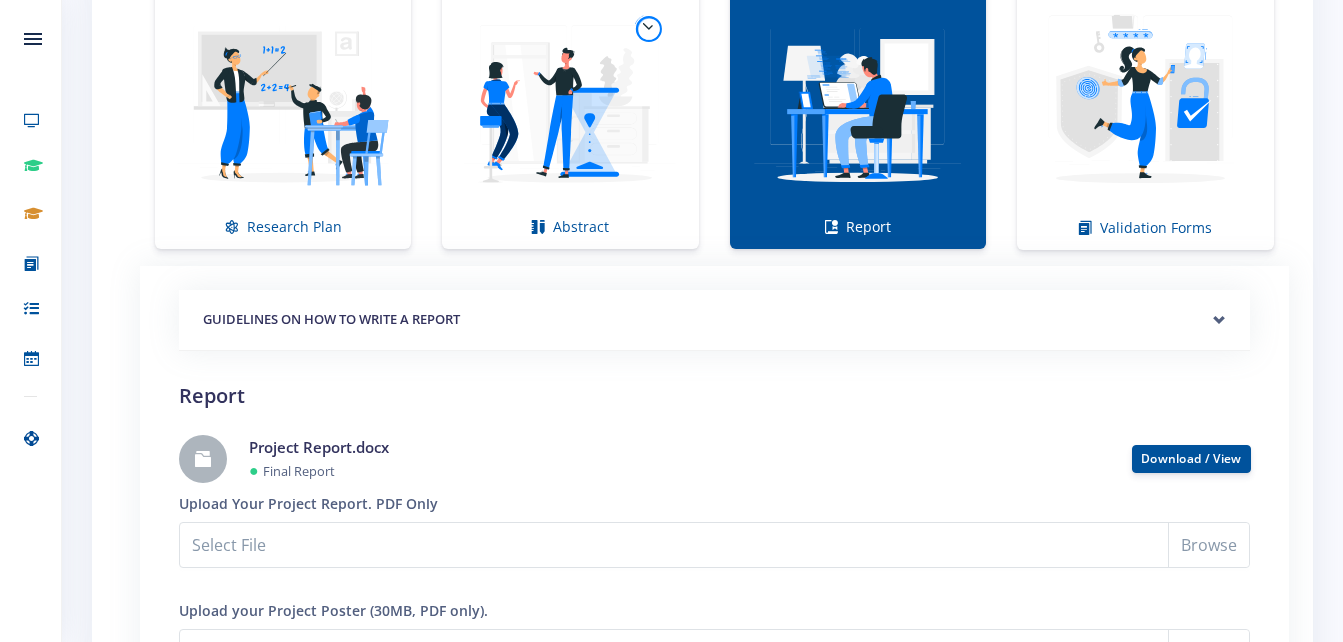 click on "Research Plan
Abstract
Report
Validation Forms
●" at bounding box center [702, 396] 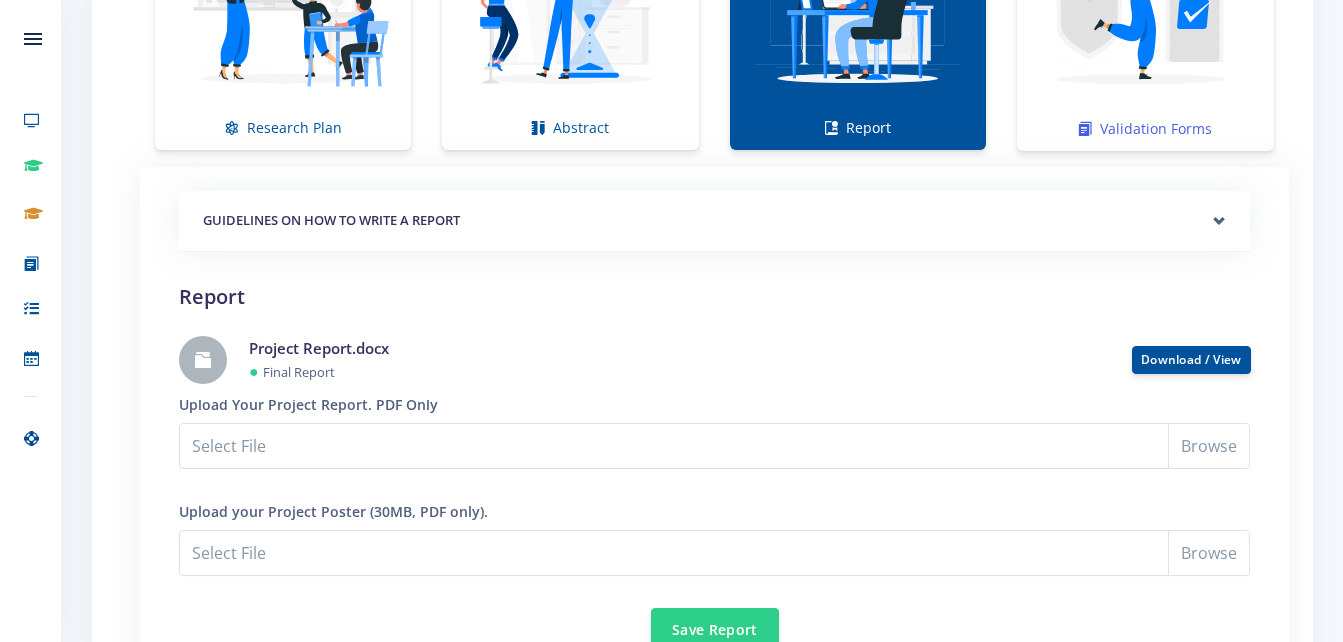 scroll, scrollTop: 1589, scrollLeft: 0, axis: vertical 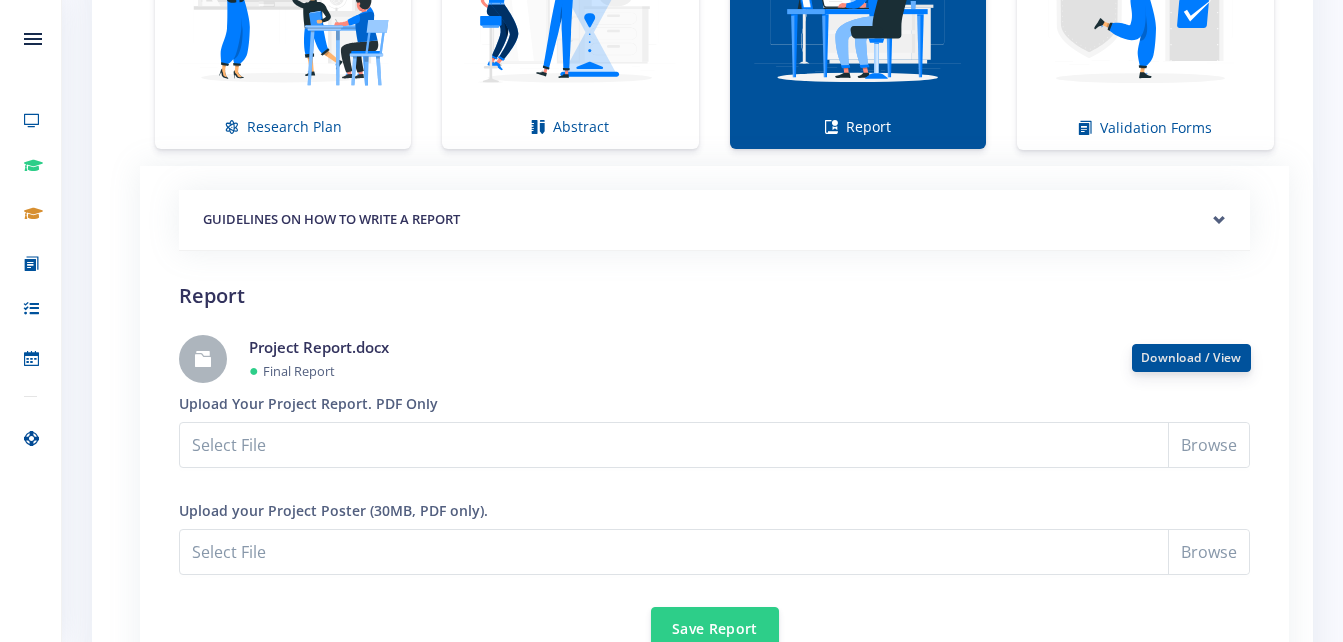 click on "Download
/ View" at bounding box center [1191, 357] 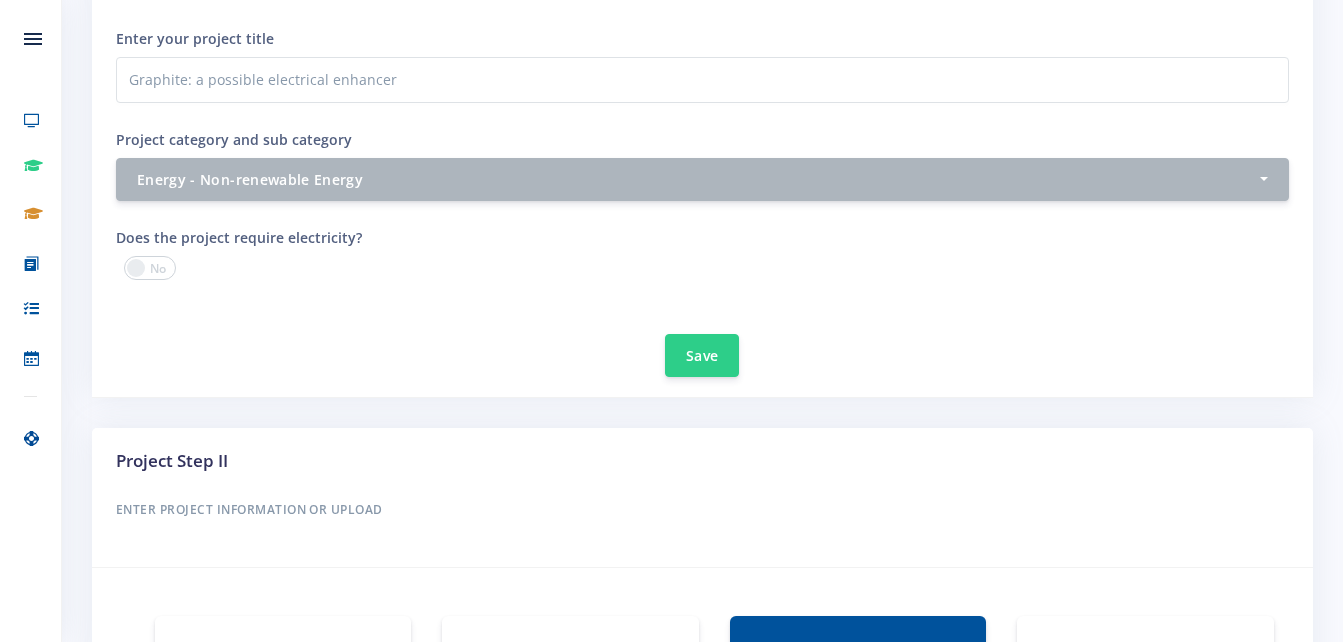 scroll, scrollTop: 0, scrollLeft: 0, axis: both 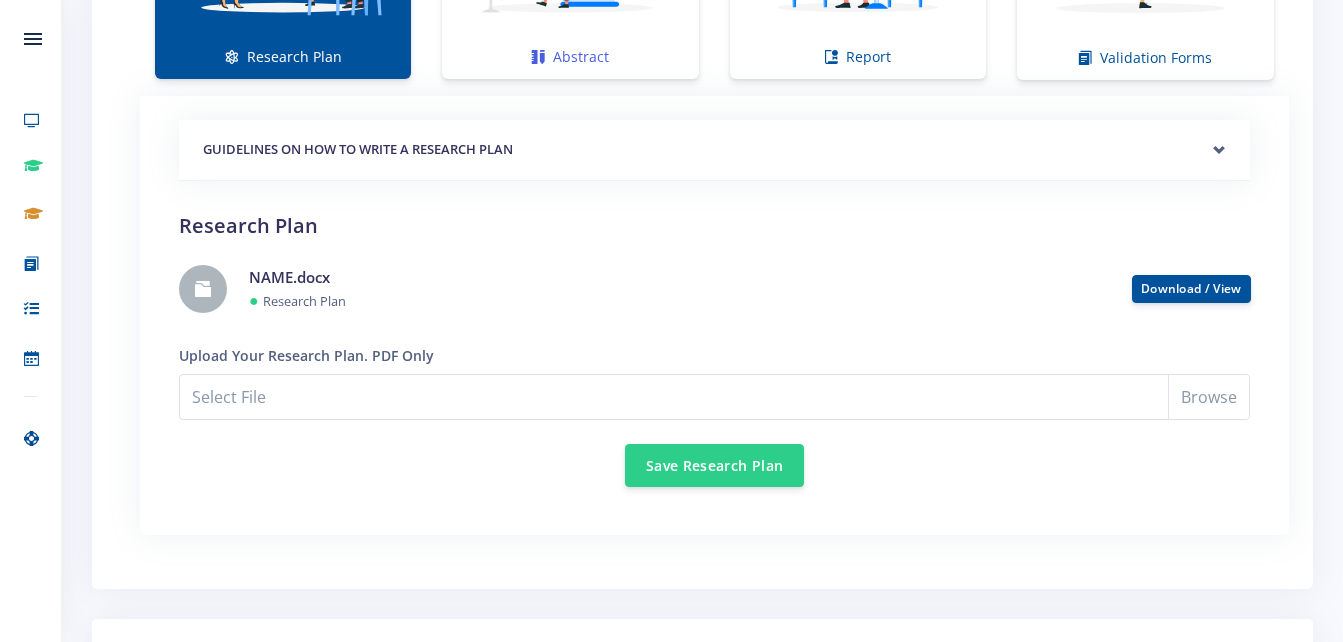 click on "Abstract" at bounding box center [570, -56] 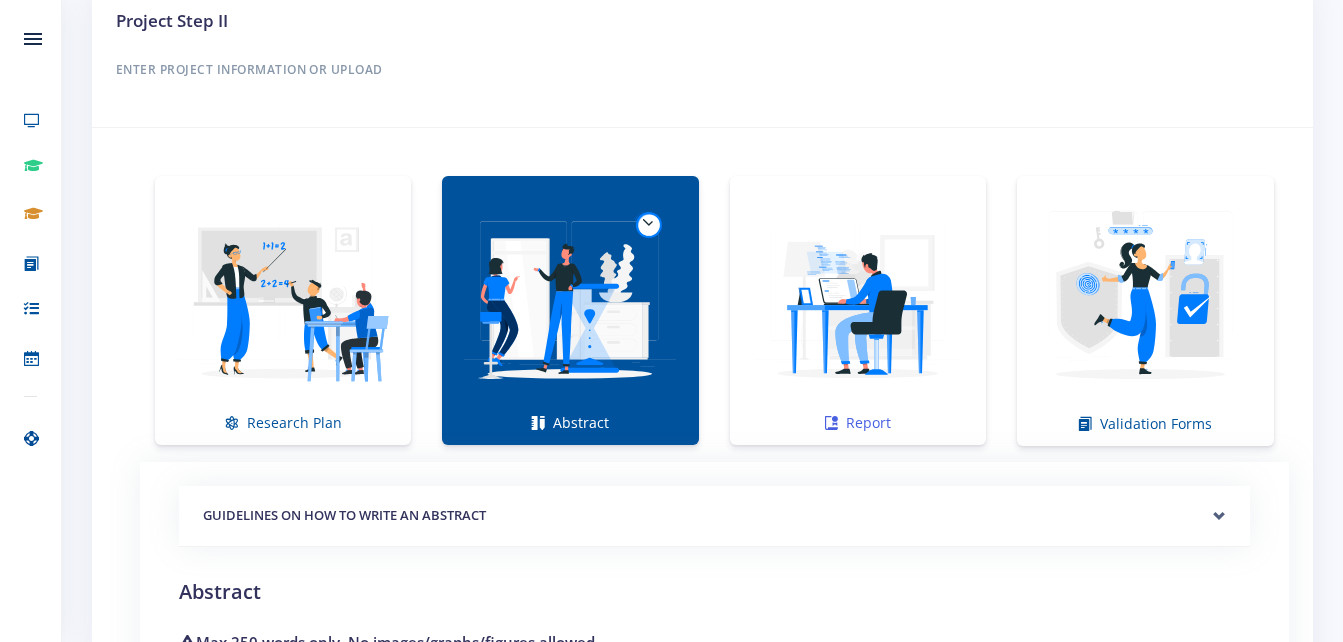 scroll, scrollTop: 1243, scrollLeft: 0, axis: vertical 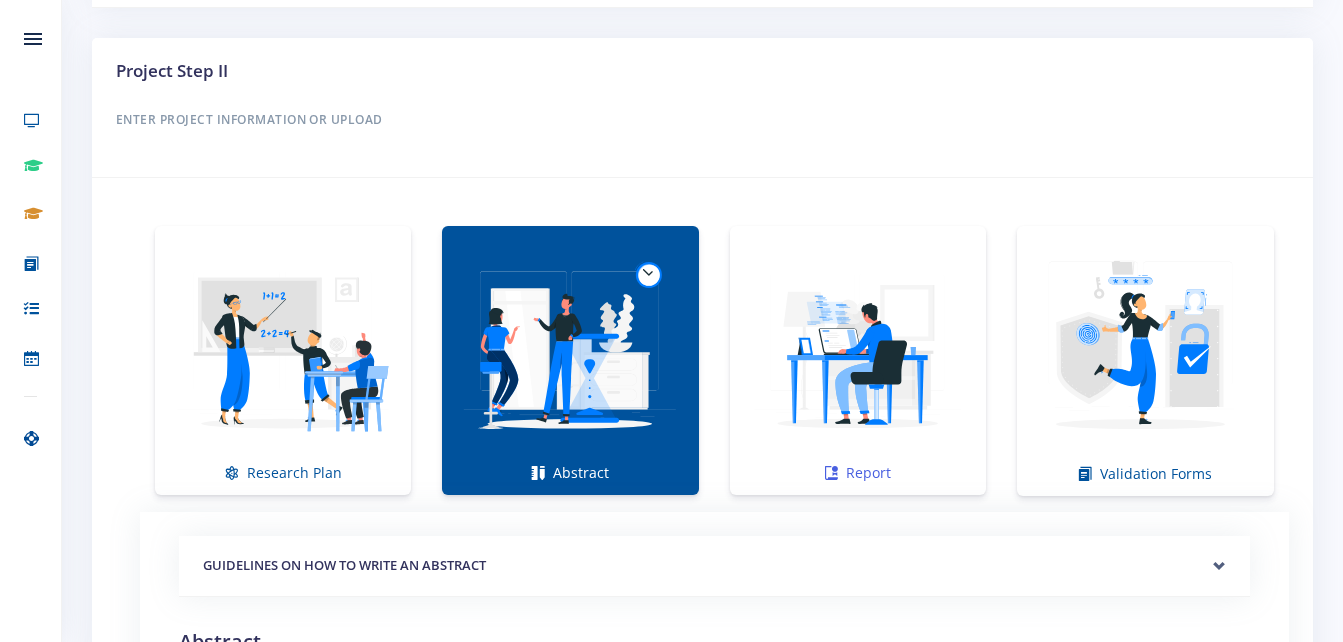 click at bounding box center [858, 350] 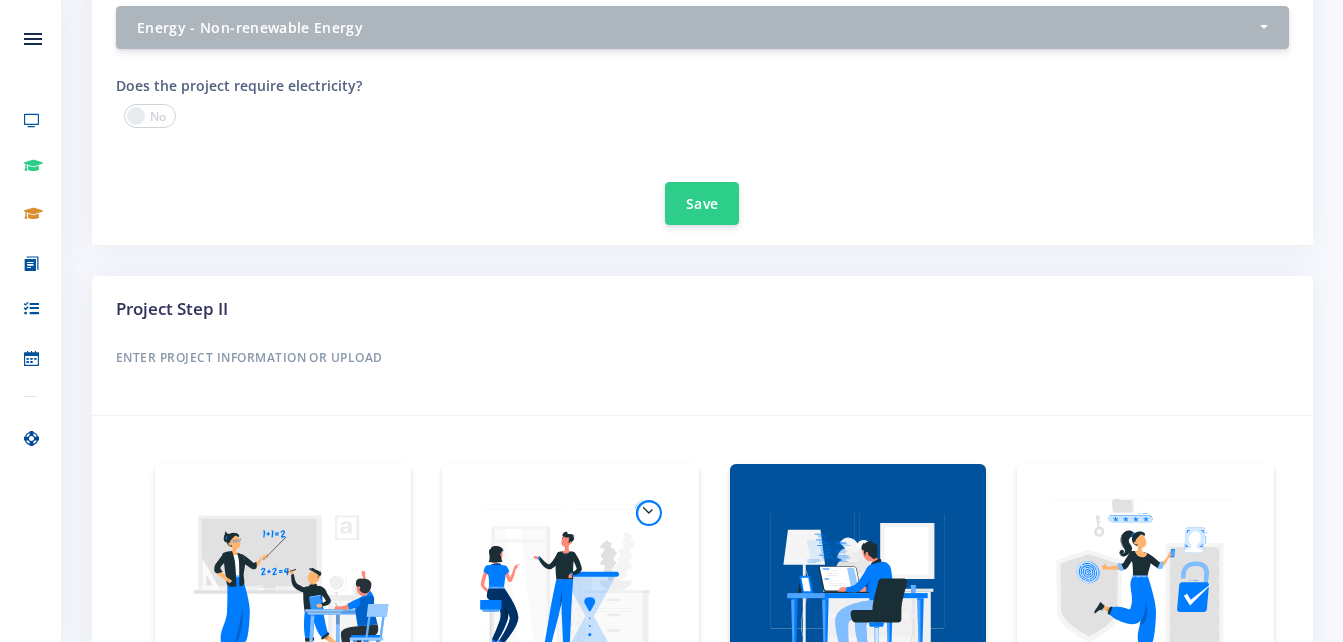 scroll, scrollTop: 974, scrollLeft: 0, axis: vertical 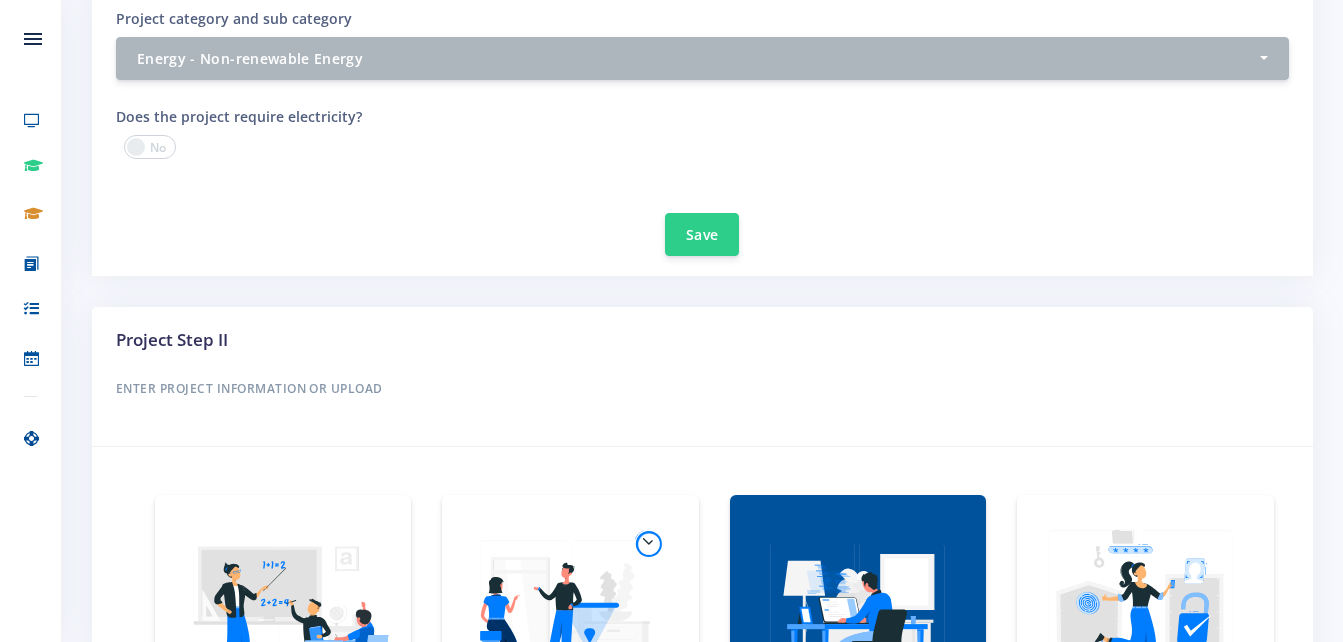 click at bounding box center (1145, 619) 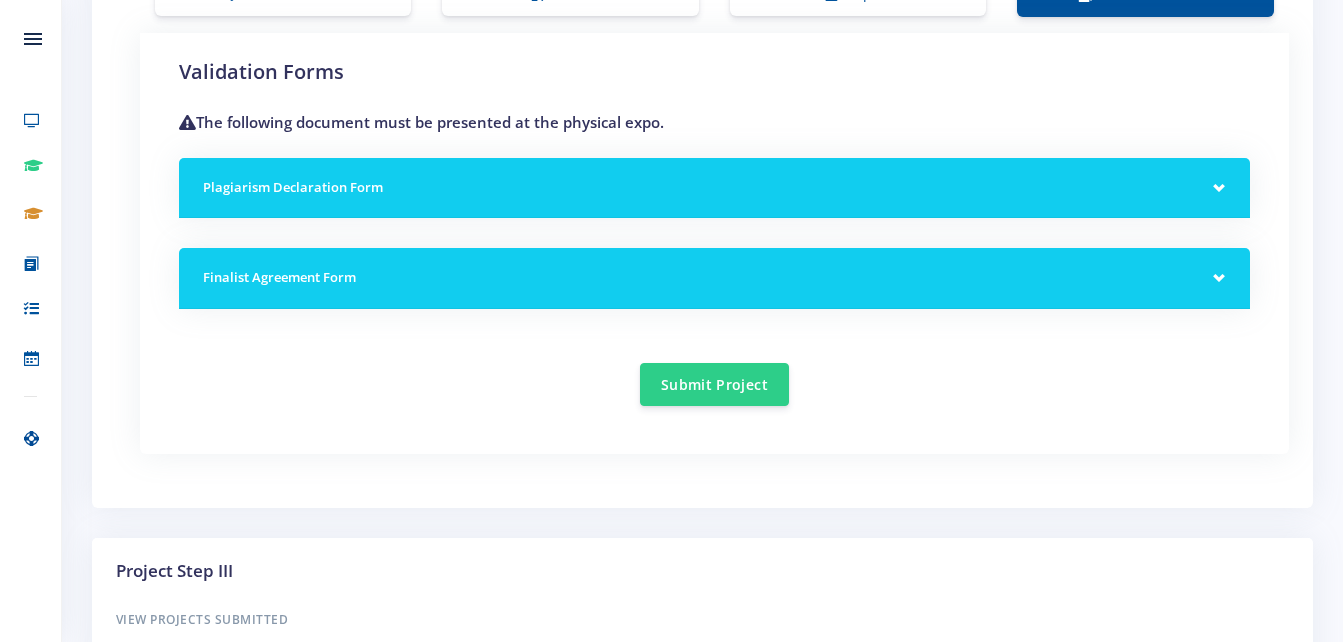 scroll, scrollTop: 1723, scrollLeft: 0, axis: vertical 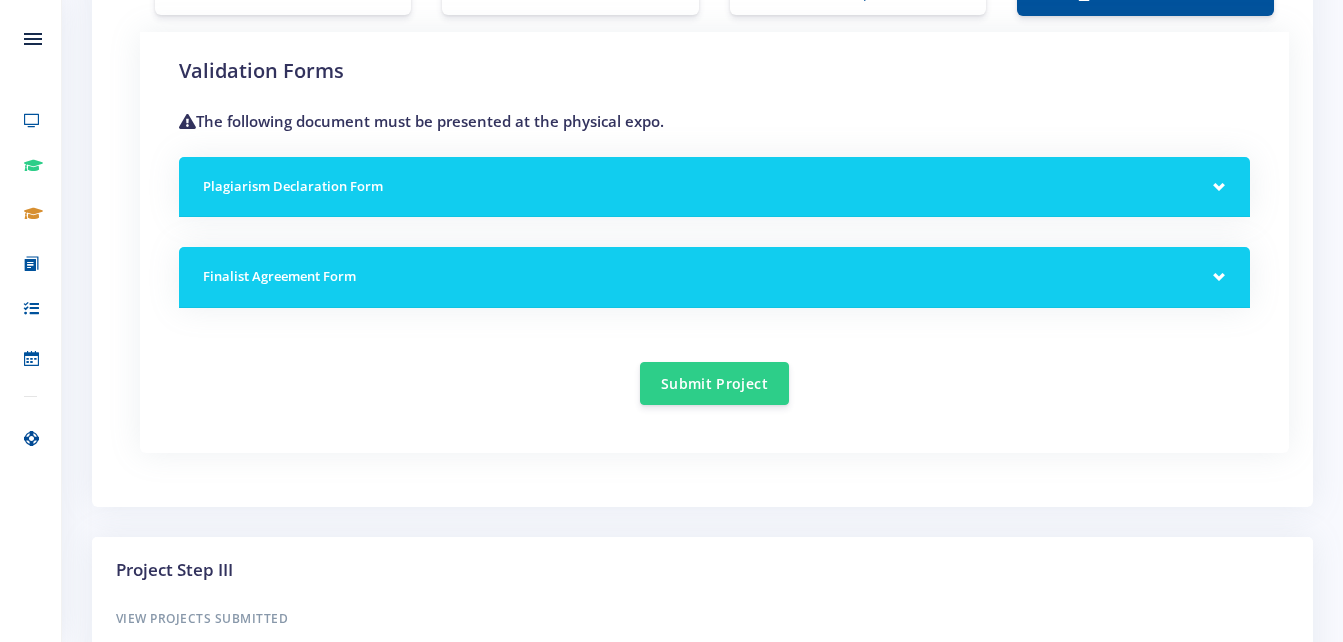 click on "Finalist Agreement
Form" at bounding box center (714, 277) 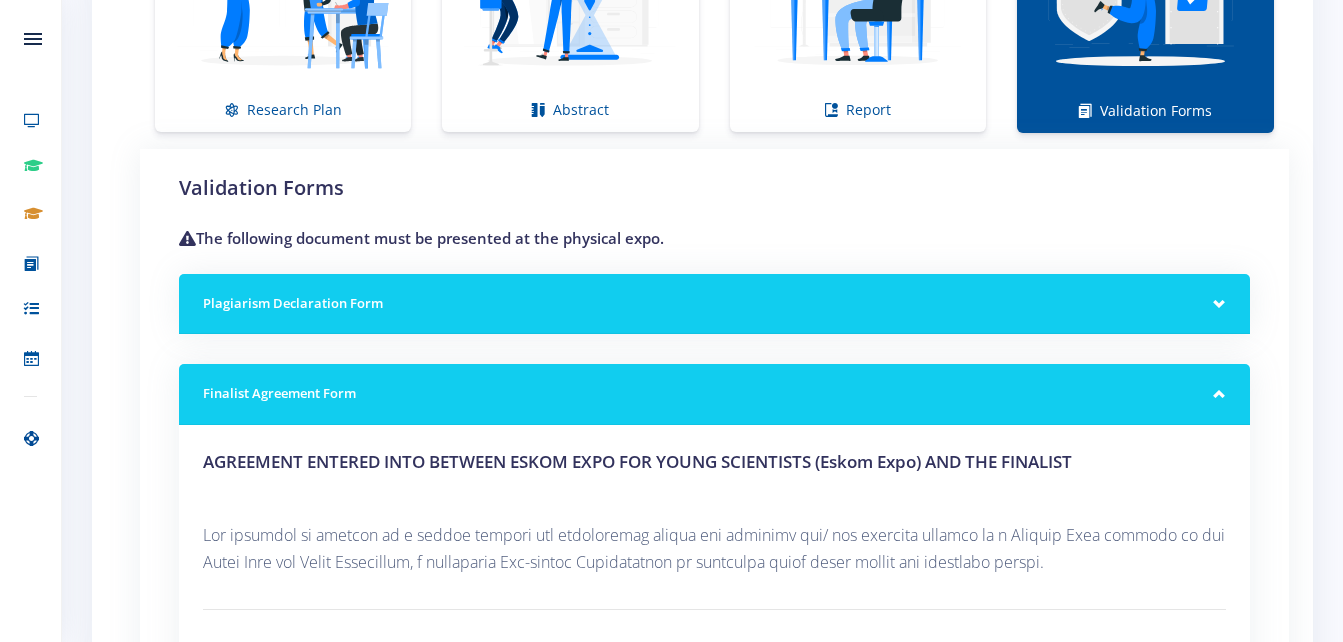 scroll, scrollTop: 1601, scrollLeft: 0, axis: vertical 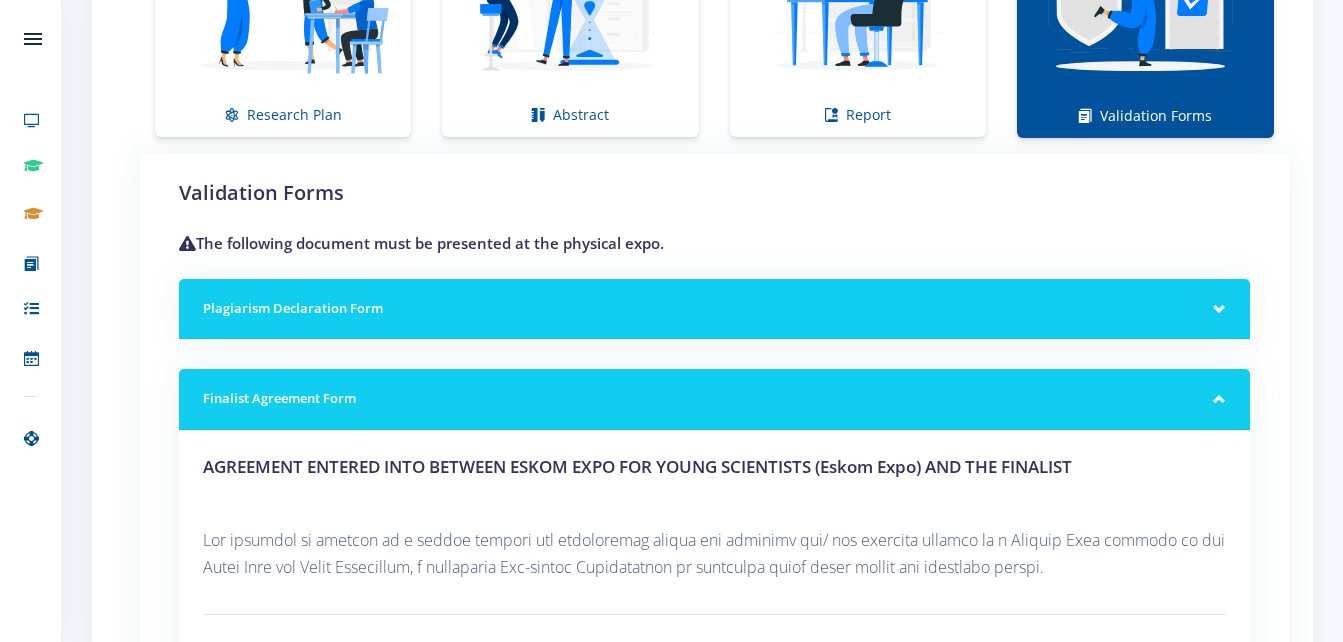 click on "Finalist Agreement
Form" at bounding box center [714, 399] 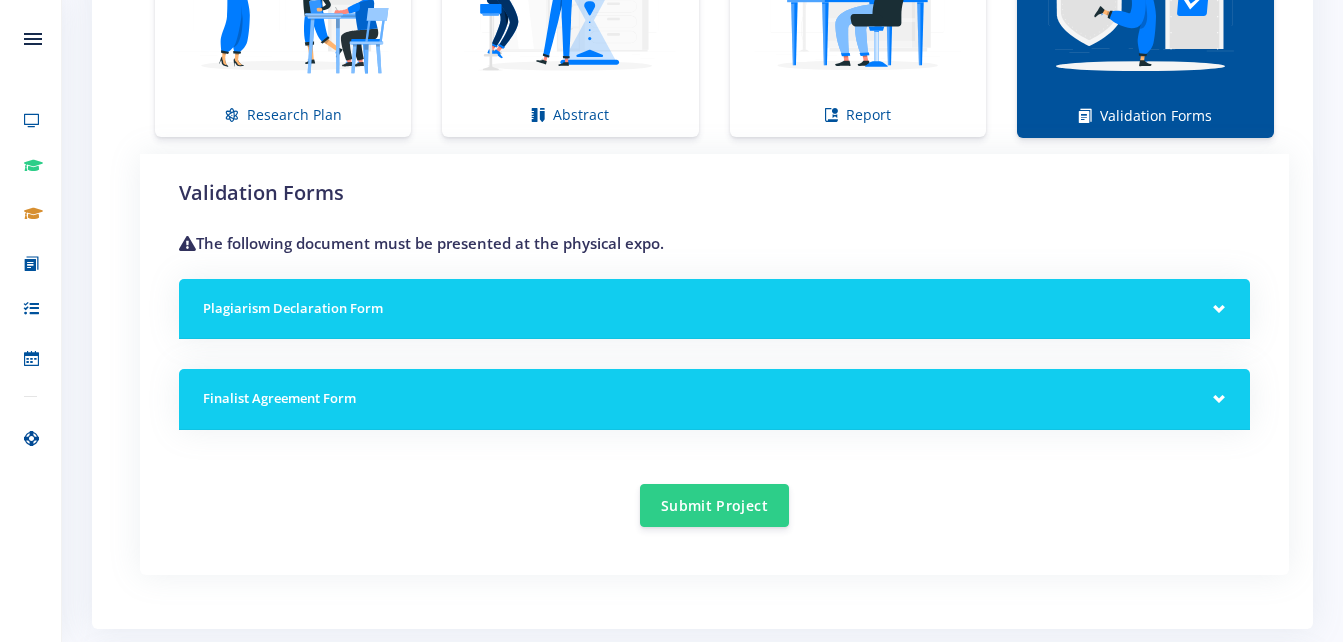 click on "Plagiarism
Declaration
Form" at bounding box center [714, 309] 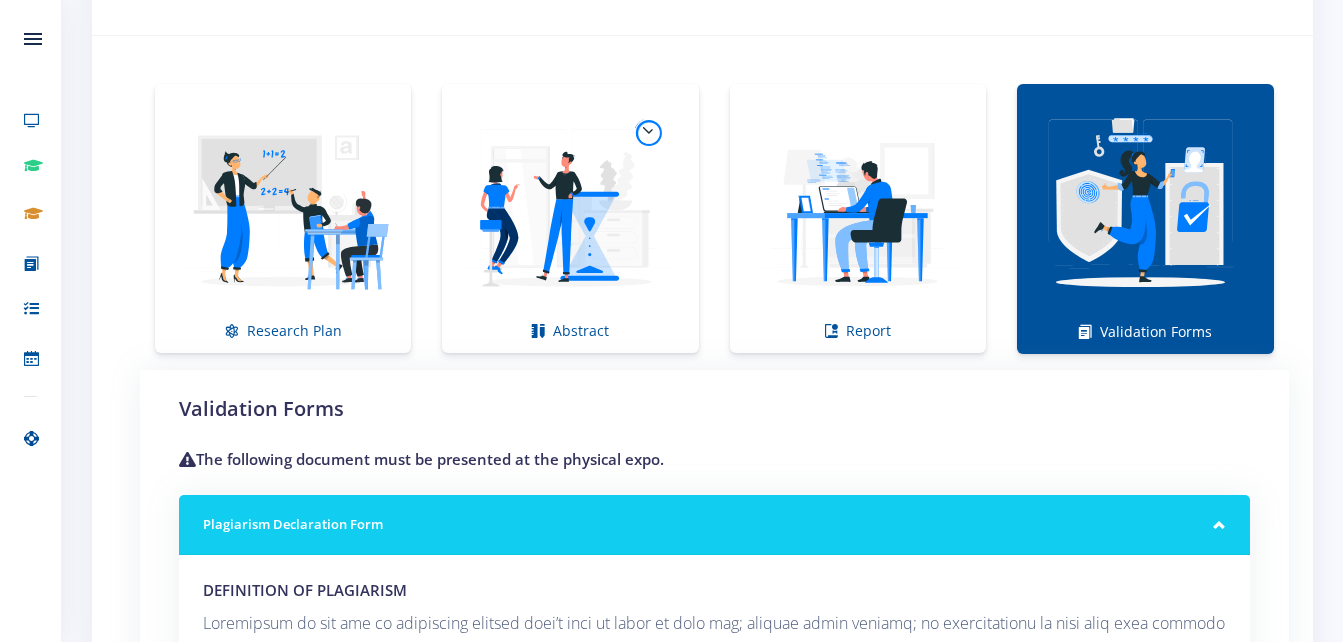 scroll, scrollTop: 1381, scrollLeft: 0, axis: vertical 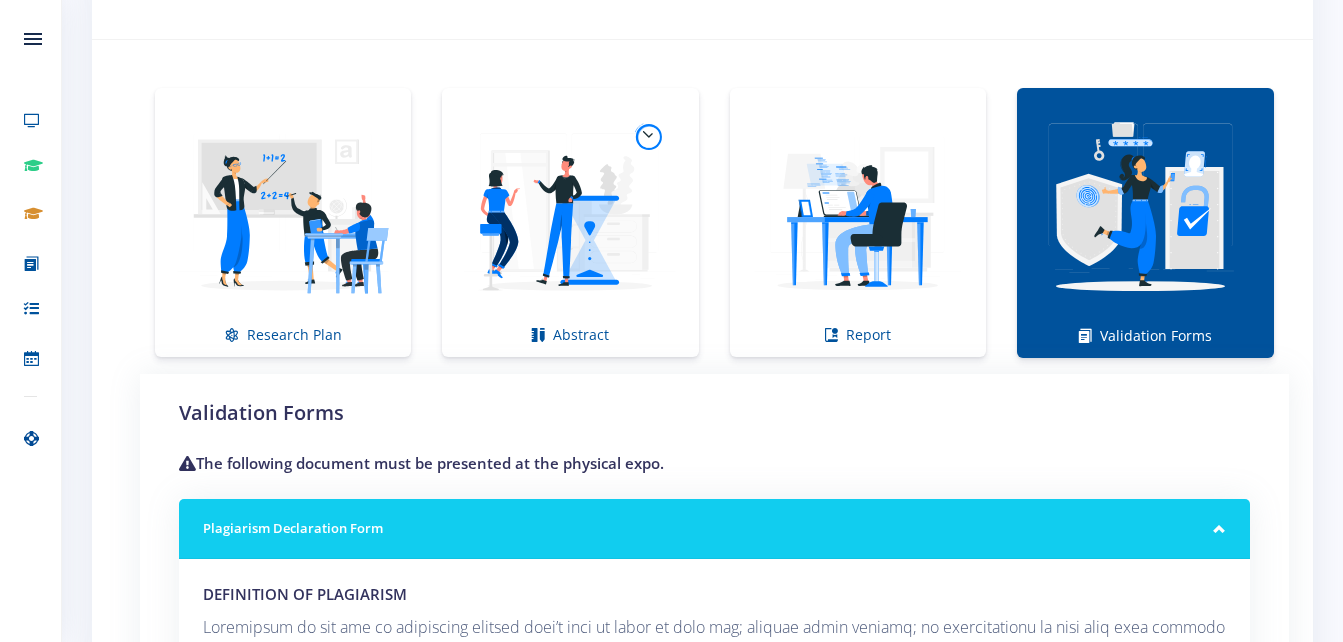 click on "Plagiarism
Declaration
Form" at bounding box center [714, 529] 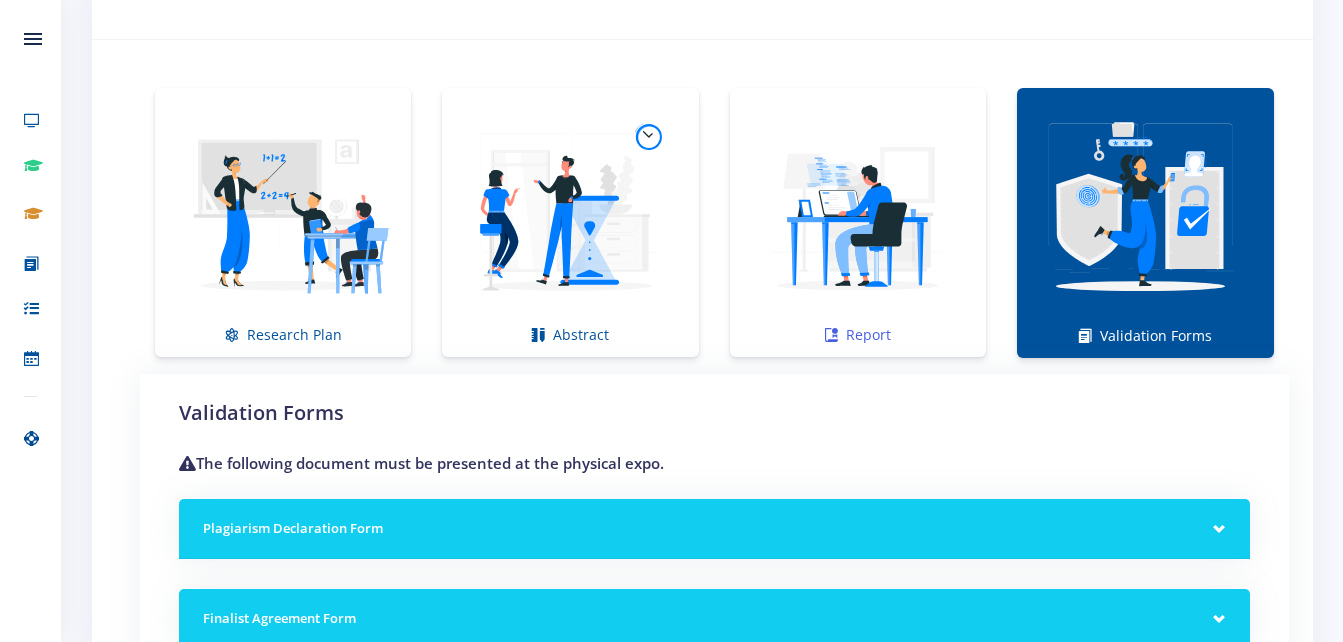 click at bounding box center (858, 212) 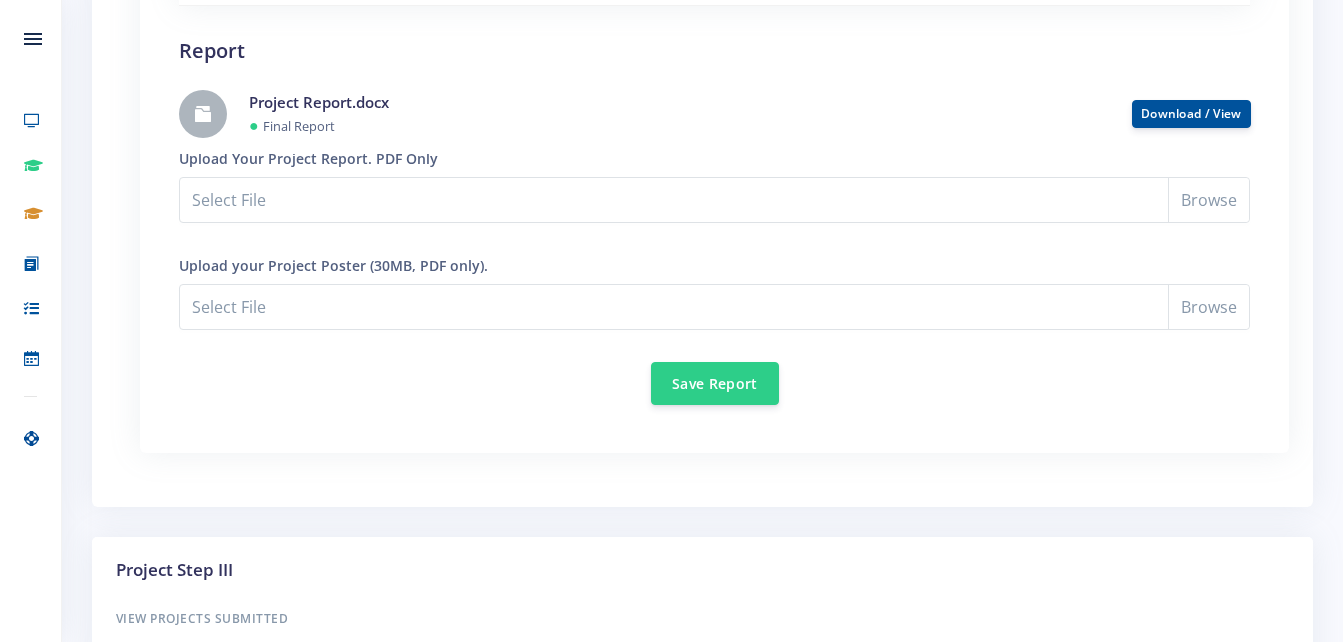 scroll, scrollTop: 1835, scrollLeft: 0, axis: vertical 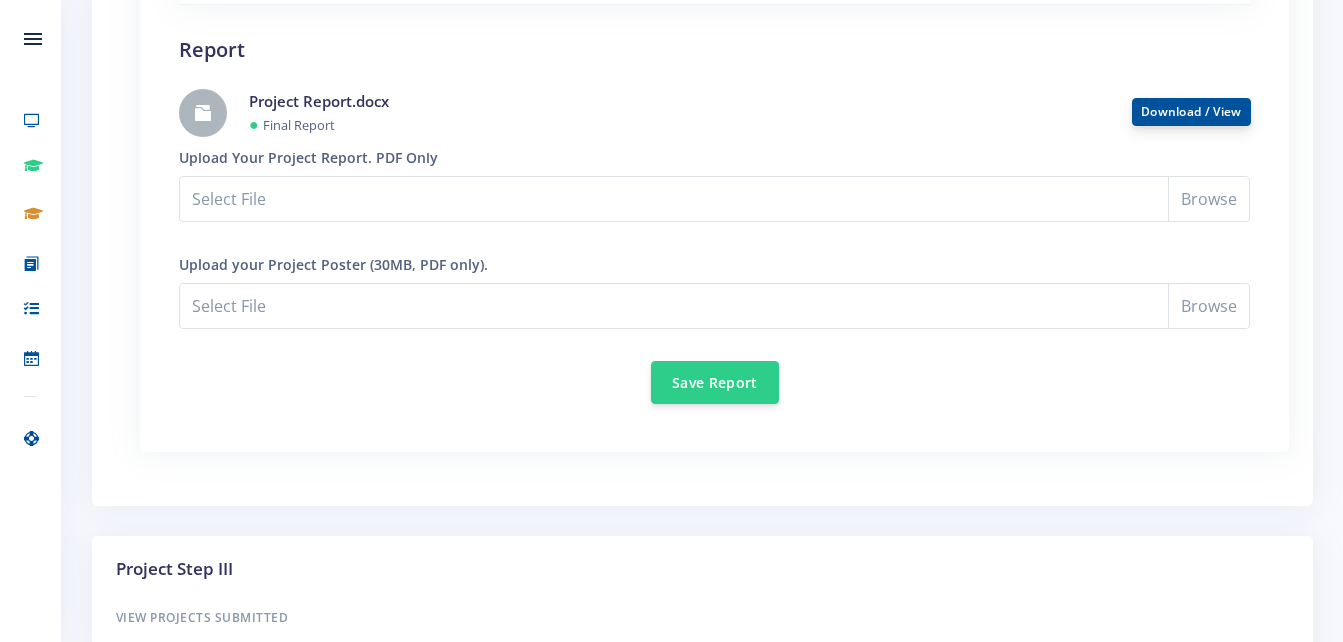 click on "Download
/ View" at bounding box center [1191, 112] 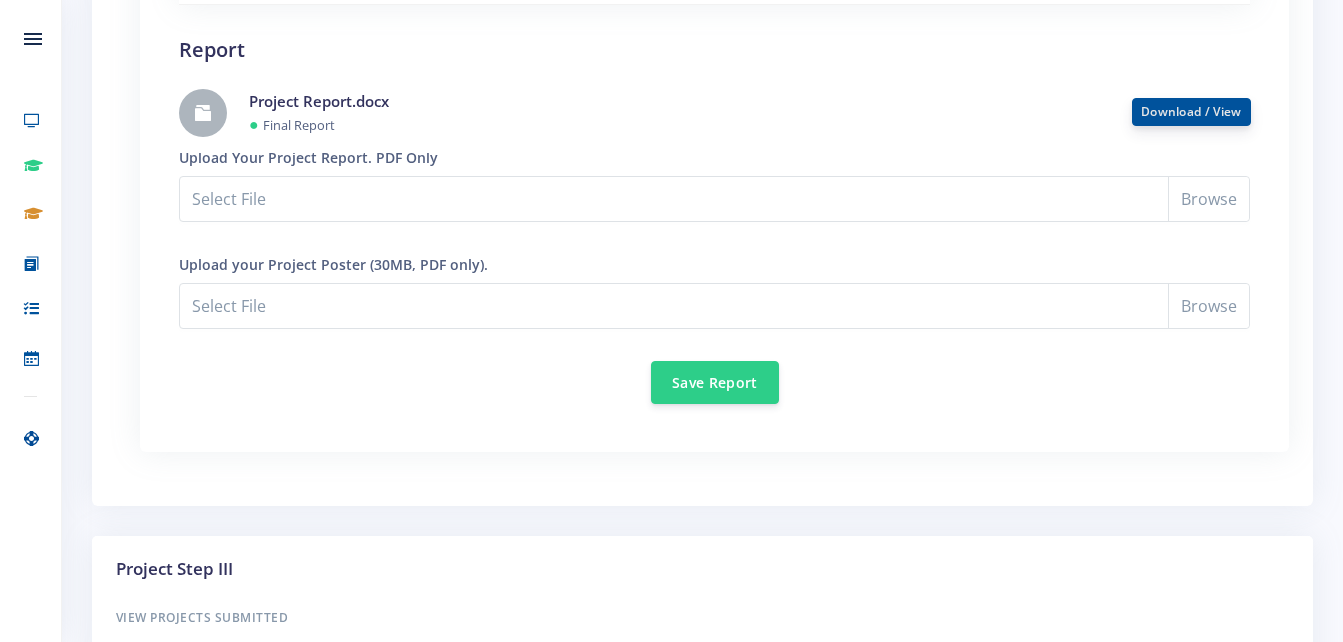 click on "Download
/ View" at bounding box center [1191, 111] 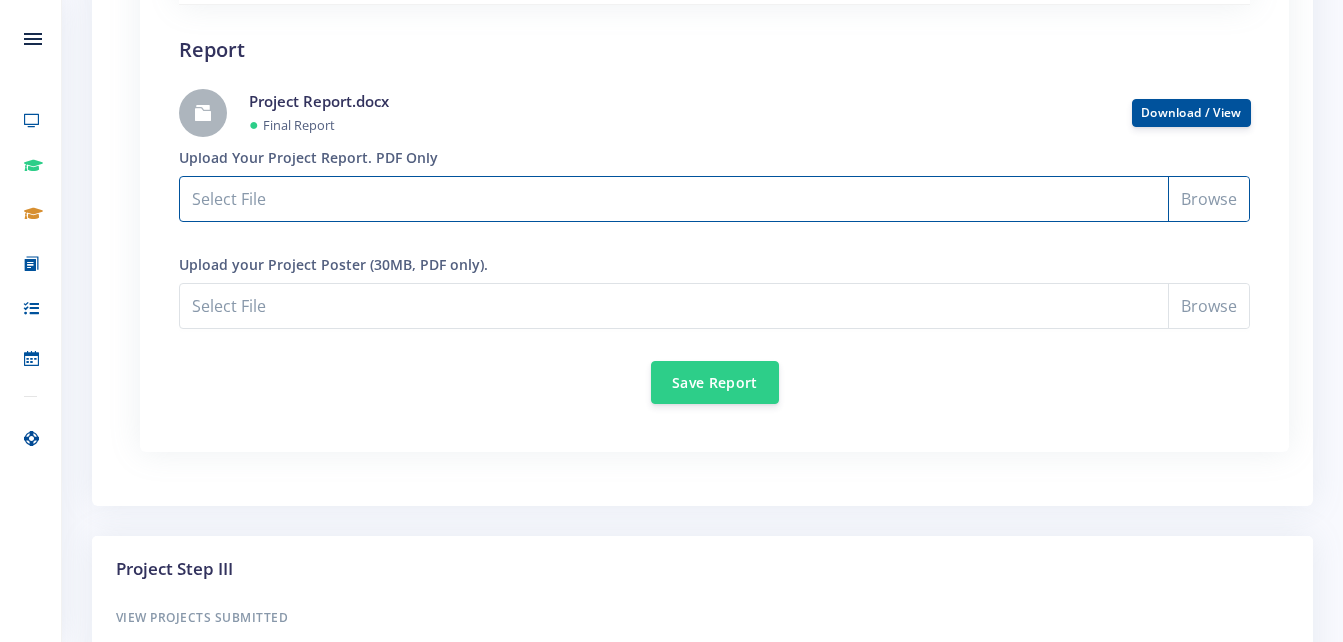 click on "Select File" at bounding box center [714, 199] 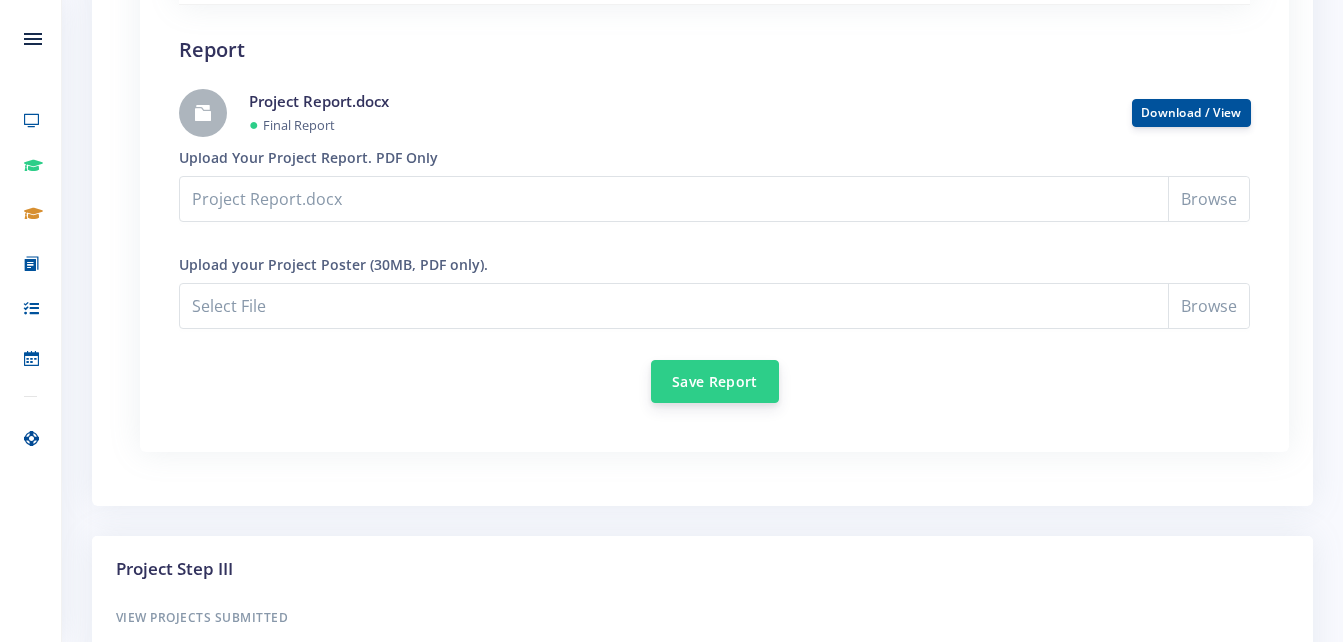 click on "Save Report" at bounding box center (715, 381) 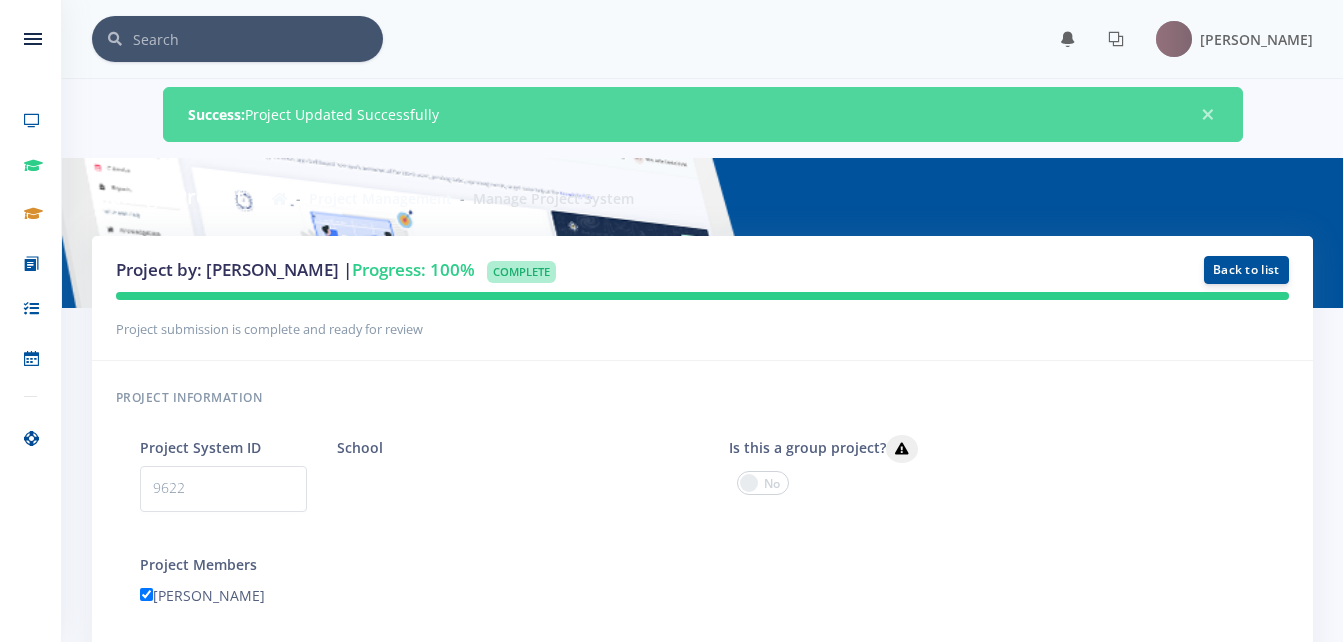 scroll, scrollTop: 0, scrollLeft: 0, axis: both 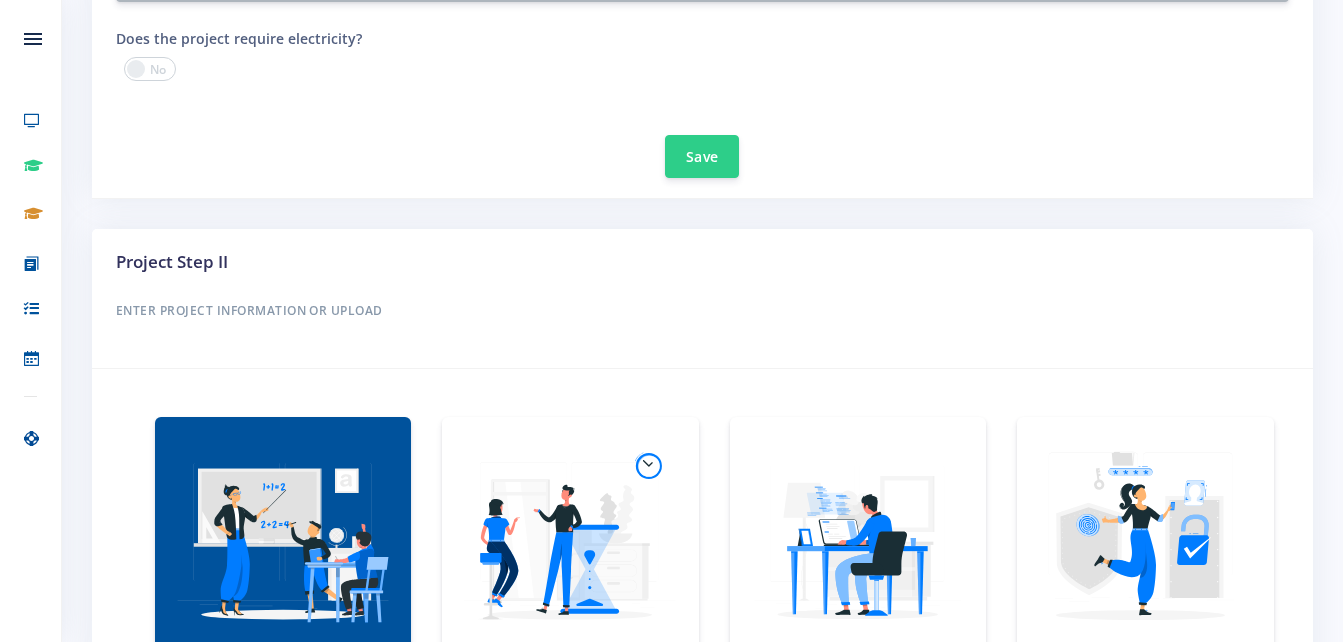 click at bounding box center [858, 541] 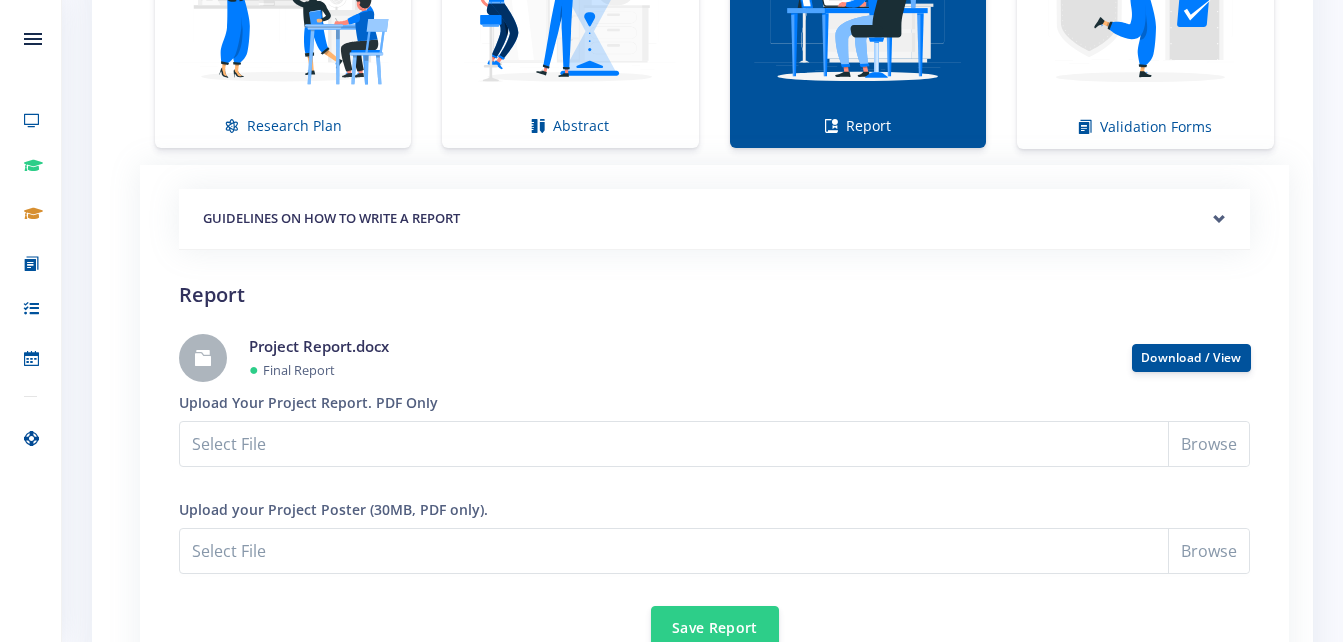 scroll, scrollTop: 1581, scrollLeft: 0, axis: vertical 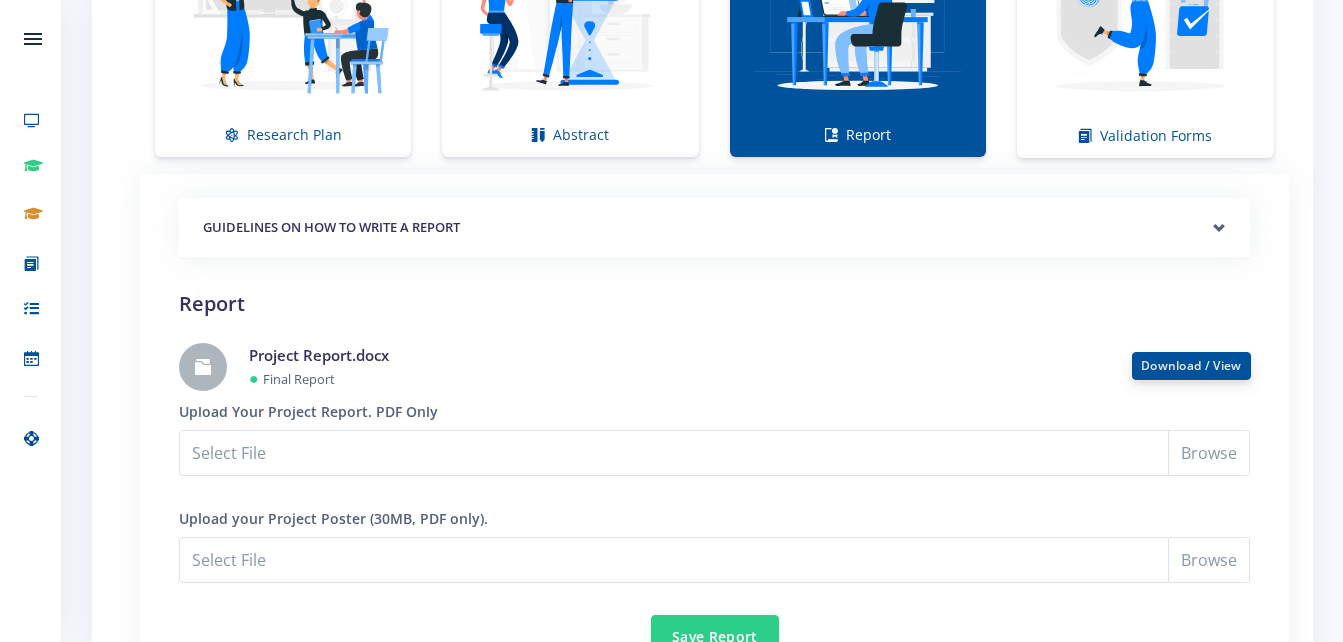 click on "Download
/ View" at bounding box center [1191, 365] 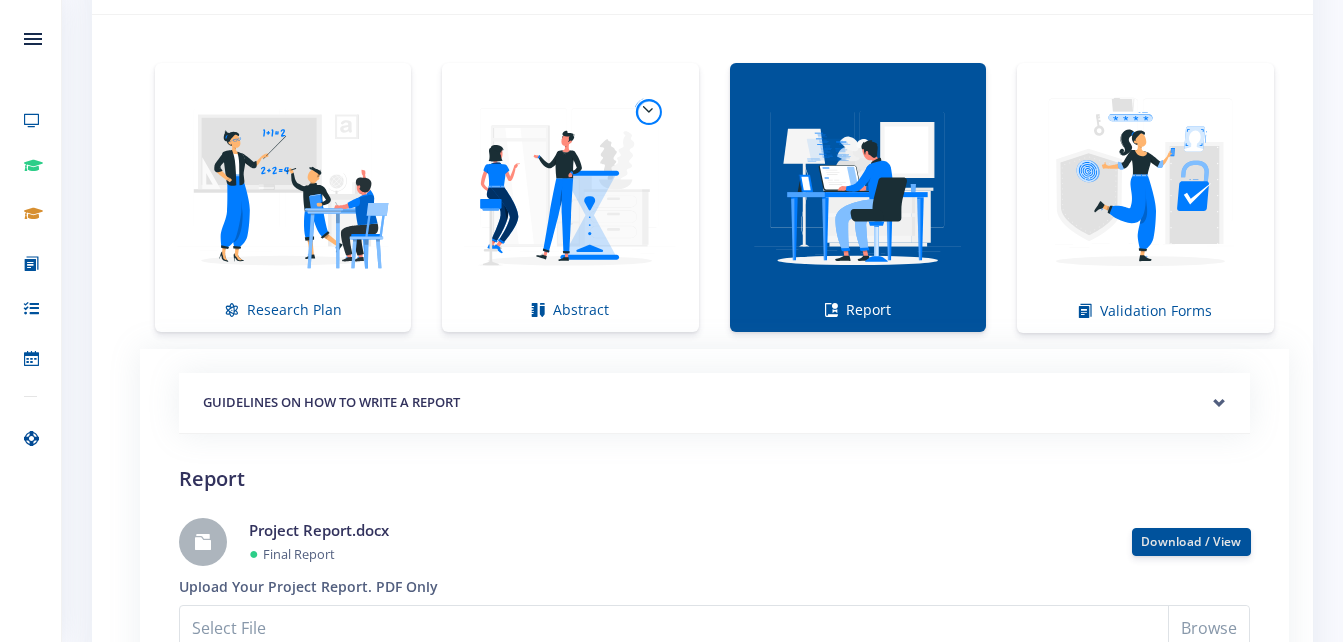 scroll, scrollTop: 1405, scrollLeft: 0, axis: vertical 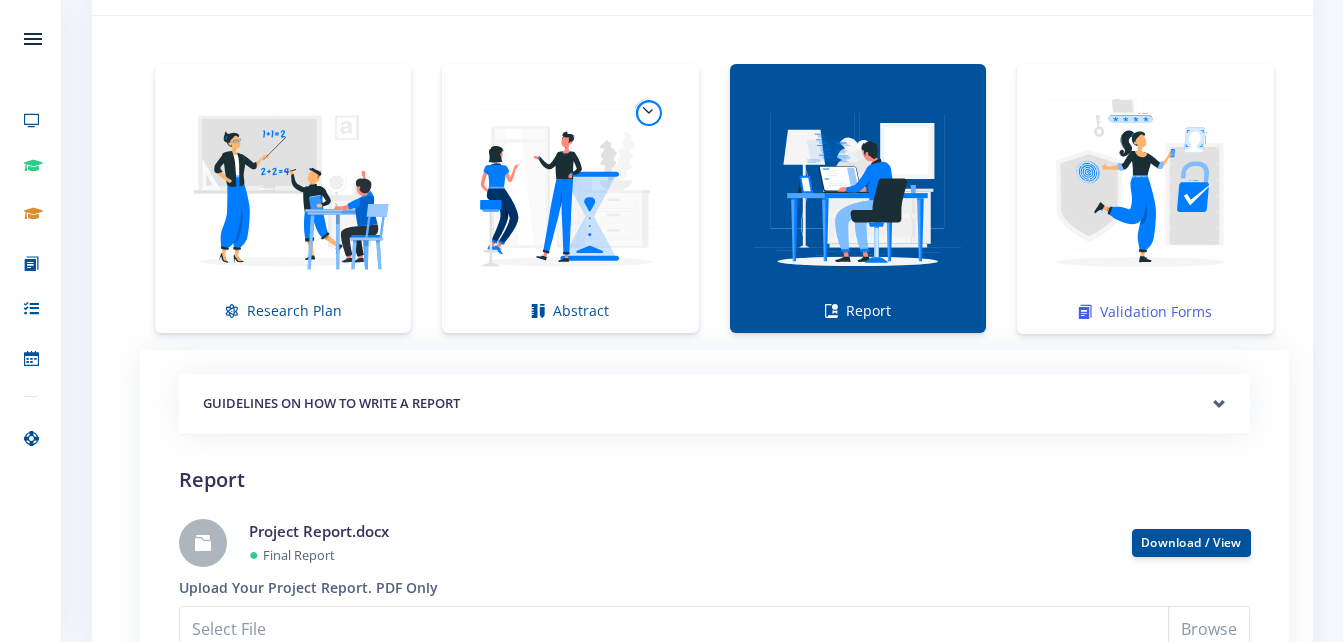 click at bounding box center [1145, 188] 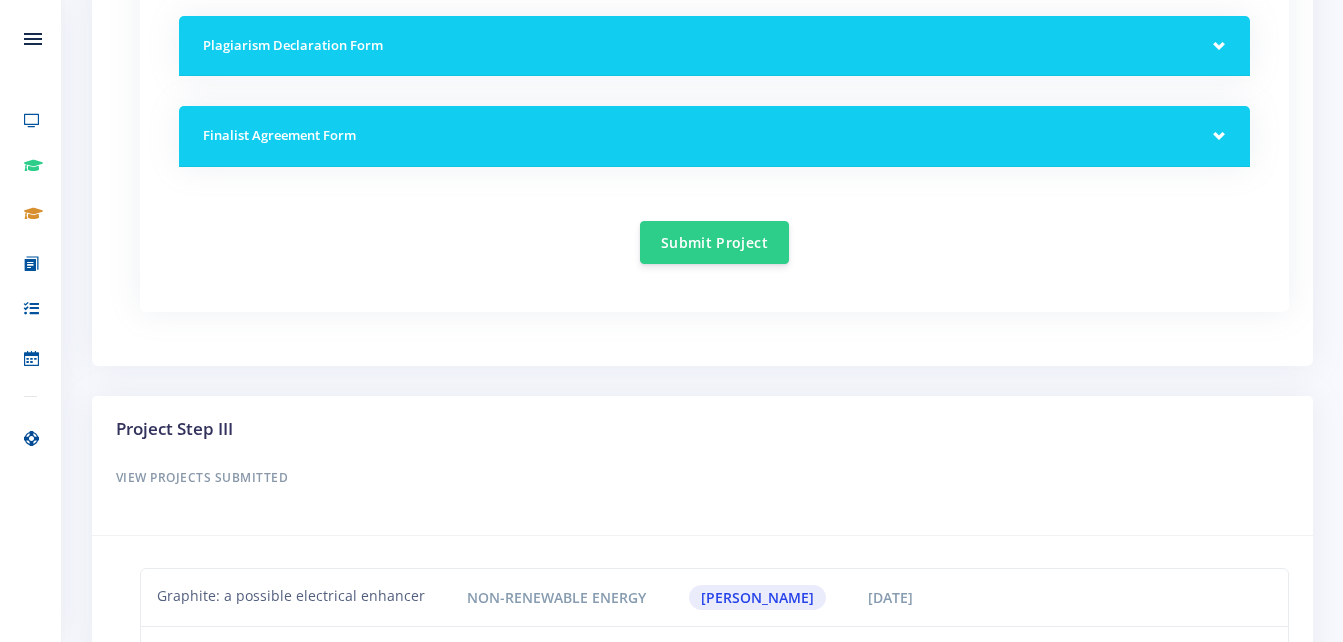 scroll, scrollTop: 1870, scrollLeft: 0, axis: vertical 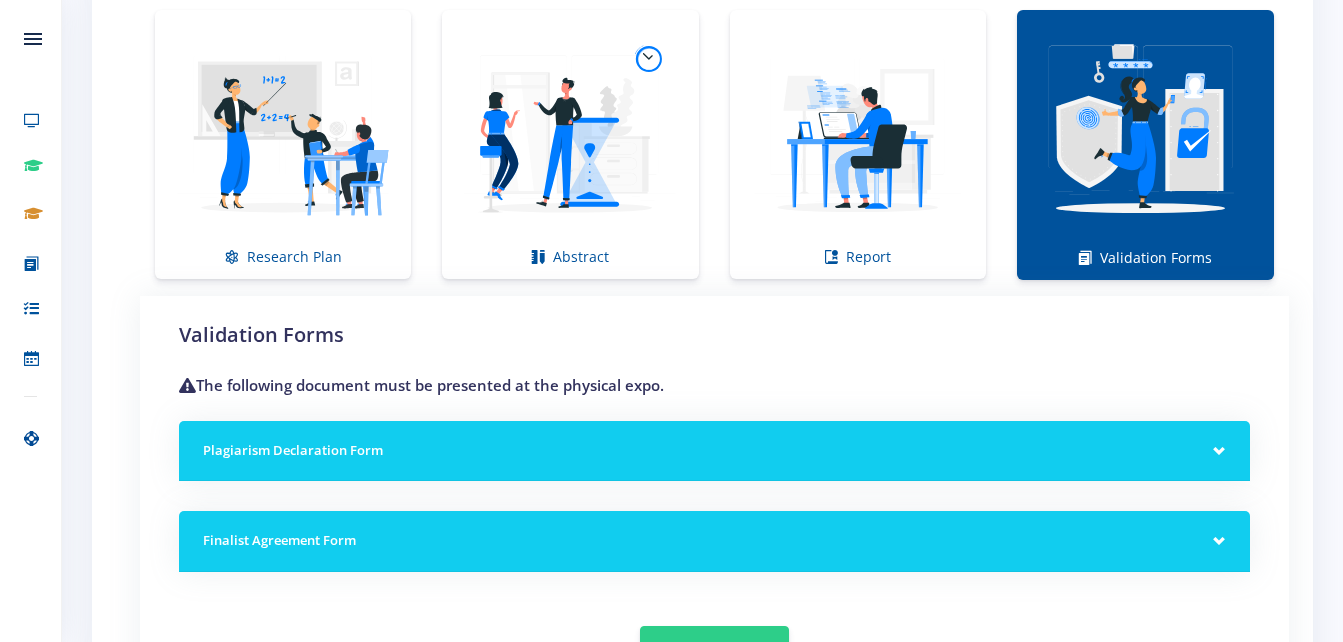 click on "Plagiarism
Declaration
Form" at bounding box center [714, 451] 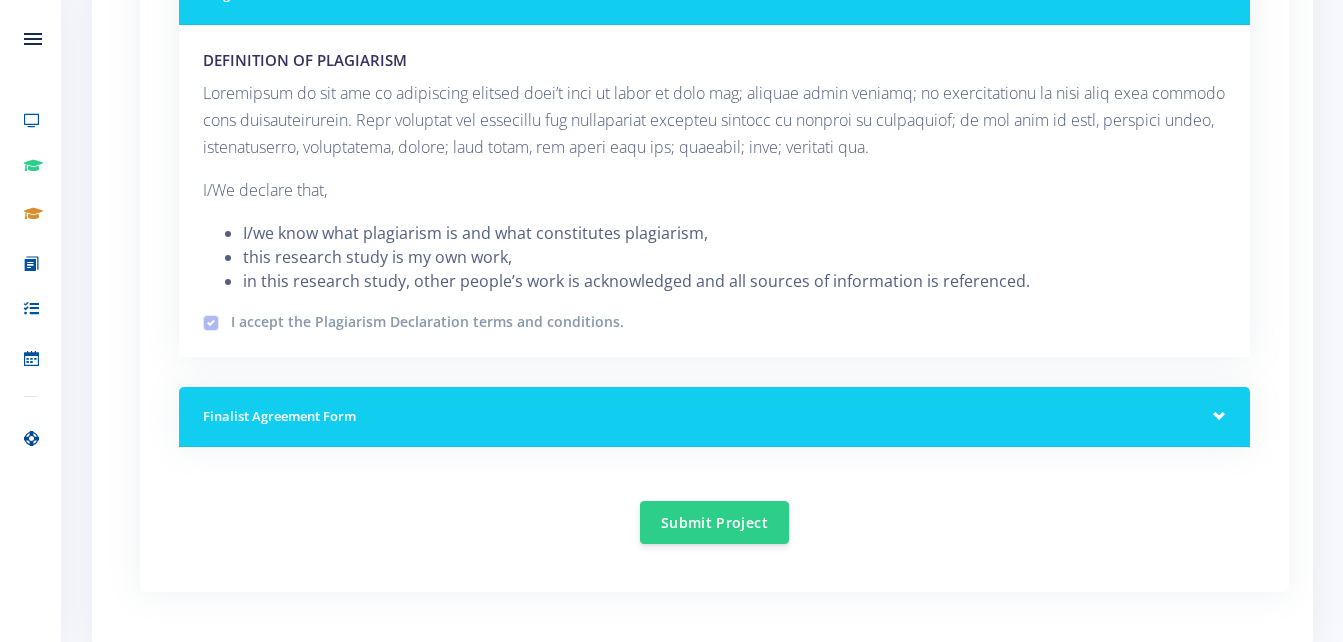 scroll, scrollTop: 1947, scrollLeft: 0, axis: vertical 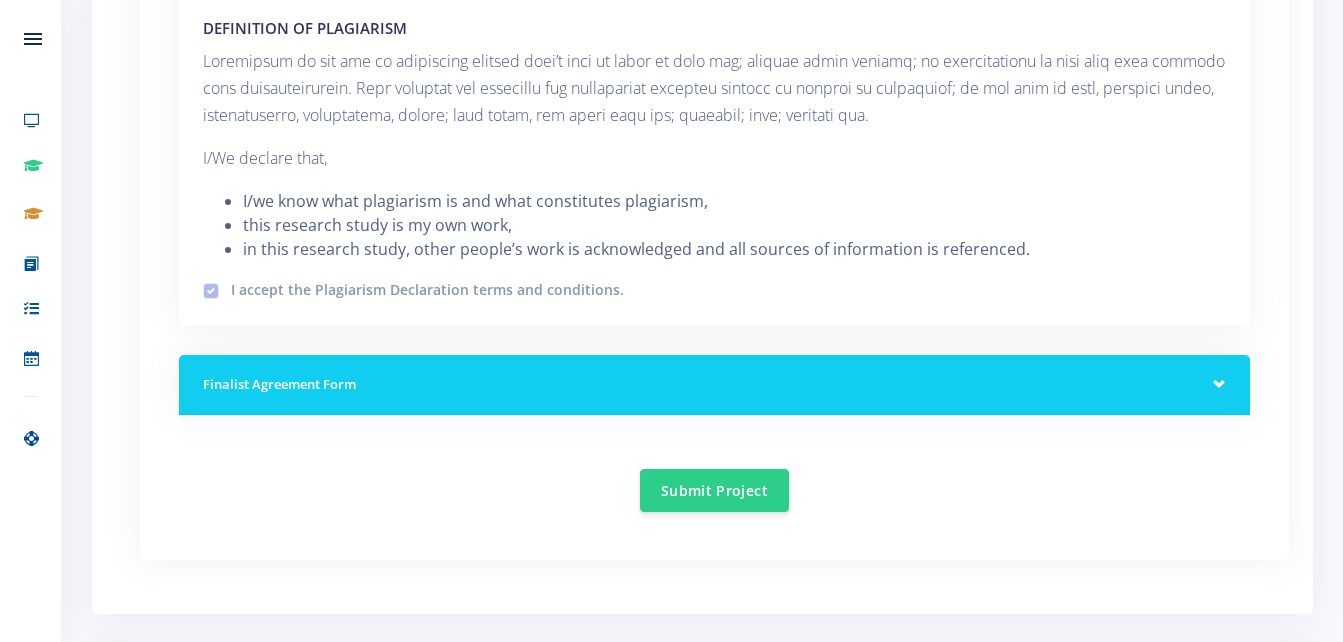 click on "Finalist Agreement
Form" at bounding box center [714, 385] 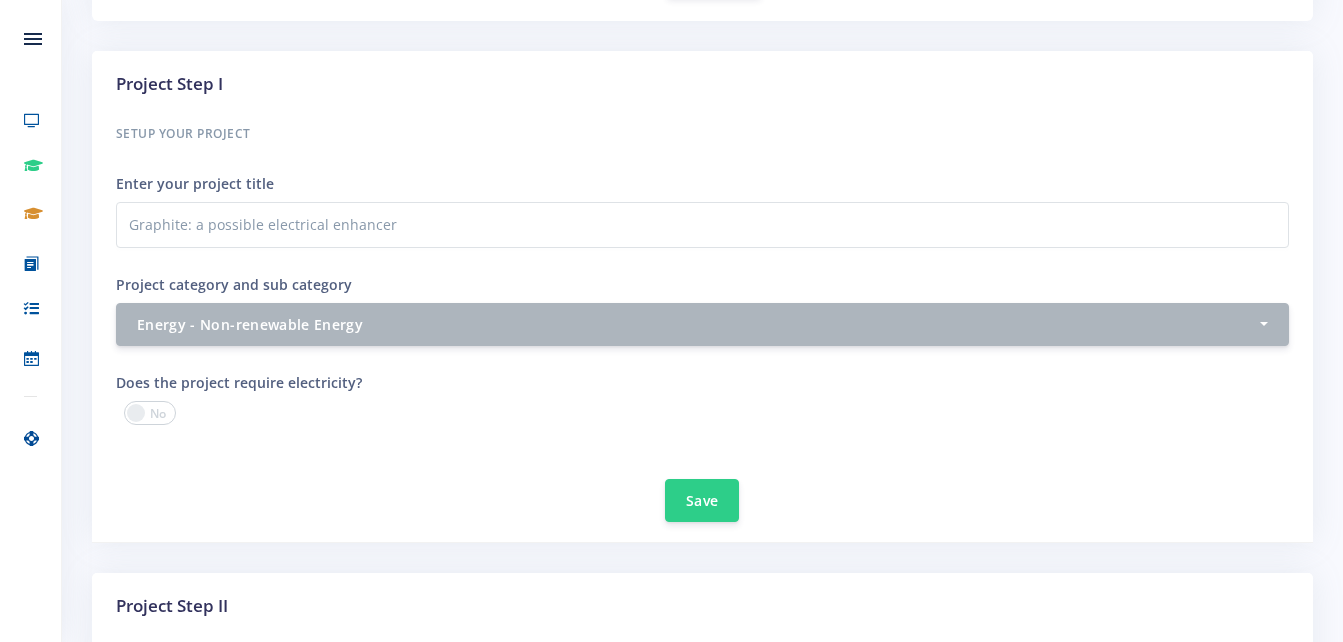 scroll, scrollTop: 711, scrollLeft: 0, axis: vertical 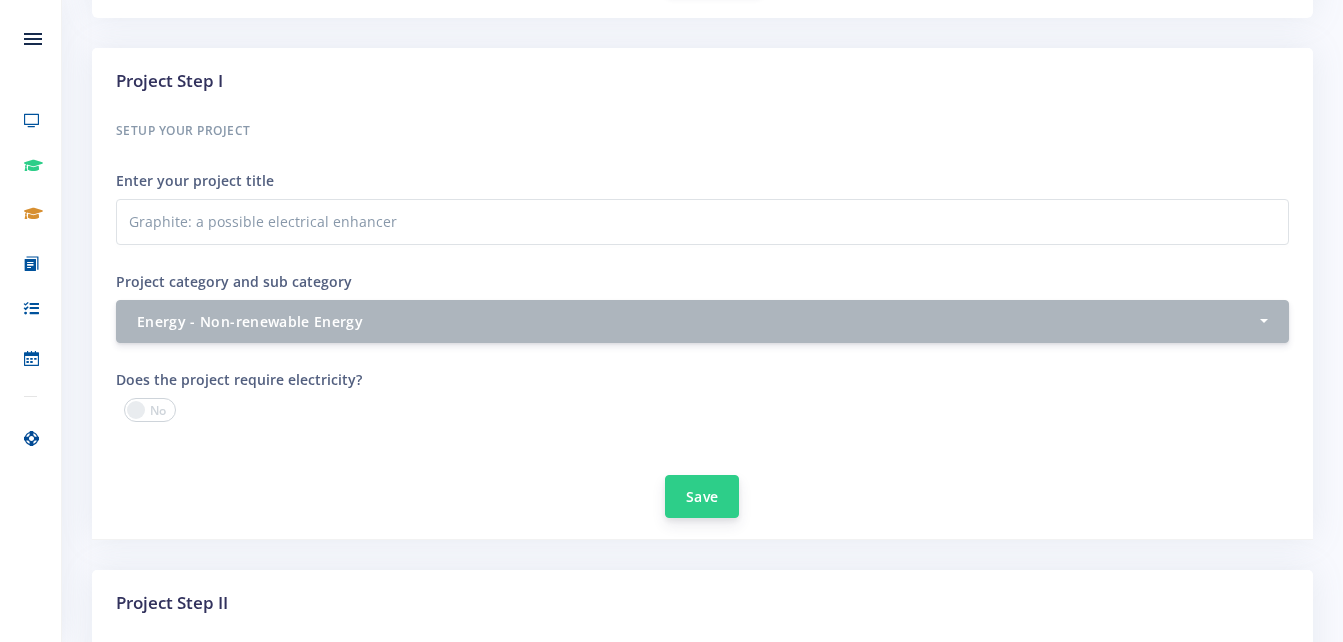 click on "Save" at bounding box center [702, 496] 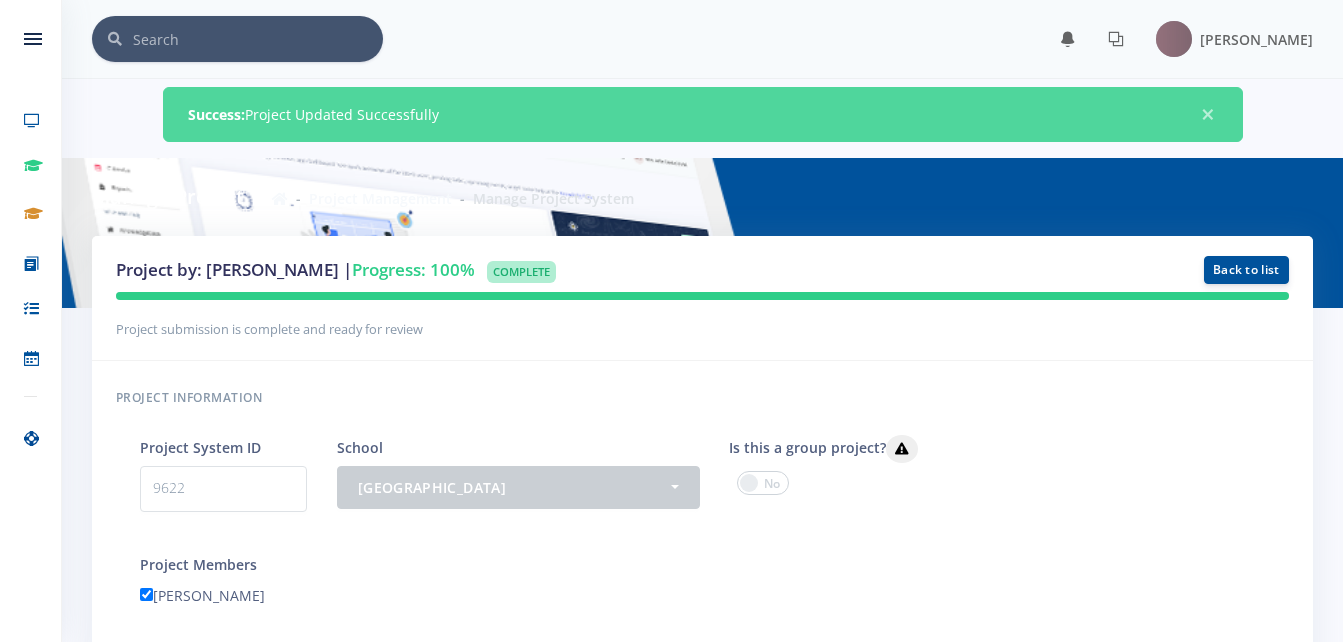scroll, scrollTop: 0, scrollLeft: 0, axis: both 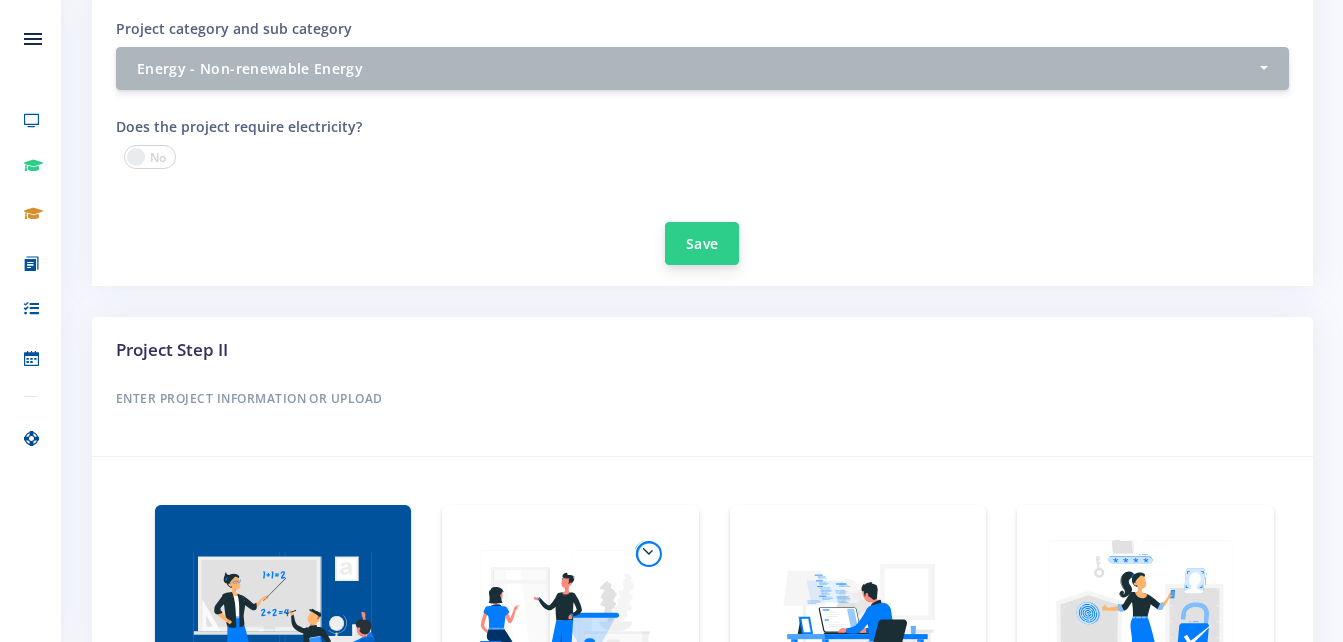 click on "Save" at bounding box center [702, 243] 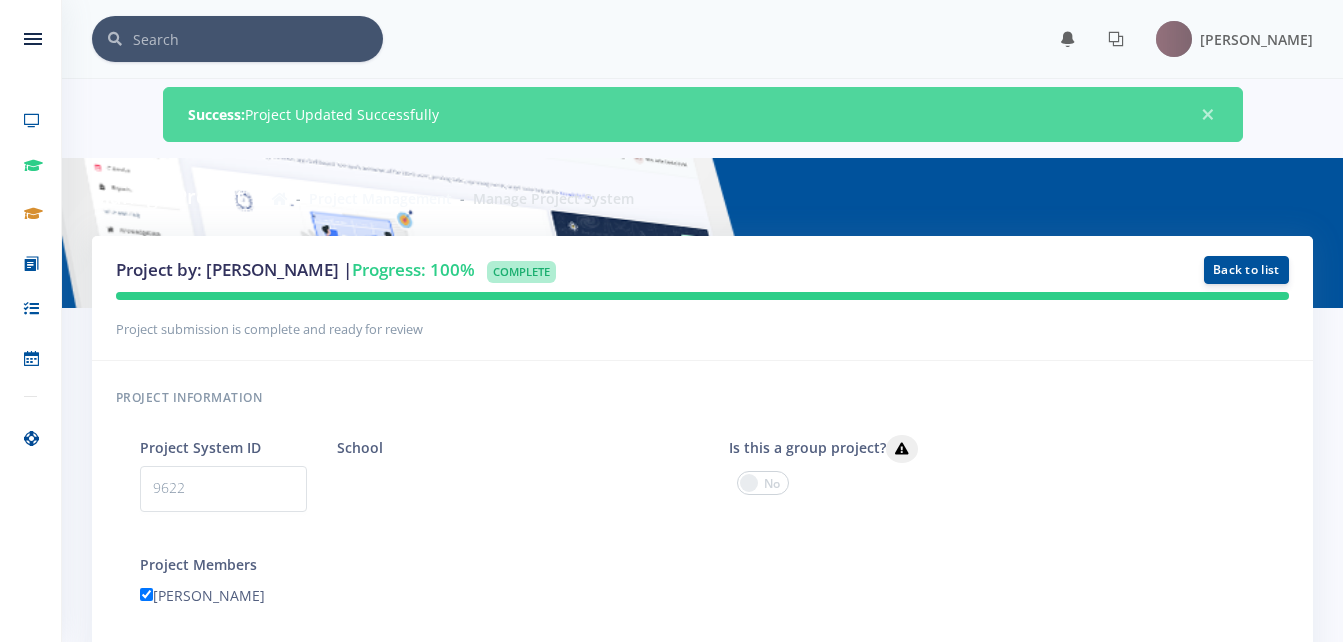 scroll, scrollTop: 0, scrollLeft: 0, axis: both 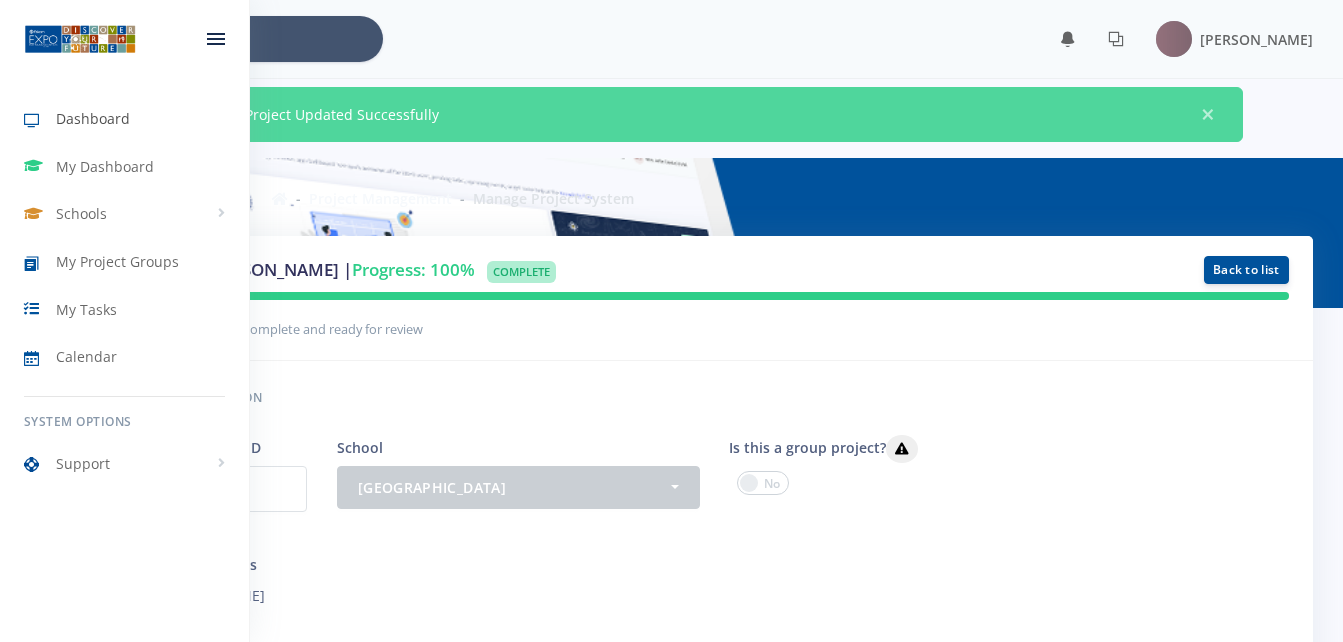 click on "Dashboard" at bounding box center (93, 118) 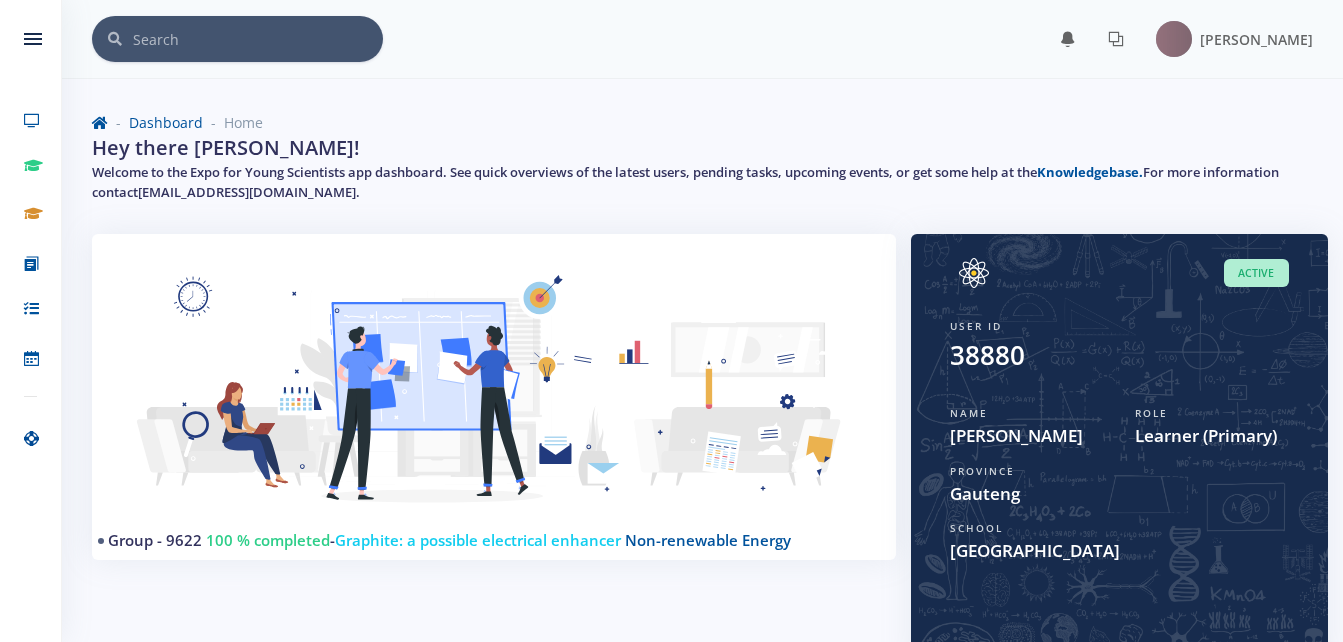 scroll, scrollTop: 0, scrollLeft: 0, axis: both 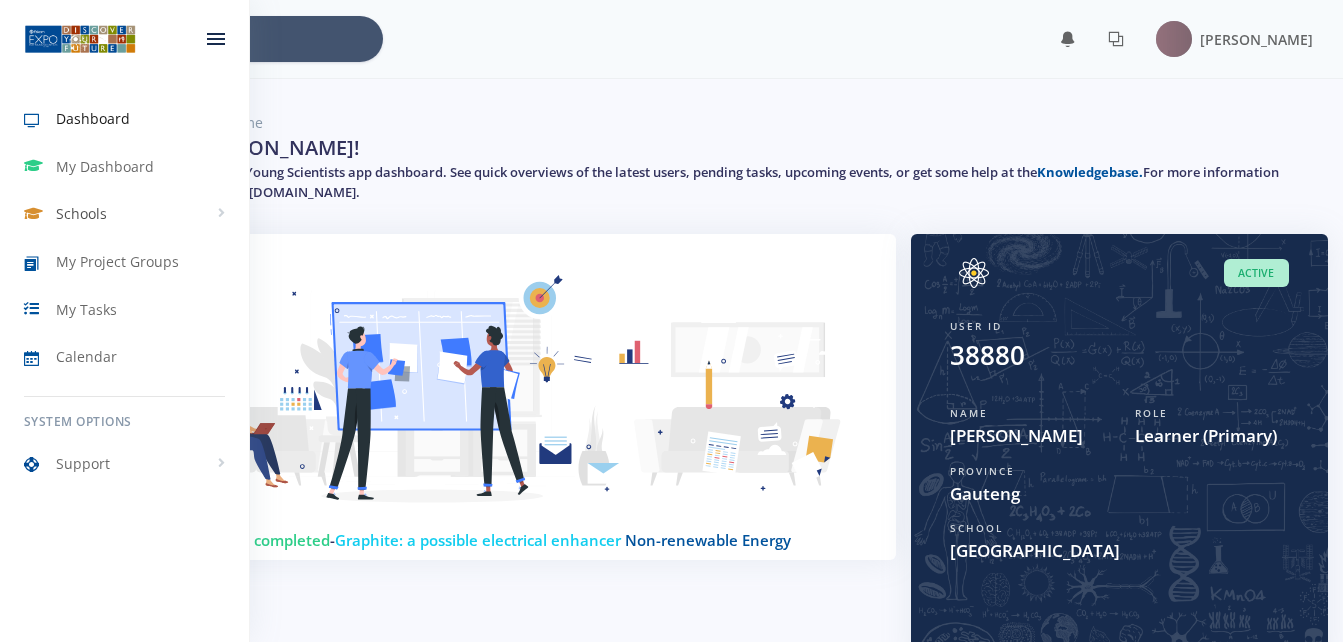 click on "Schools" at bounding box center [81, 213] 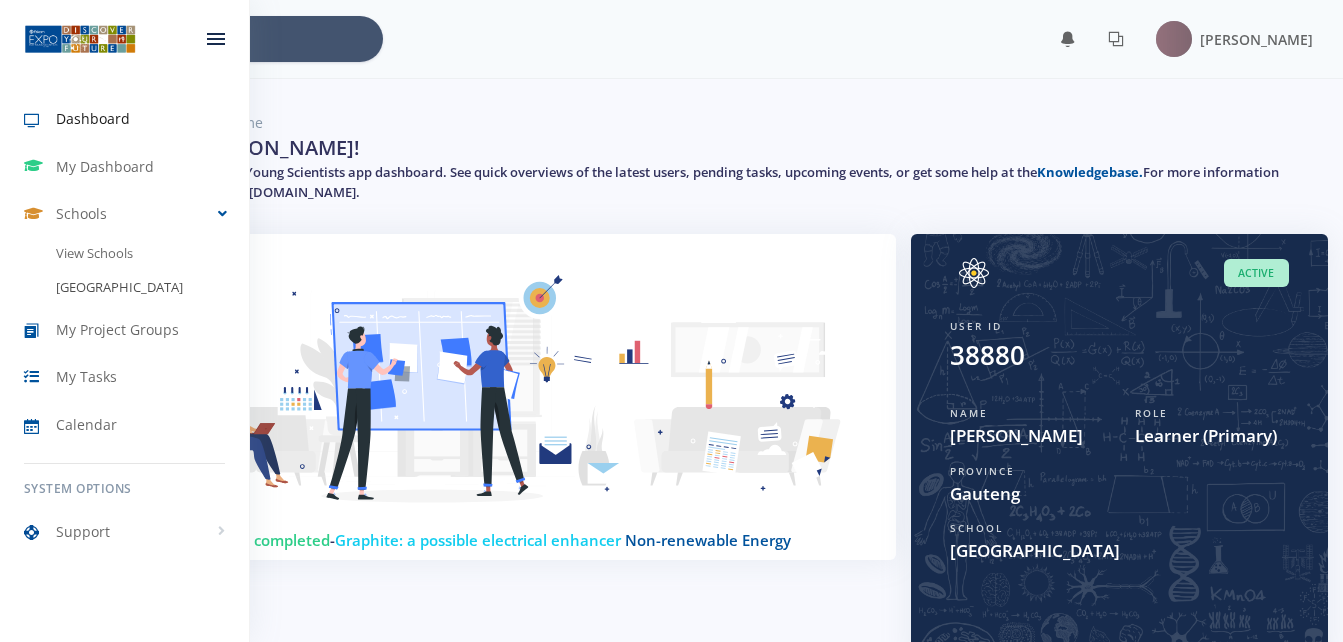 click on "[GEOGRAPHIC_DATA]" at bounding box center (124, 288) 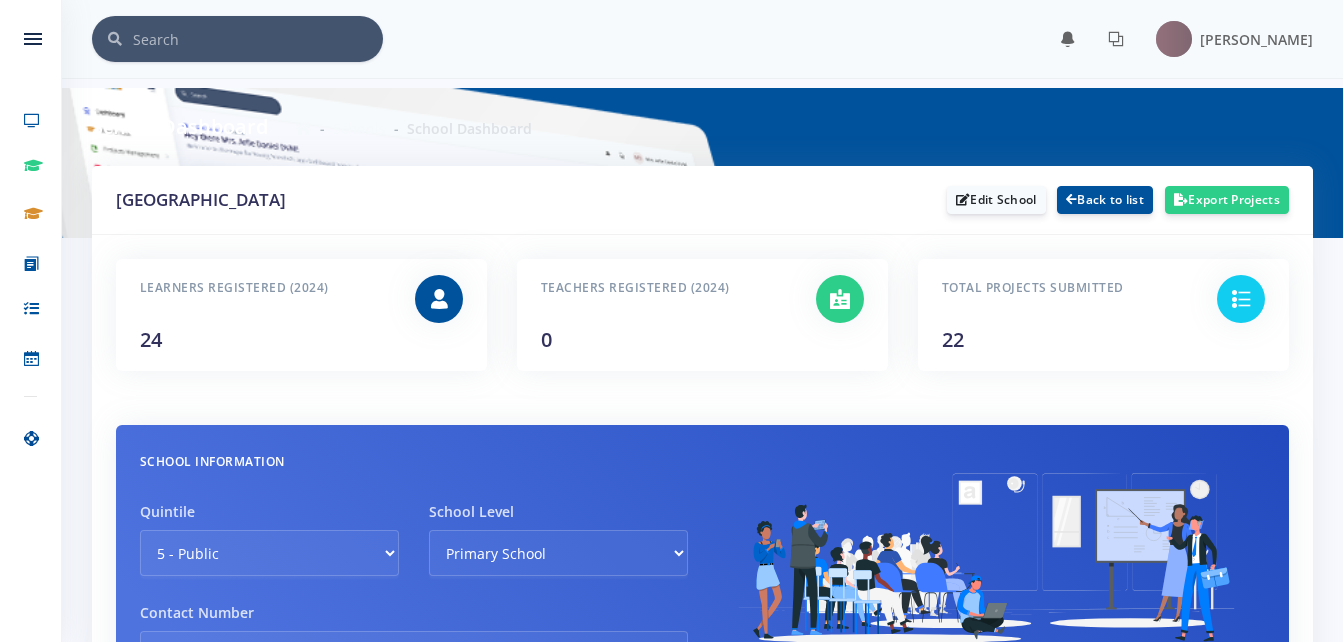 scroll, scrollTop: 0, scrollLeft: 0, axis: both 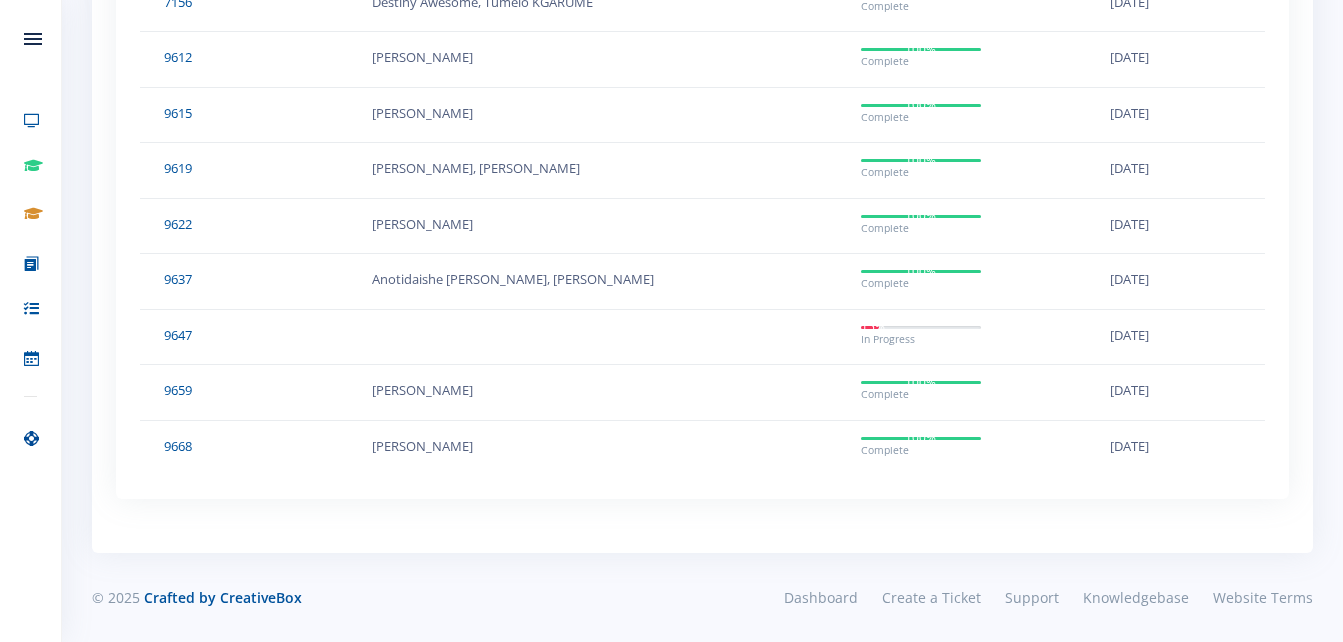click at bounding box center [384, -1399] 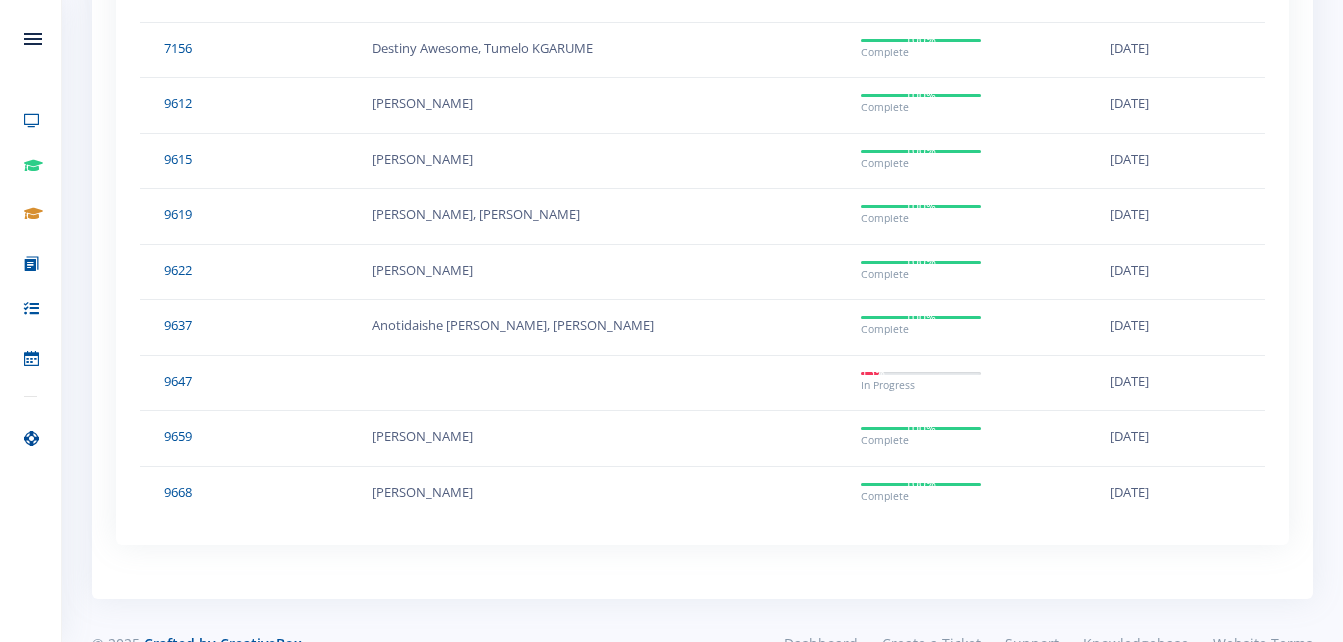 scroll, scrollTop: 3334, scrollLeft: 0, axis: vertical 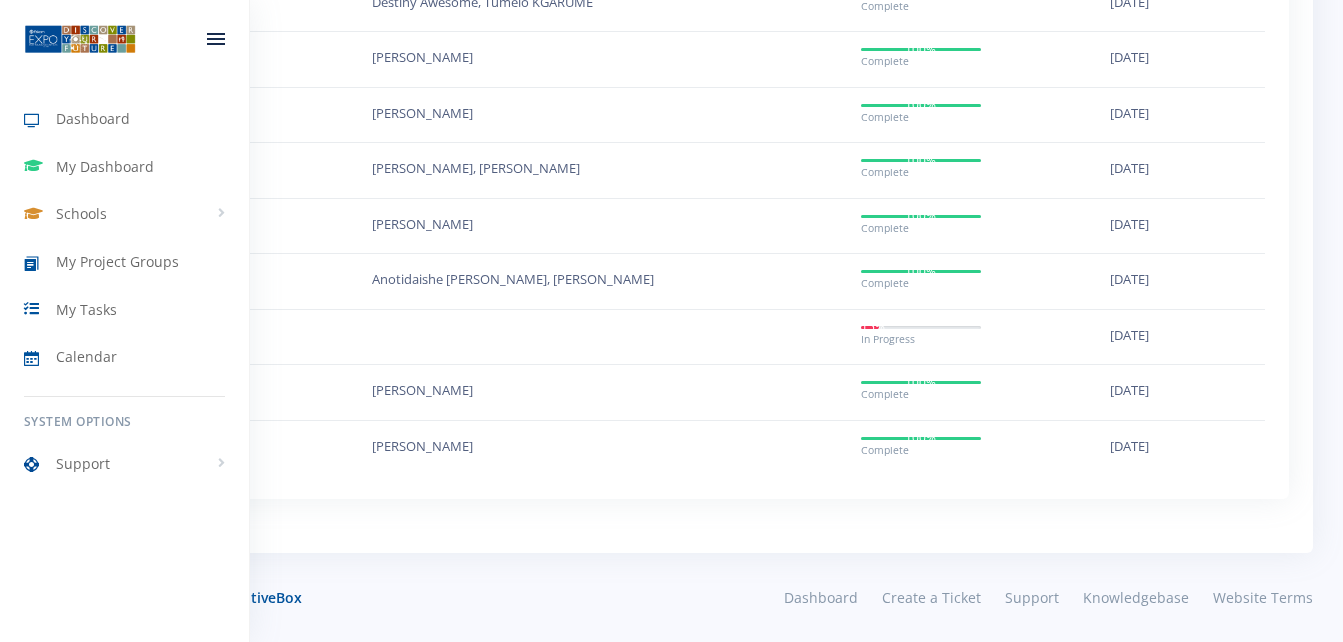 click at bounding box center (80, 39) 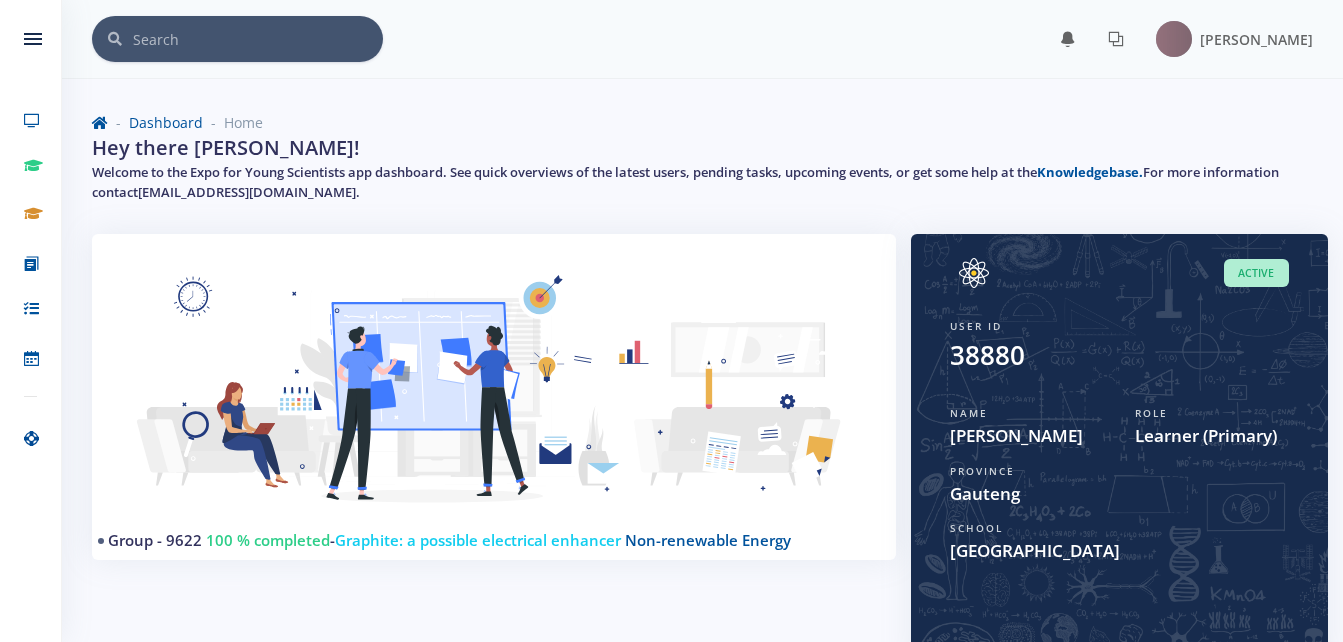 scroll, scrollTop: 0, scrollLeft: 0, axis: both 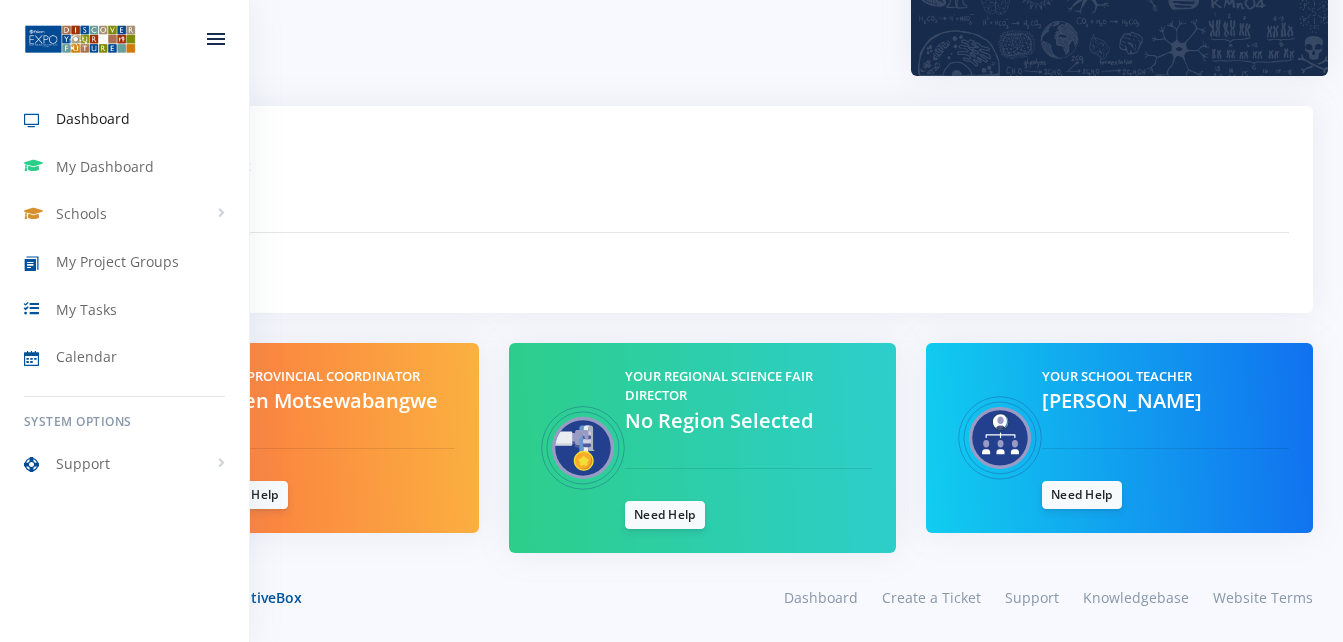 click at bounding box center (80, 39) 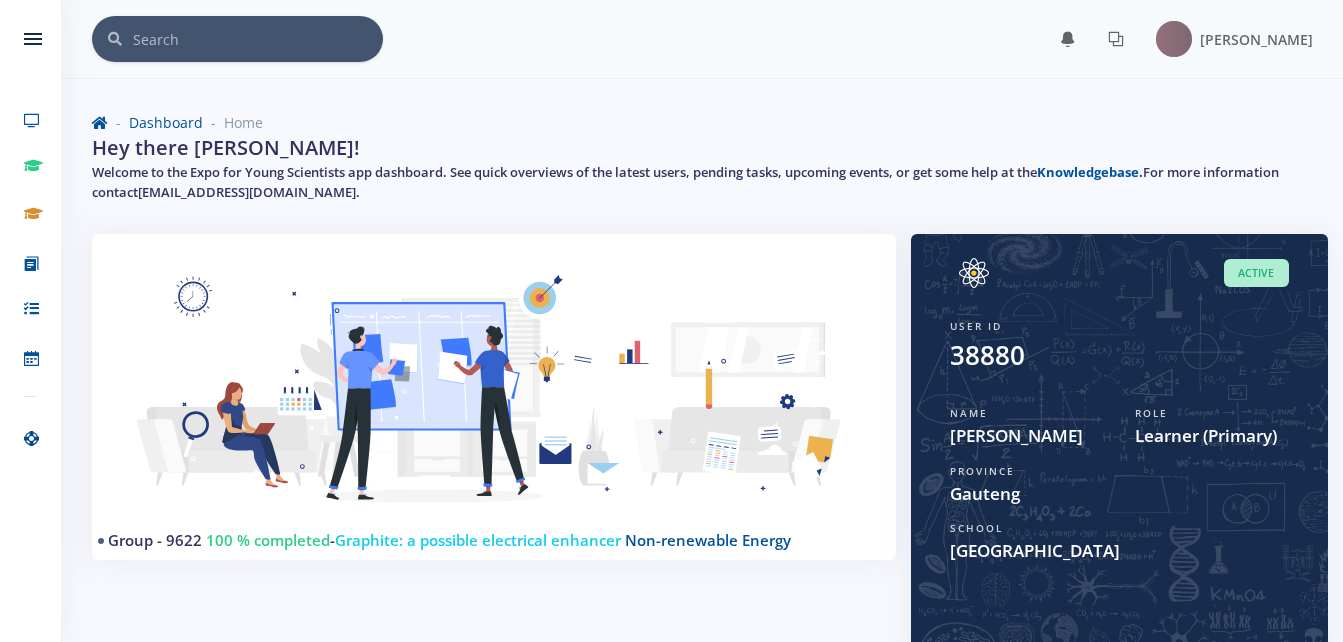 scroll, scrollTop: 0, scrollLeft: 0, axis: both 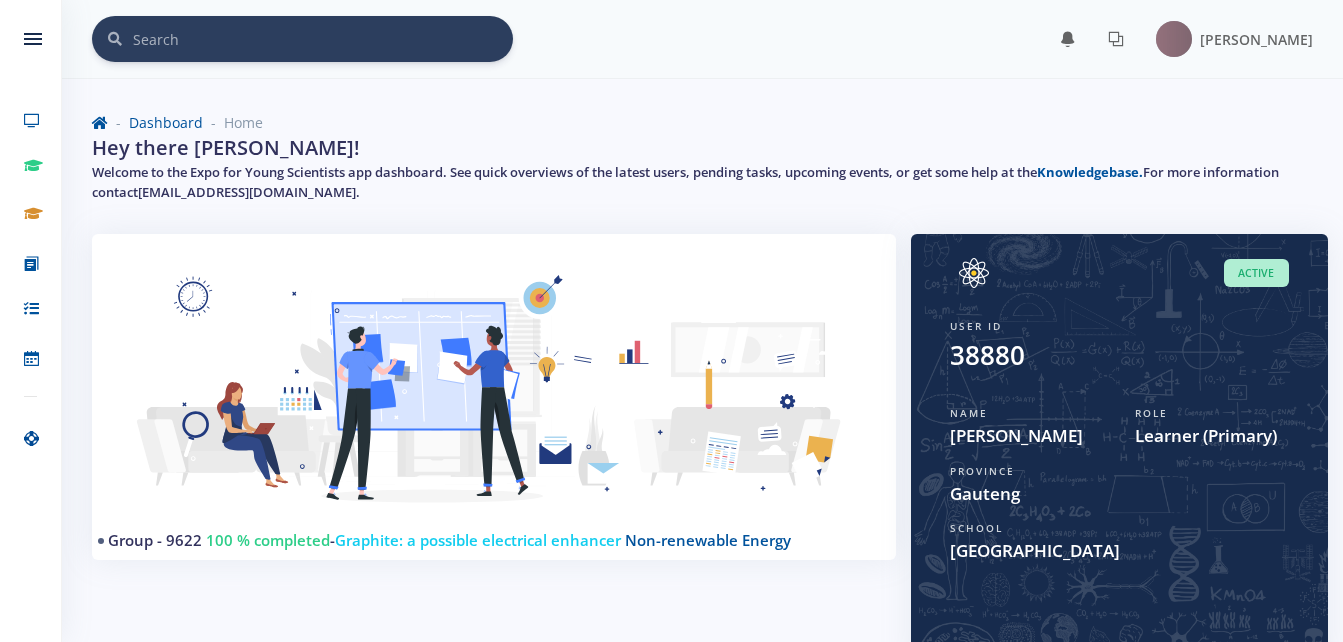click at bounding box center (323, 39) 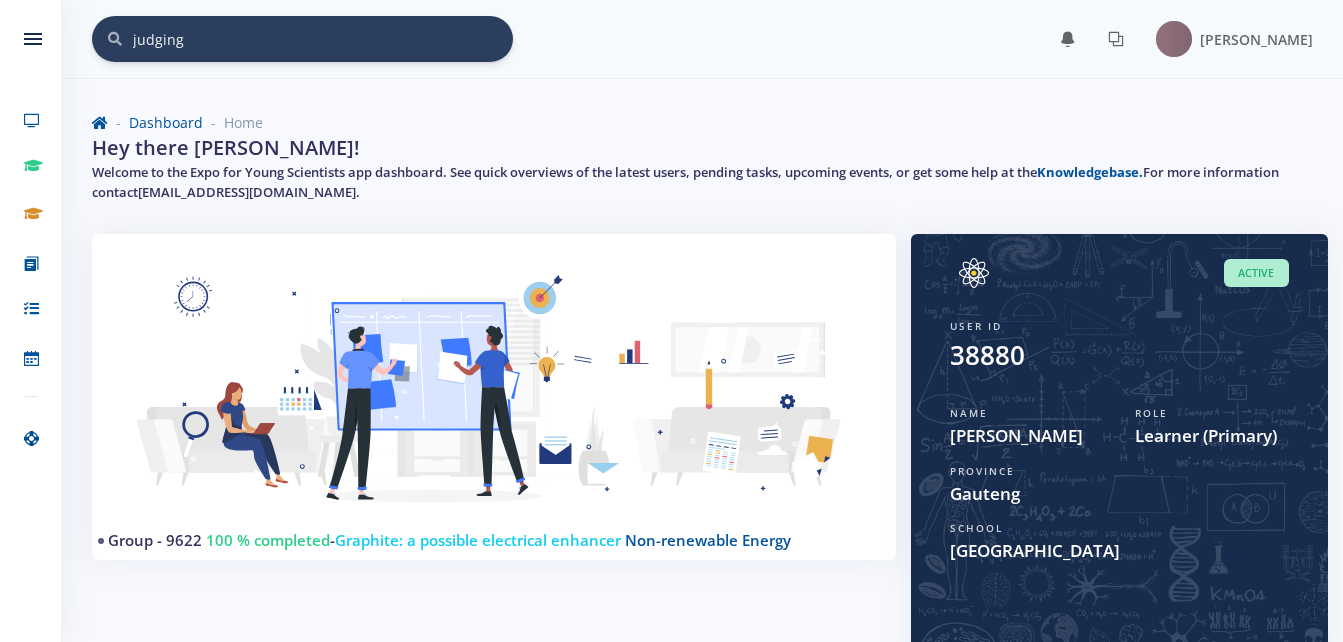 type on "judging" 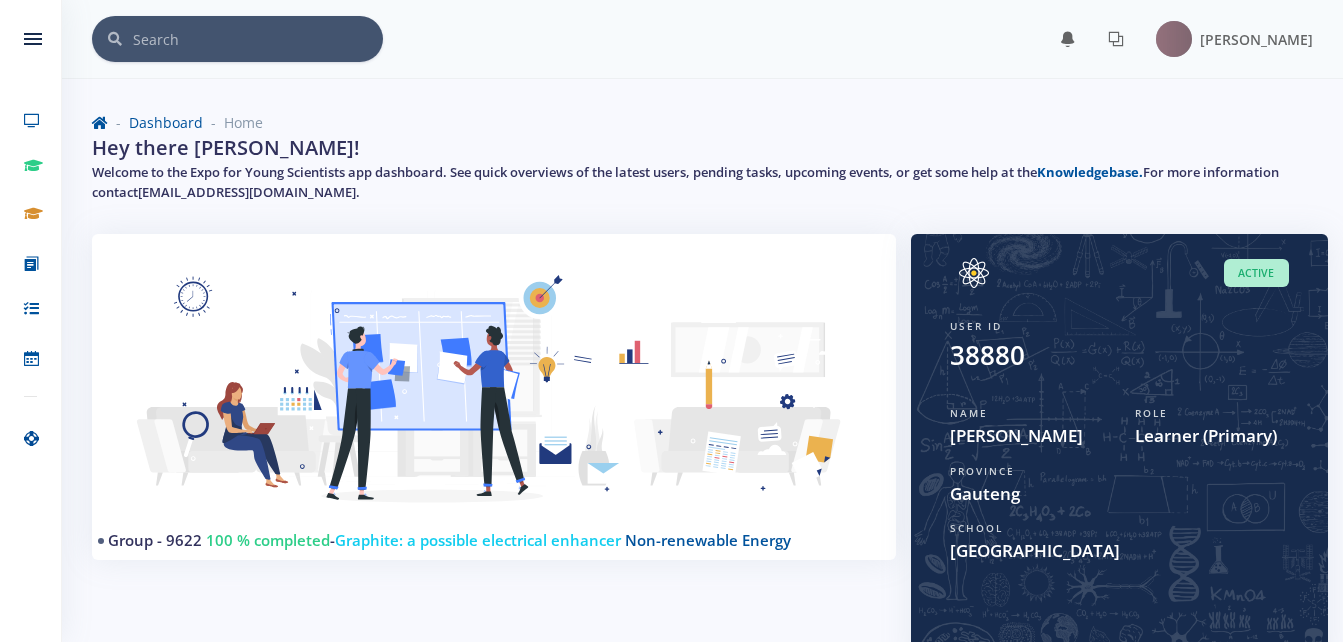 scroll, scrollTop: 0, scrollLeft: 0, axis: both 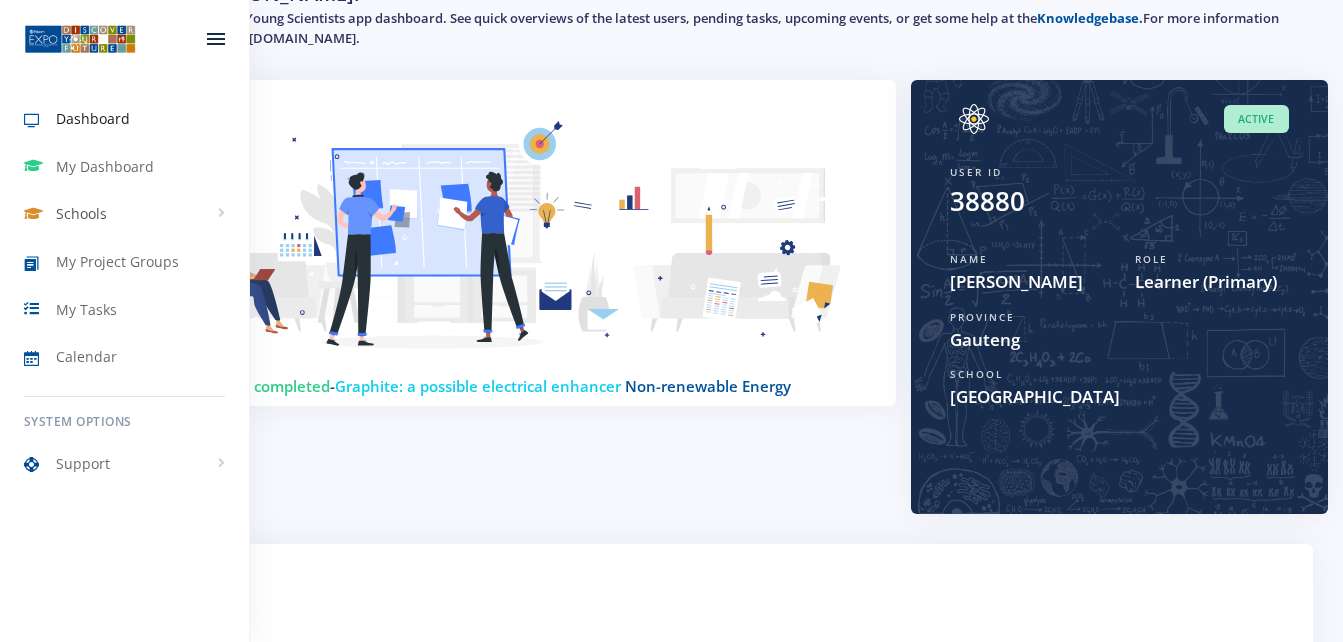 click on "Schools" at bounding box center (124, 214) 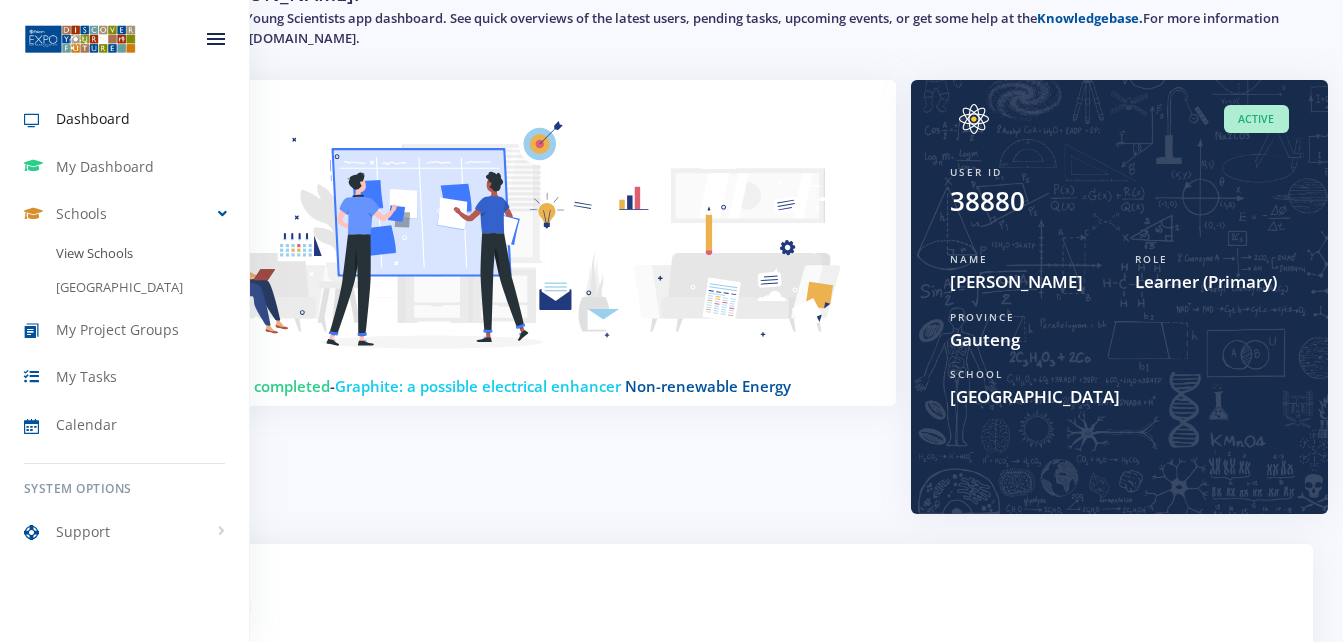 click on "View Schools" at bounding box center [124, 254] 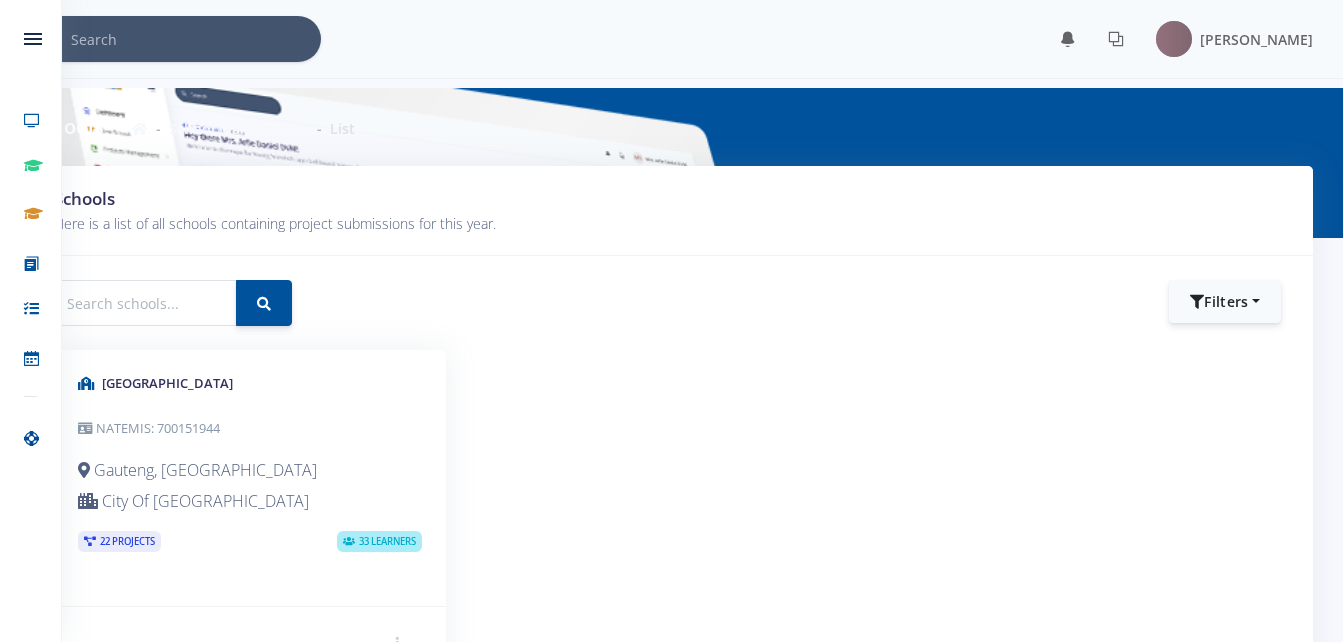 scroll, scrollTop: 0, scrollLeft: 0, axis: both 